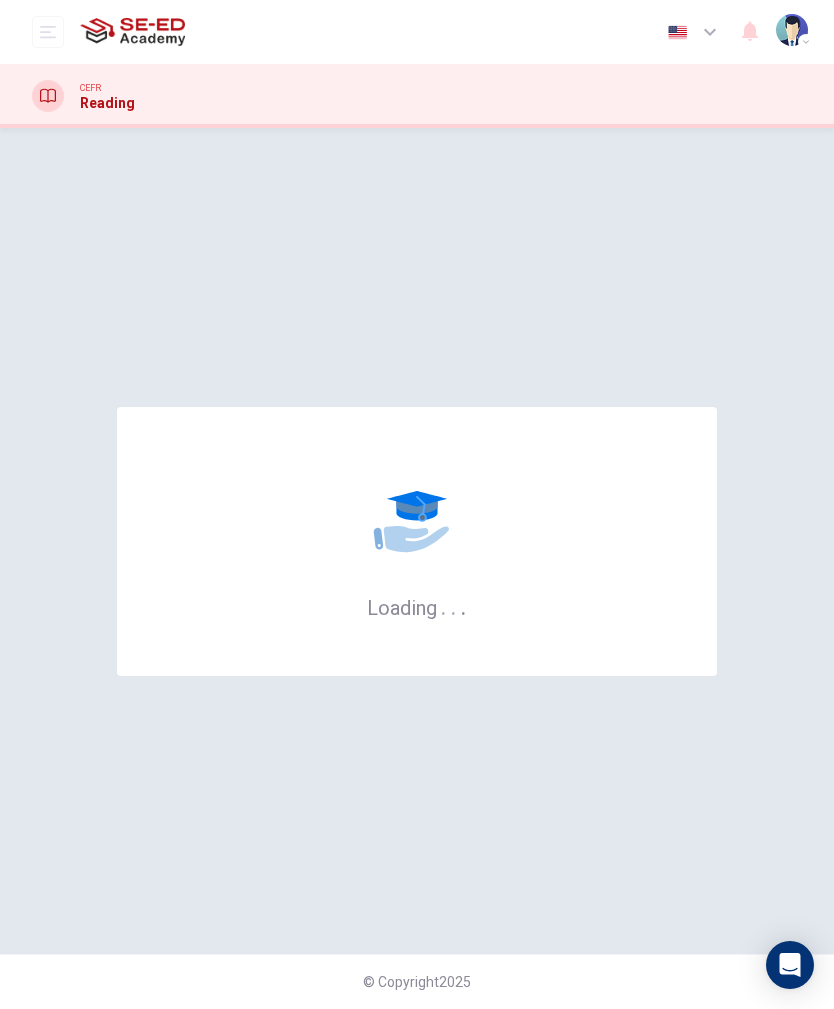 scroll, scrollTop: 0, scrollLeft: 0, axis: both 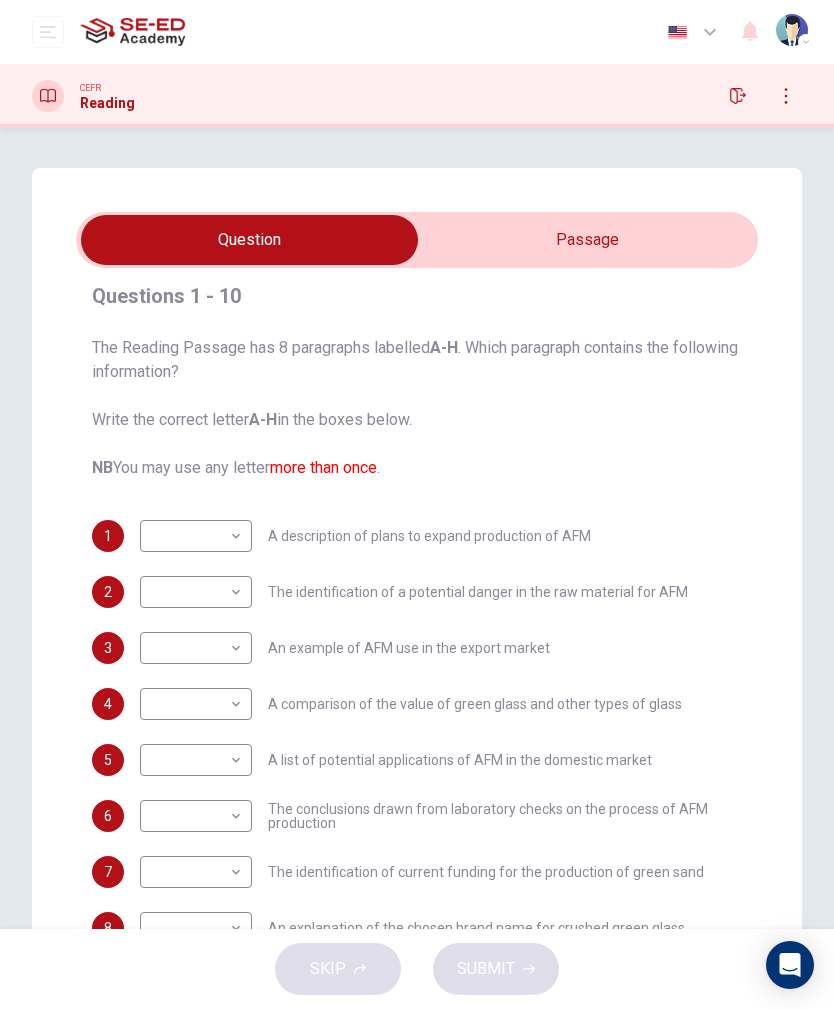 click on "This site uses cookies, as explained in our  Privacy Policy . If you agree to the use of cookies, please click the Accept button and continue to browse our site.   Privacy Policy Accept Dashboard Practice Start a test Analysis English en ​ Miss [PERSON_NAME] Phimsri CEFR Reading Question Passage Questions 1 - 10 The Reading Passage has 8 paragraphs labelled  A-H . Which paragraph contains the following information?
Write the correct letter  A-H  in the boxes below.
NB  You may use any letter  more than once . 1 ​ ​ A description of plans to expand production of AFM 2 ​ ​ The identification of a potential danger in the raw material for AFM 3 ​ ​ An example of AFM use in the export market 4 ​ ​ A comparison of the value of green glass and other types of glass 5 ​ ​ A list of potential applications of AFM in the domestic market 6 ​ ​ The conclusions drawn from laboratory checks on the process of AFM production 7 ​ ​ 8 ​ ​ 9 ​ ​ A description of plans for exporting AFM 10 ​" at bounding box center (417, 504) 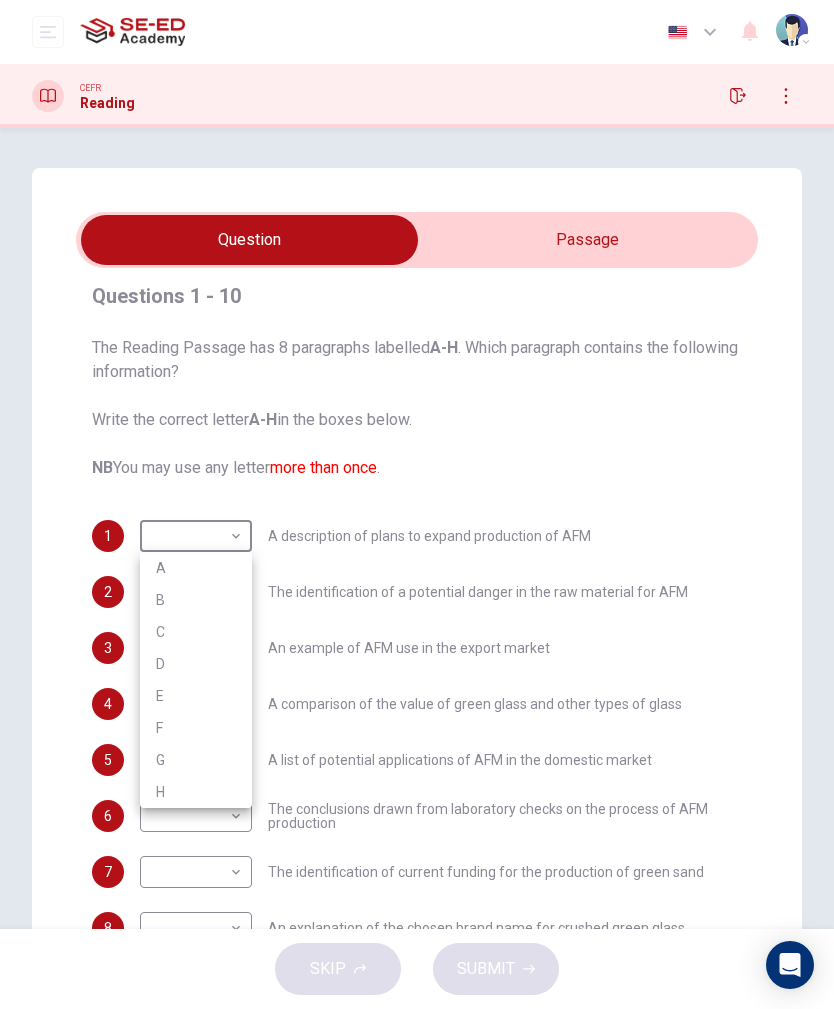 click at bounding box center (417, 504) 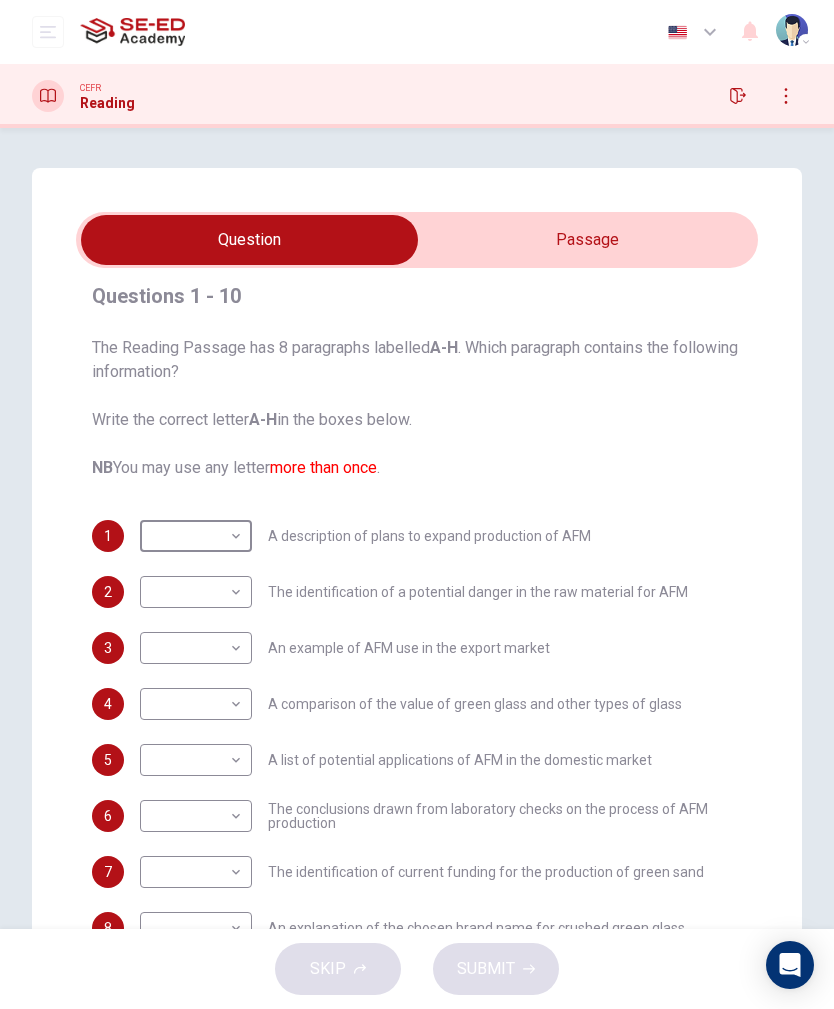 scroll, scrollTop: 0, scrollLeft: 0, axis: both 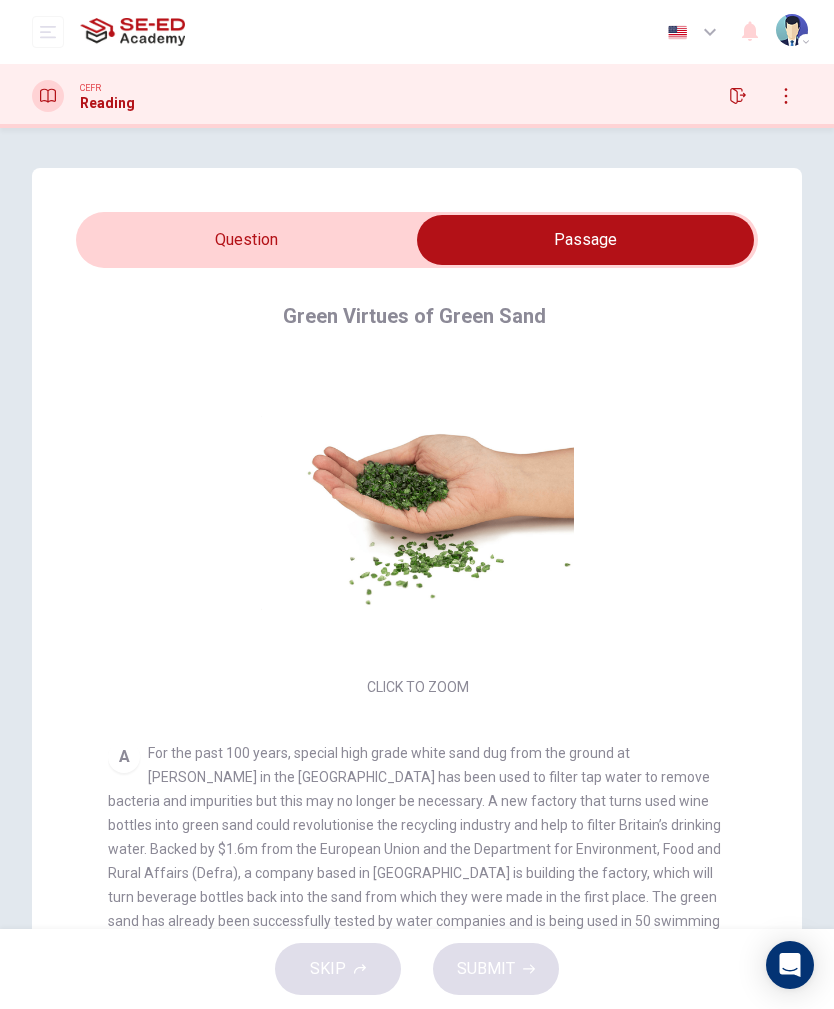 click at bounding box center (585, 240) 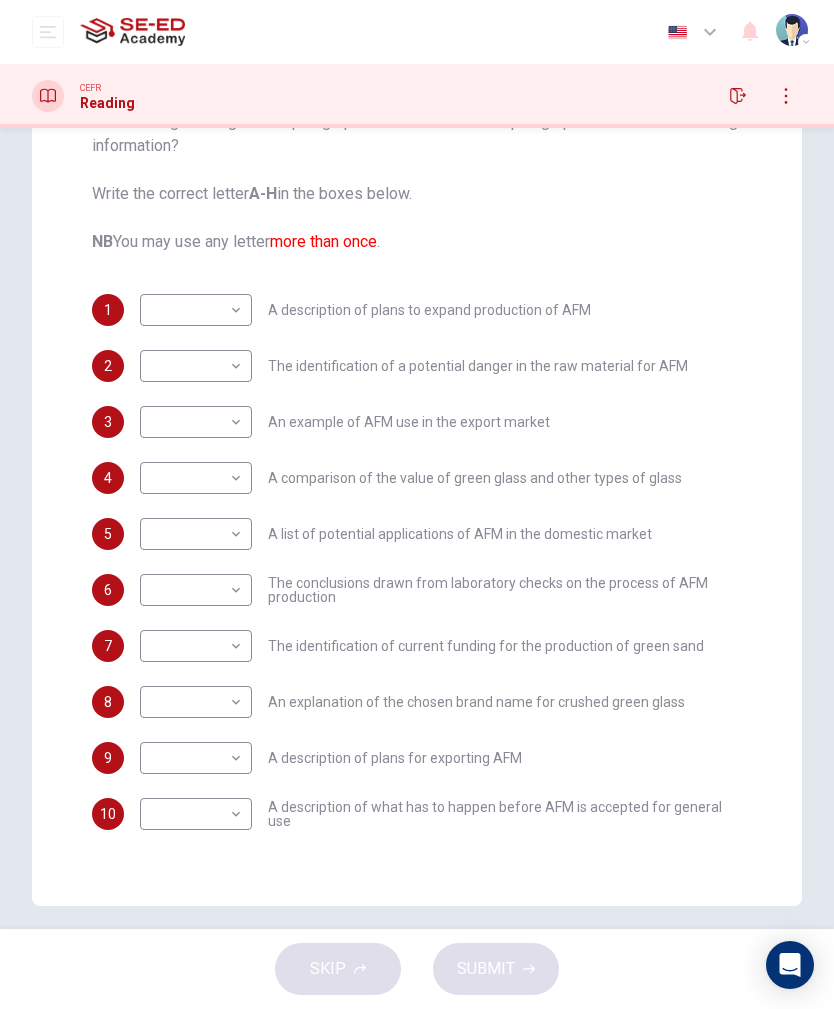 scroll, scrollTop: 229, scrollLeft: 0, axis: vertical 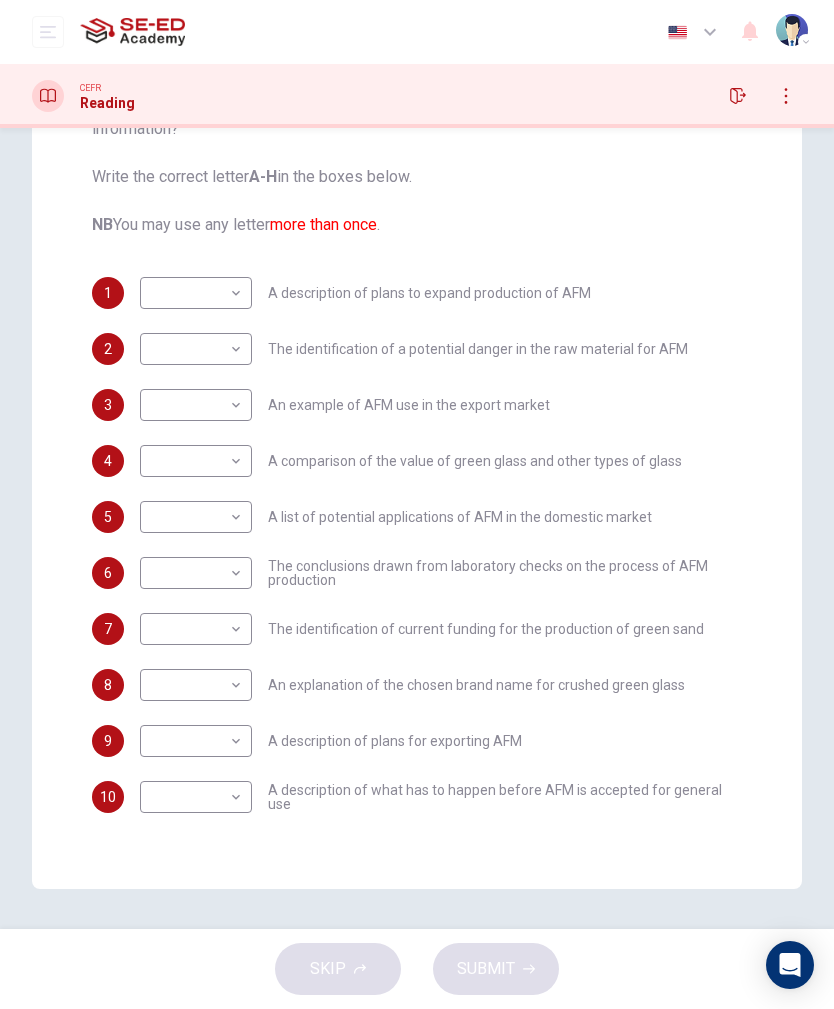 click on "1 ​ ​ A description of plans to expand production of AFM 2 ​ ​ The identification of a potential danger in the raw material for AFM 3 ​ ​ An example of AFM use in the export market 4 ​ ​ A comparison of the value of green glass and other types of glass 5 ​ ​ A list of potential applications of AFM in the domestic market 6 ​ ​ The conclusions drawn from laboratory checks on the process of AFM production 7 ​ ​ The identification of current funding for the production of green sand 8 ​ ​ An explanation of the chosen brand name for crushed green glass 9 ​ ​ A description of plans for exporting AFM 10 ​ ​ A description of what has to happen before AFM is accepted for general use" at bounding box center [417, 545] 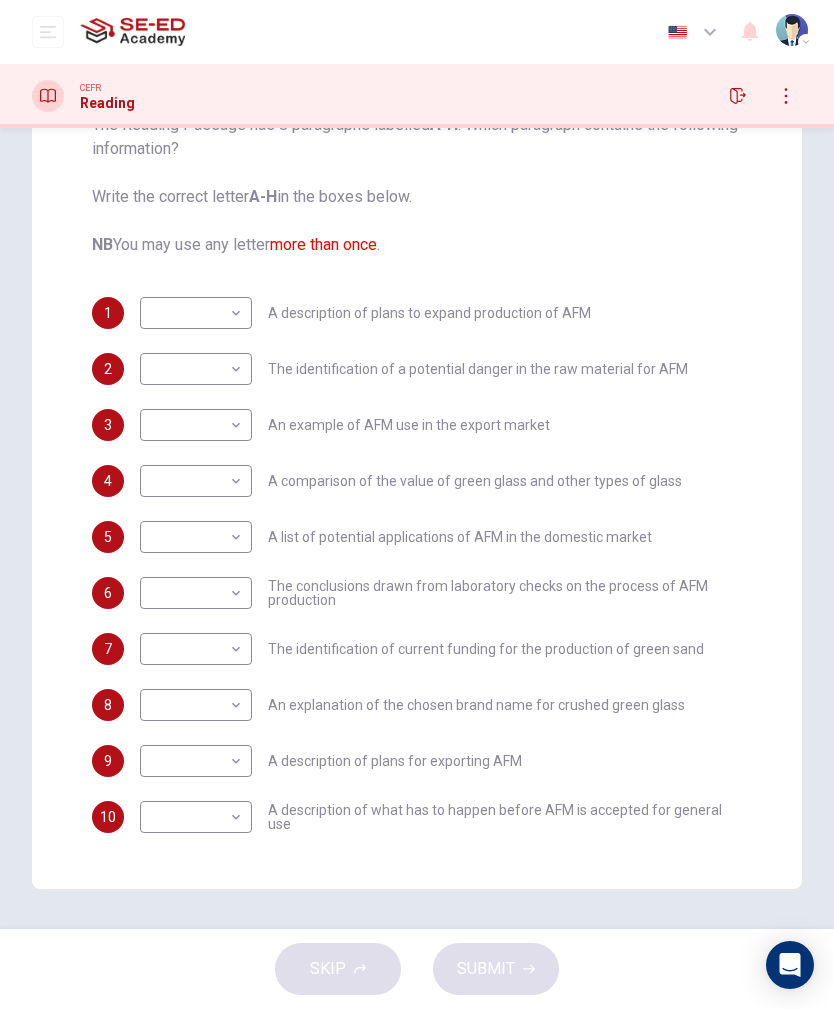 scroll, scrollTop: 0, scrollLeft: 0, axis: both 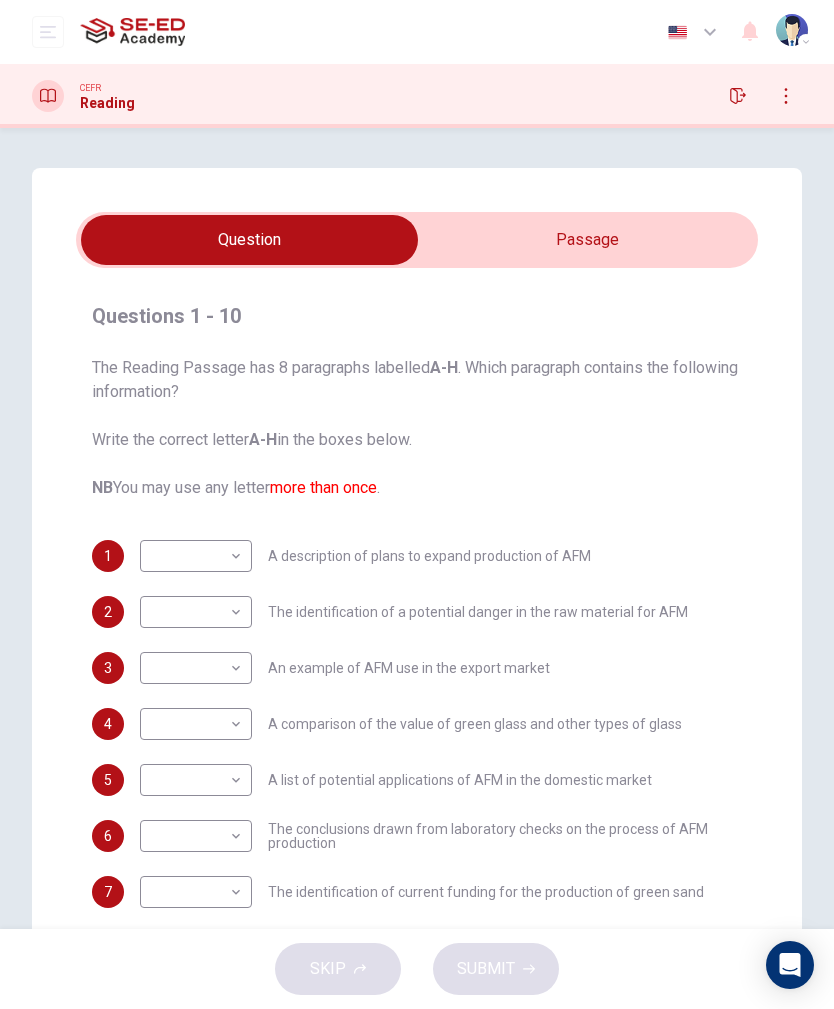 click at bounding box center [249, 240] 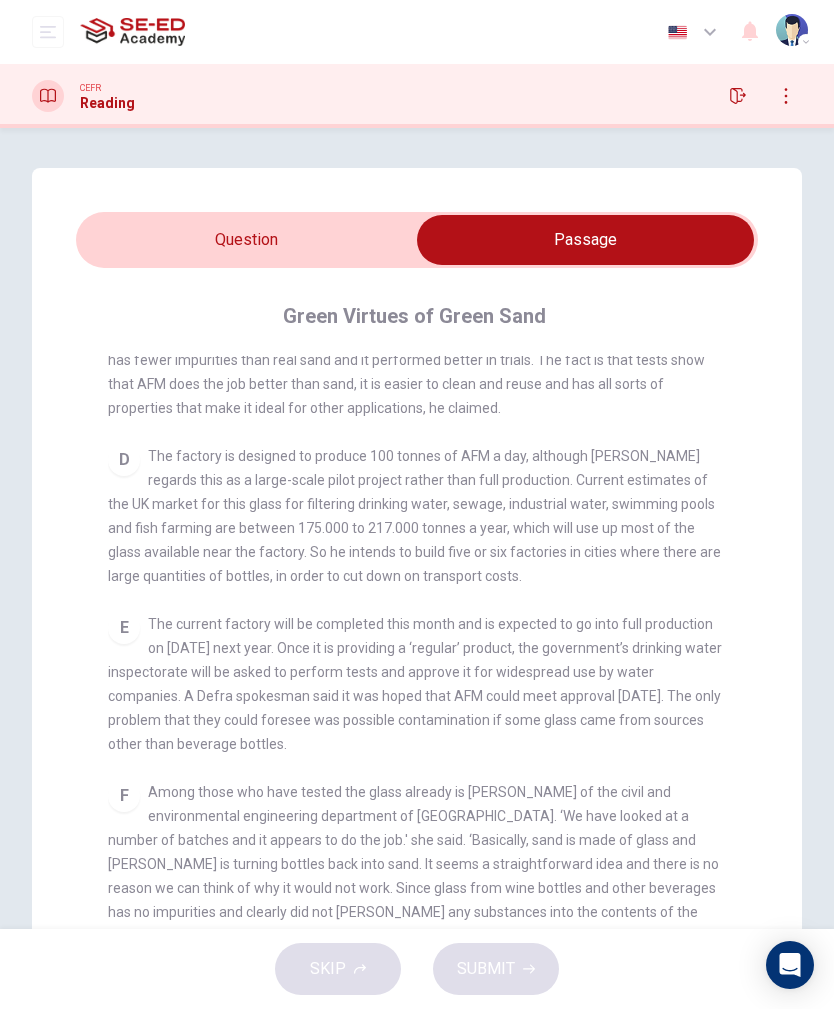 scroll, scrollTop: 950, scrollLeft: 0, axis: vertical 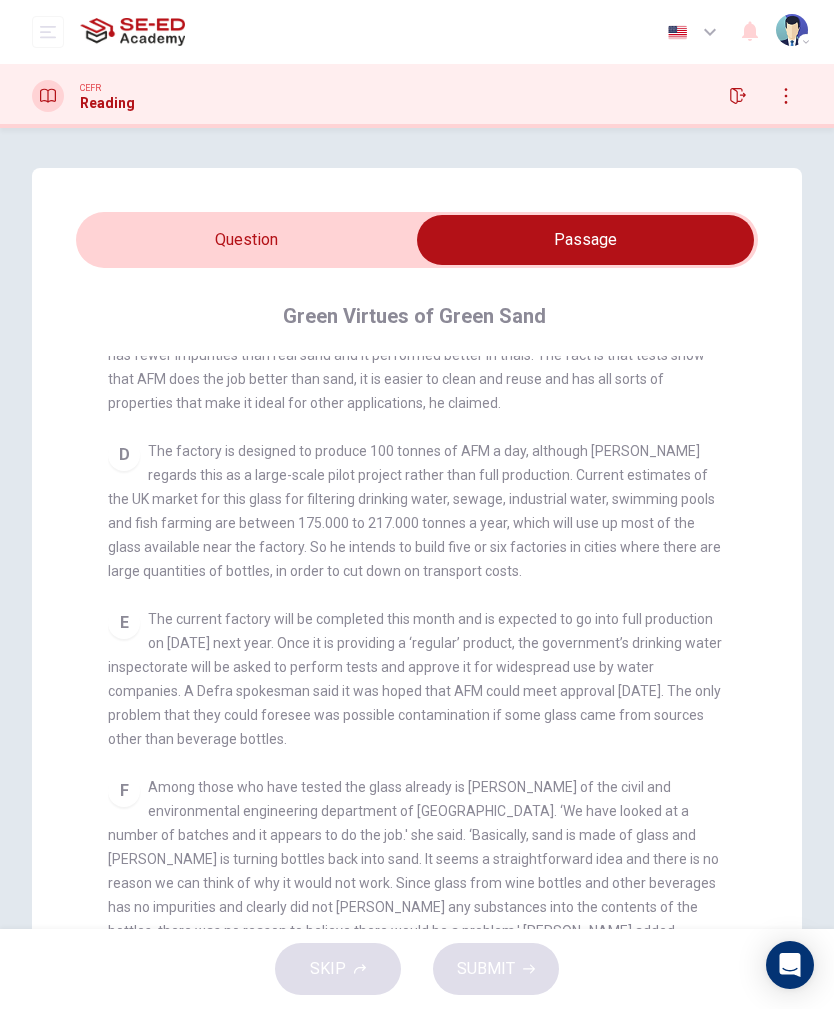 click at bounding box center (585, 240) 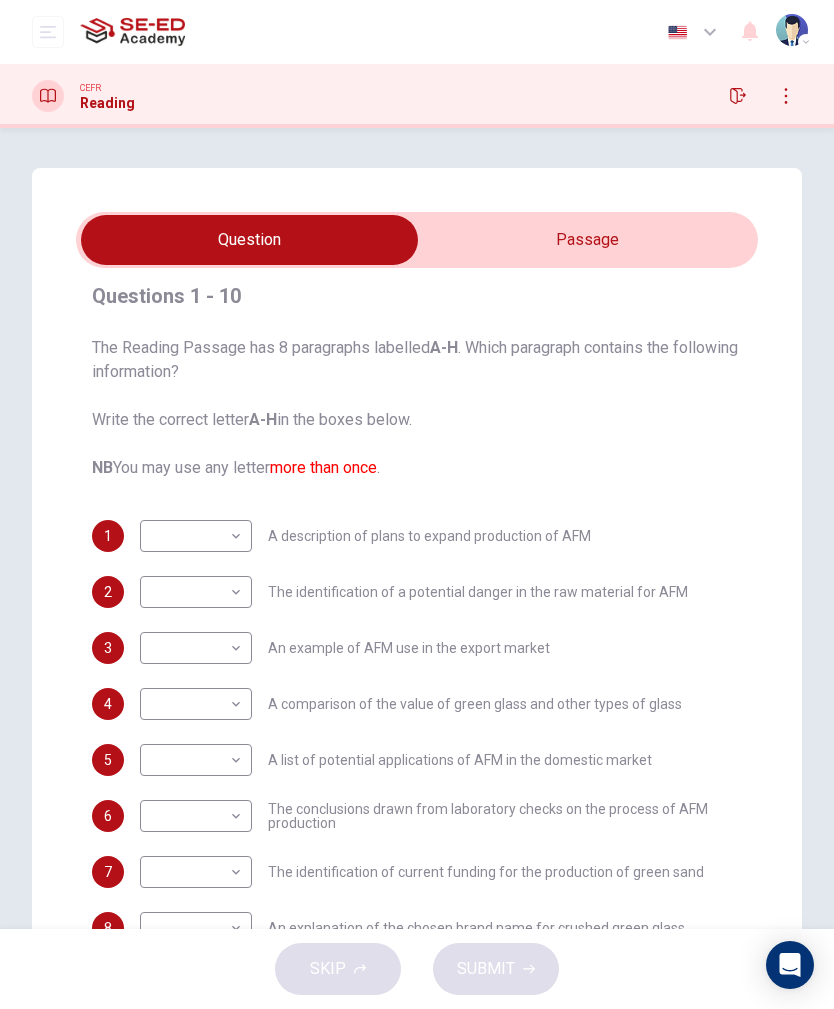 scroll, scrollTop: 20, scrollLeft: 0, axis: vertical 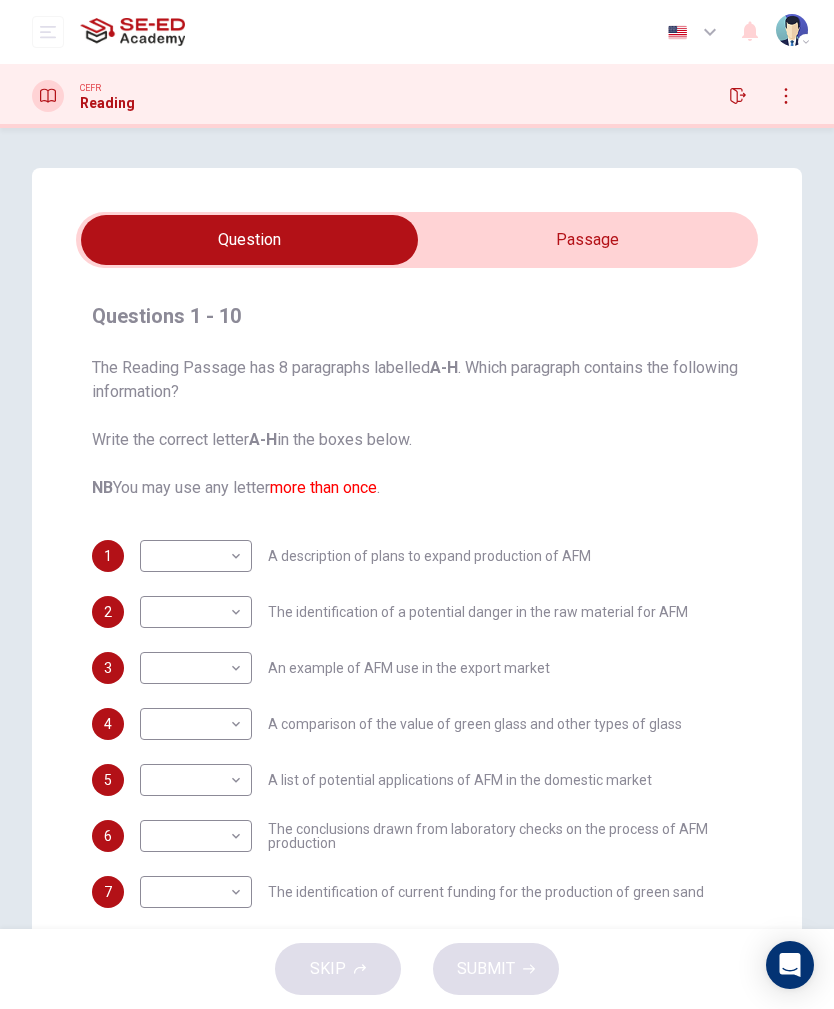 click at bounding box center (249, 240) 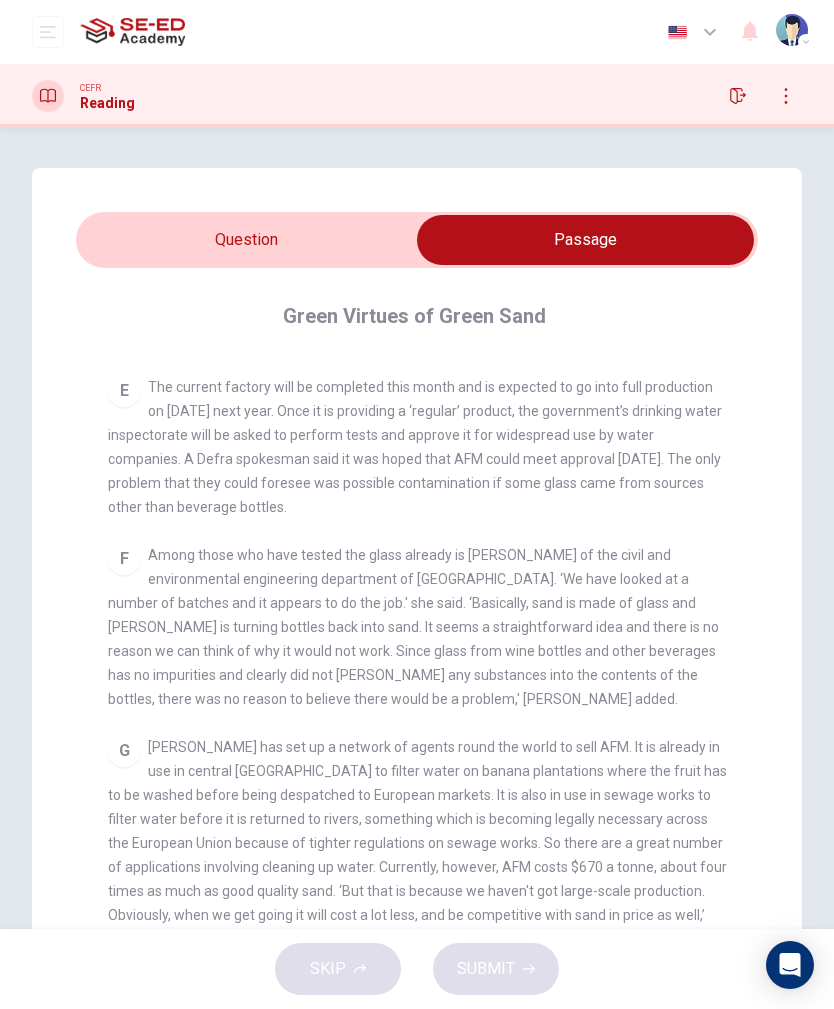 scroll, scrollTop: 1181, scrollLeft: 0, axis: vertical 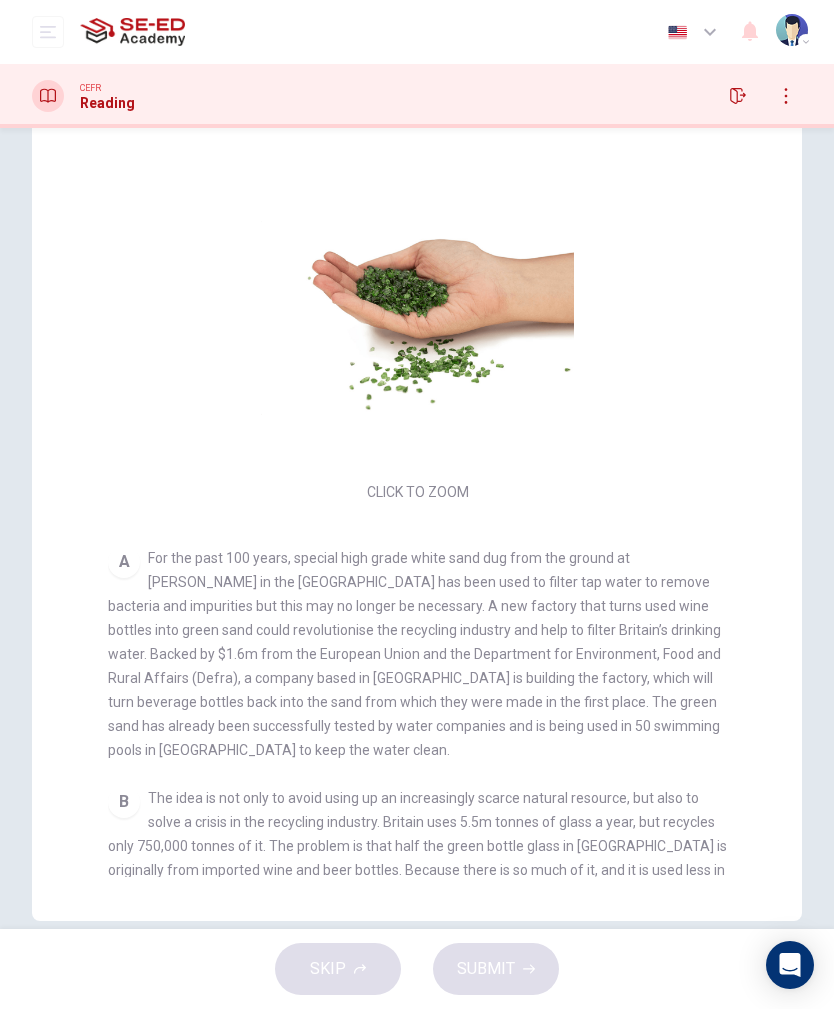 click on "CLICK TO ZOOM Click to Zoom A For the past 100 years, special high grade white sand dug from the ground at Leighton Buzzard in the UK has been used to filter tap water to remove bacteria and impurities but this may no longer be necessary. A new factory that turns used wine bottles into green sand could revolutionise the recycling industry and help to filter Britain’s drinking water. Backed by $1.6m from the European Union and the Department for Environment, Food and Rural Affairs (Defra), a company based in Scotland is building the factory, which will turn beverage bottles back into the sand from which they were made in the first place. The green sand has already been successfully tested by water companies and is being used in 50 swimming pools in Scotland to keep the water clean. B C D E F G H" at bounding box center [430, 519] 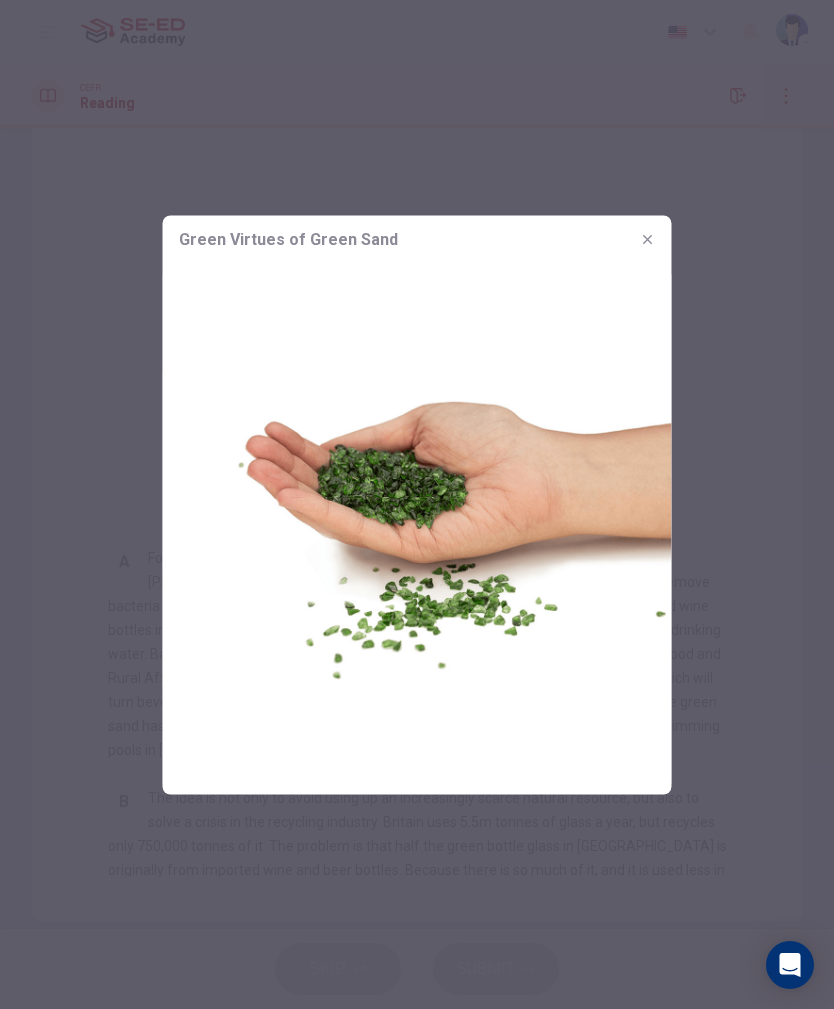 click at bounding box center (648, 239) 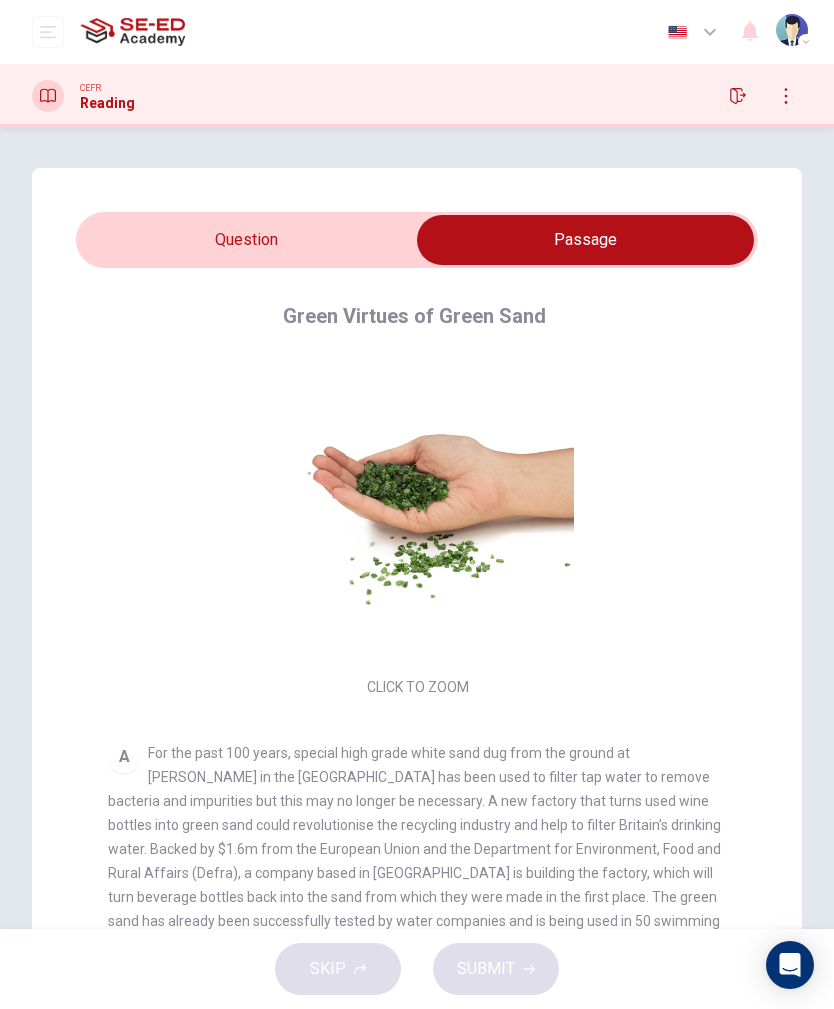 scroll, scrollTop: -2, scrollLeft: 0, axis: vertical 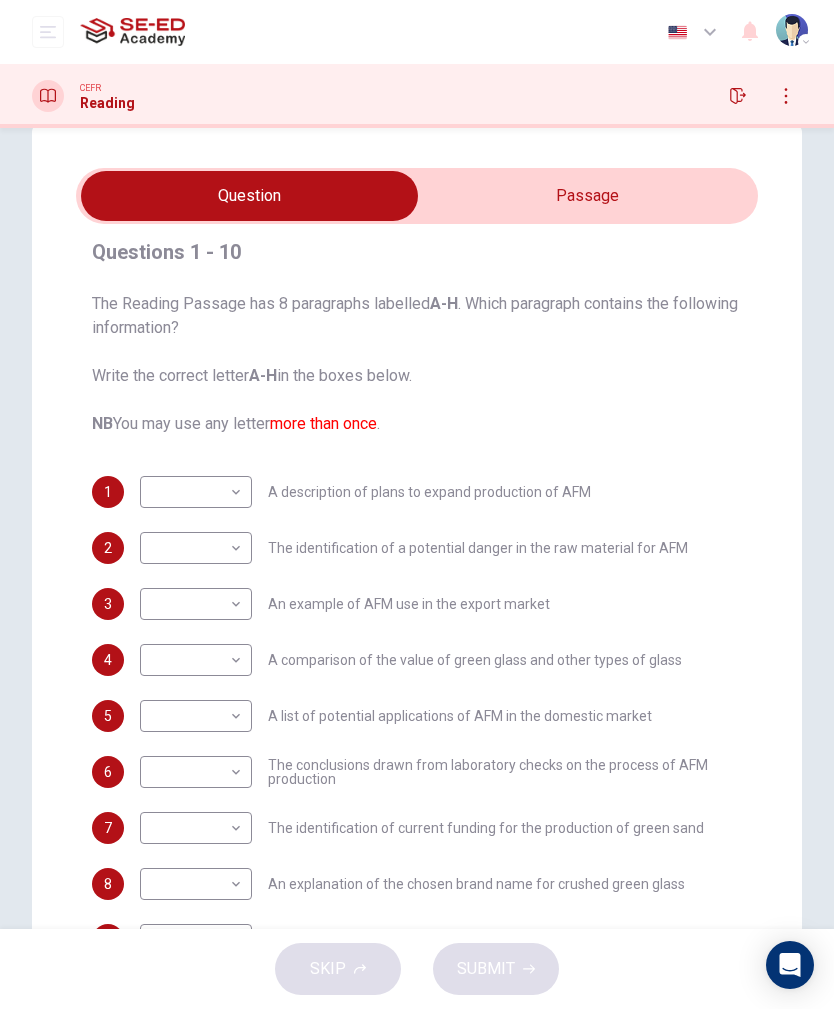 click on "This site uses cookies, as explained in our  Privacy Policy . If you agree to the use of cookies, please click the Accept button and continue to browse our site.   Privacy Policy Accept Dashboard Practice Start a test Analysis English en ​ Miss Sirivimon Phimsri CEFR Reading Question Passage Questions 1 - 10 The Reading Passage has 8 paragraphs labelled  A-H . Which paragraph contains the following information?
Write the correct letter  A-H  in the boxes below.
NB  You may use any letter  more than once . 1 ​ ​ A description of plans to expand production of AFM 2 ​ ​ The identification of a potential danger in the raw material for AFM 3 ​ ​ An example of AFM use in the export market 4 ​ ​ A comparison of the value of green glass and other types of glass 5 ​ ​ A list of potential applications of AFM in the domestic market 6 ​ ​ The conclusions drawn from laboratory checks on the process of AFM production 7 ​ ​ 8 ​ ​ 9 ​ ​ A description of plans for exporting AFM 10 ​" at bounding box center (417, 504) 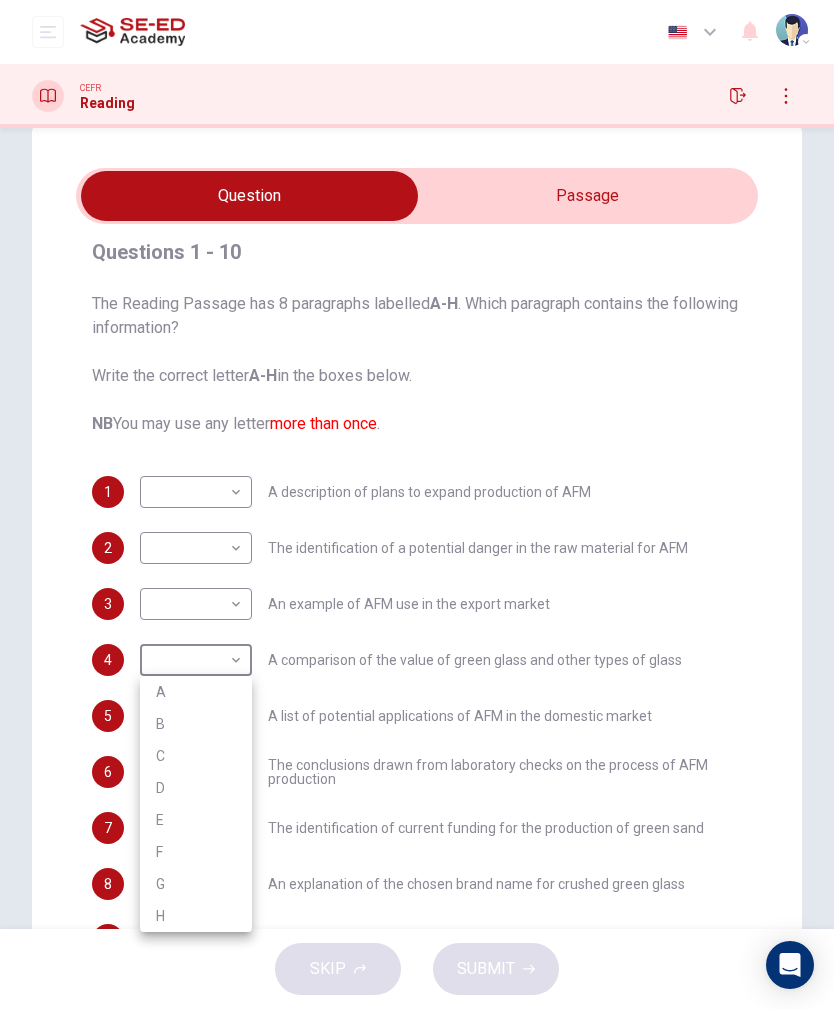 click on "H" at bounding box center (196, 916) 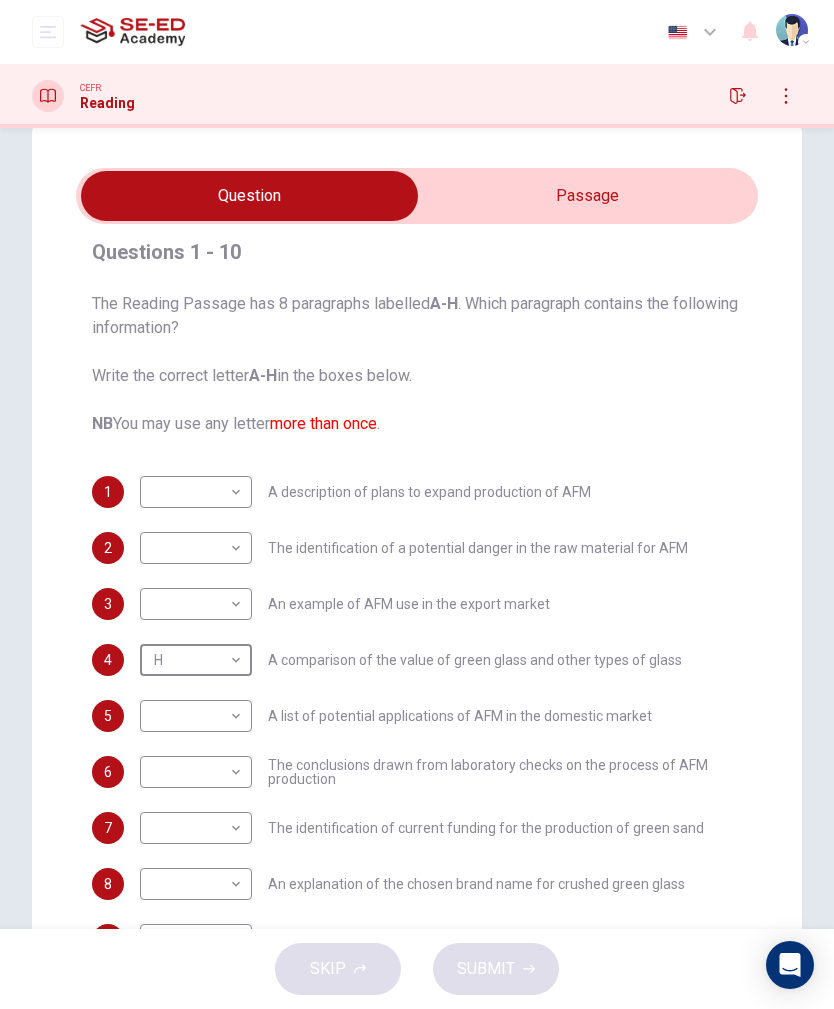 click on "This site uses cookies, as explained in our  Privacy Policy . If you agree to the use of cookies, please click the Accept button and continue to browse our site.   Privacy Policy Accept Dashboard Practice Start a test Analysis English en ​ Miss Sirivimon Phimsri CEFR Reading Question Passage Questions 1 - 10 The Reading Passage has 8 paragraphs labelled  A-H . Which paragraph contains the following information?
Write the correct letter  A-H  in the boxes below.
NB  You may use any letter  more than once . 1 ​ ​ A description of plans to expand production of AFM 2 ​ ​ The identification of a potential danger in the raw material for AFM 3 ​ ​ An example of AFM use in the export market 4 H H ​ A comparison of the value of green glass and other types of glass 5 ​ ​ A list of potential applications of AFM in the domestic market 6 ​ ​ The conclusions drawn from laboratory checks on the process of AFM production 7 ​ ​ 8 ​ ​ 9 ​ ​ A description of plans for exporting AFM 10 ​" at bounding box center [417, 504] 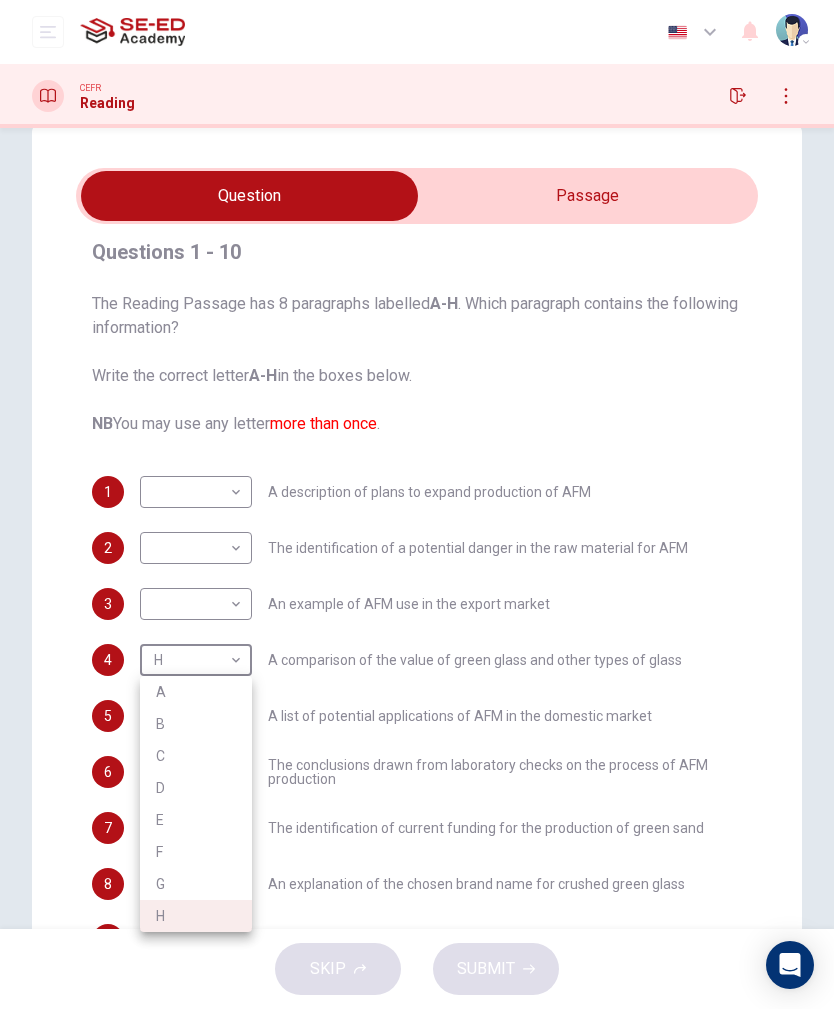 click on "G" at bounding box center [196, 884] 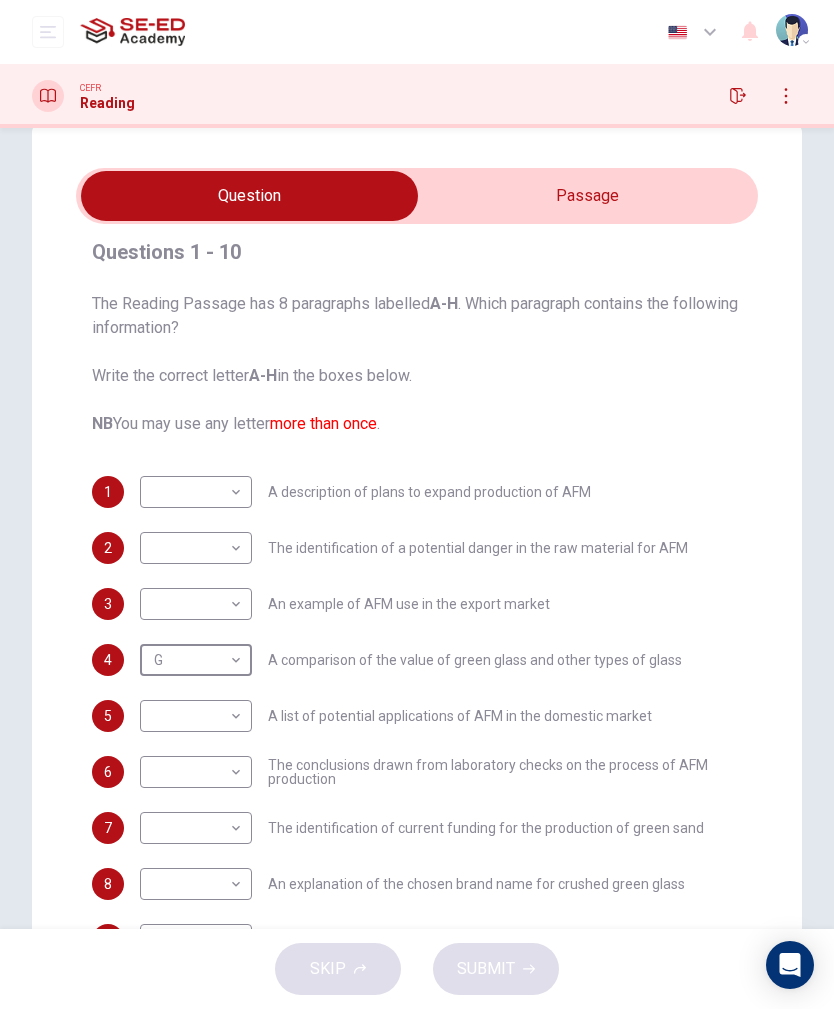 click at bounding box center (249, 196) 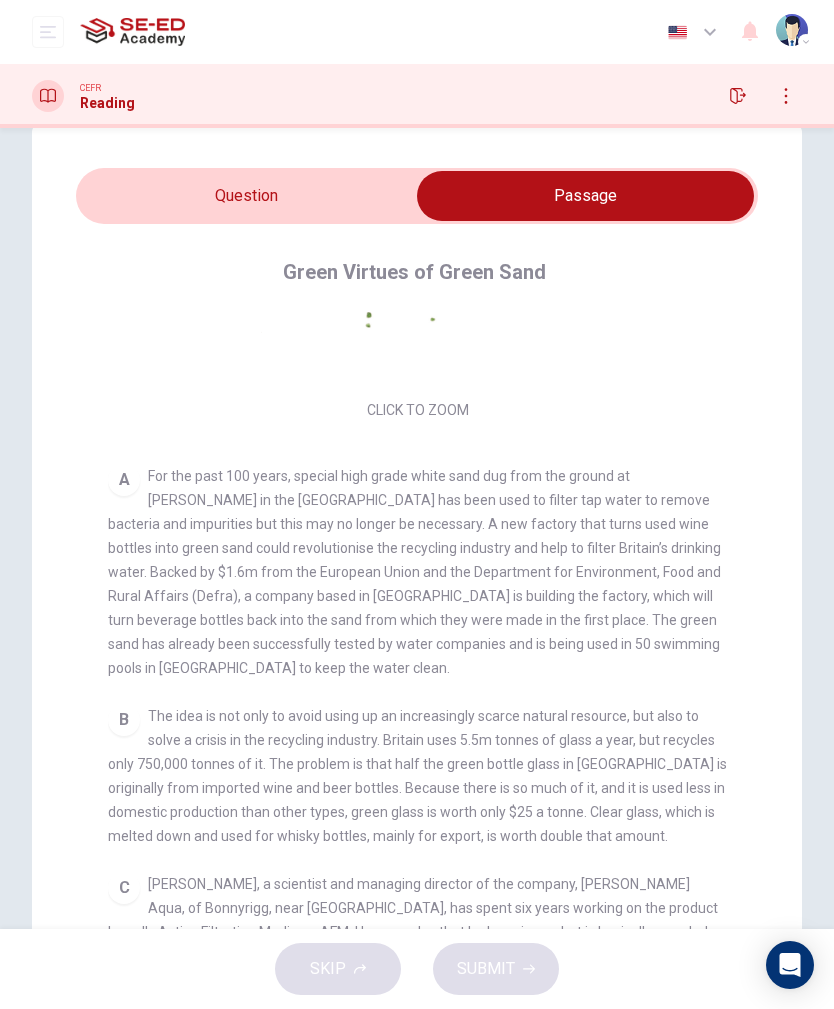 scroll, scrollTop: 235, scrollLeft: 0, axis: vertical 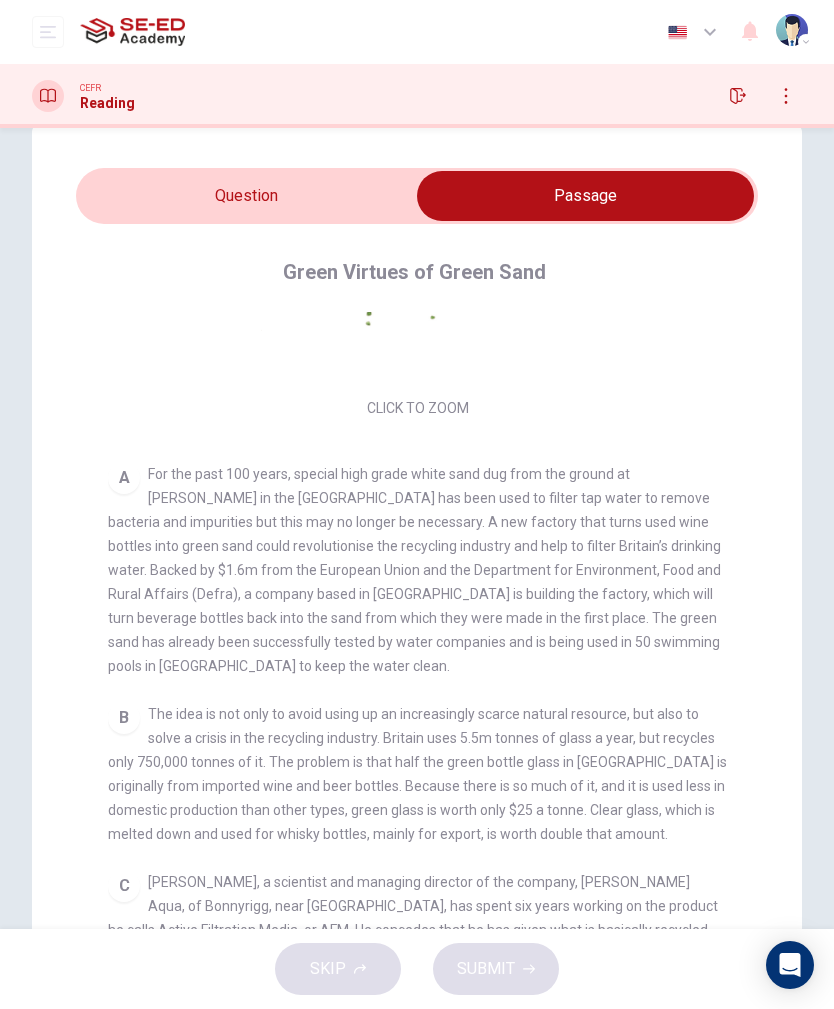 click at bounding box center (585, 196) 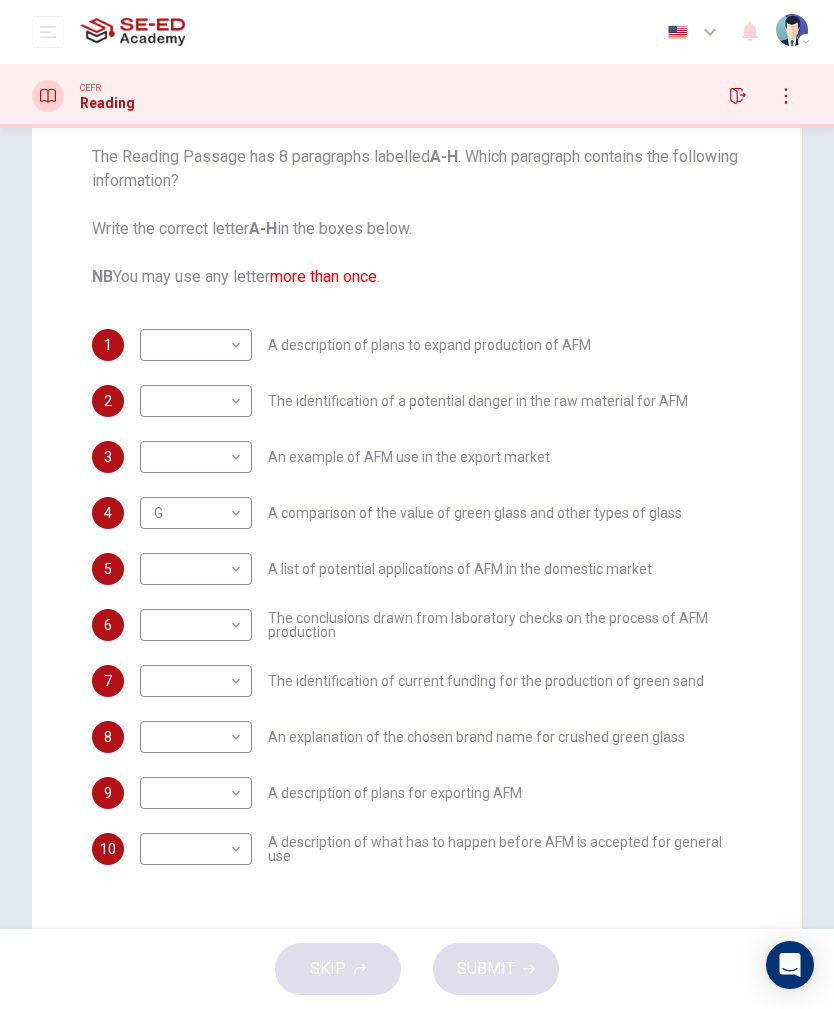 scroll, scrollTop: 195, scrollLeft: 0, axis: vertical 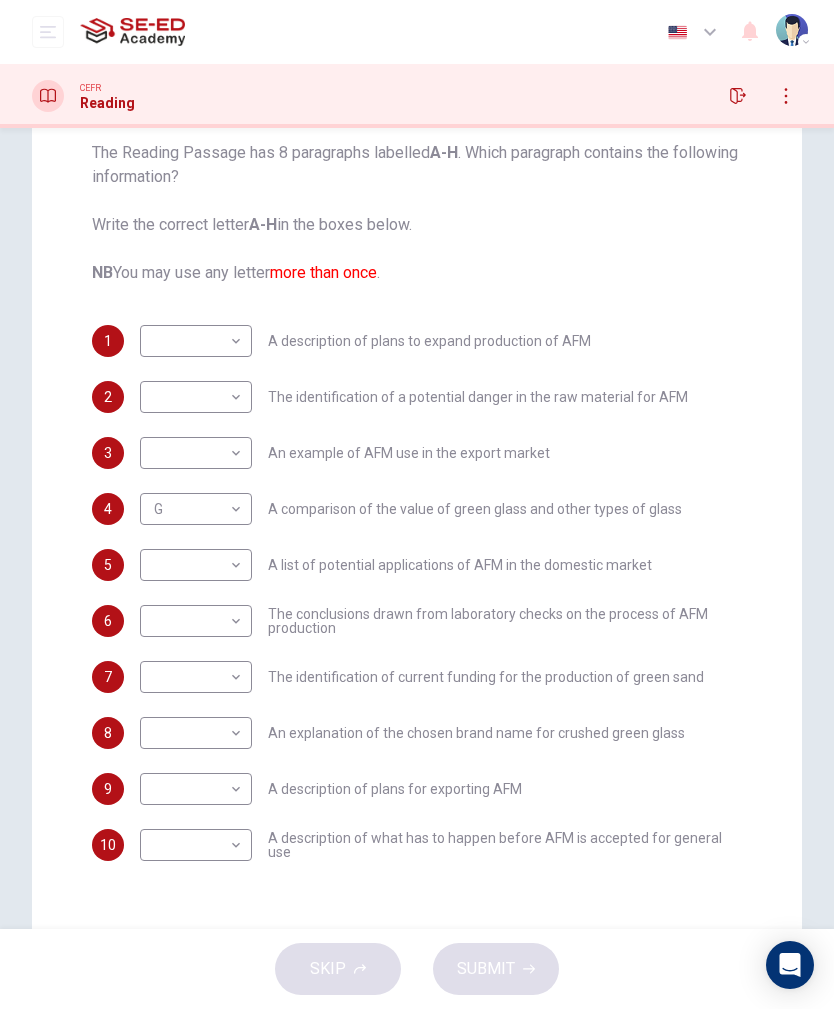 click on "The conclusions drawn from laboratory checks on the process of AFM production" at bounding box center [505, 621] 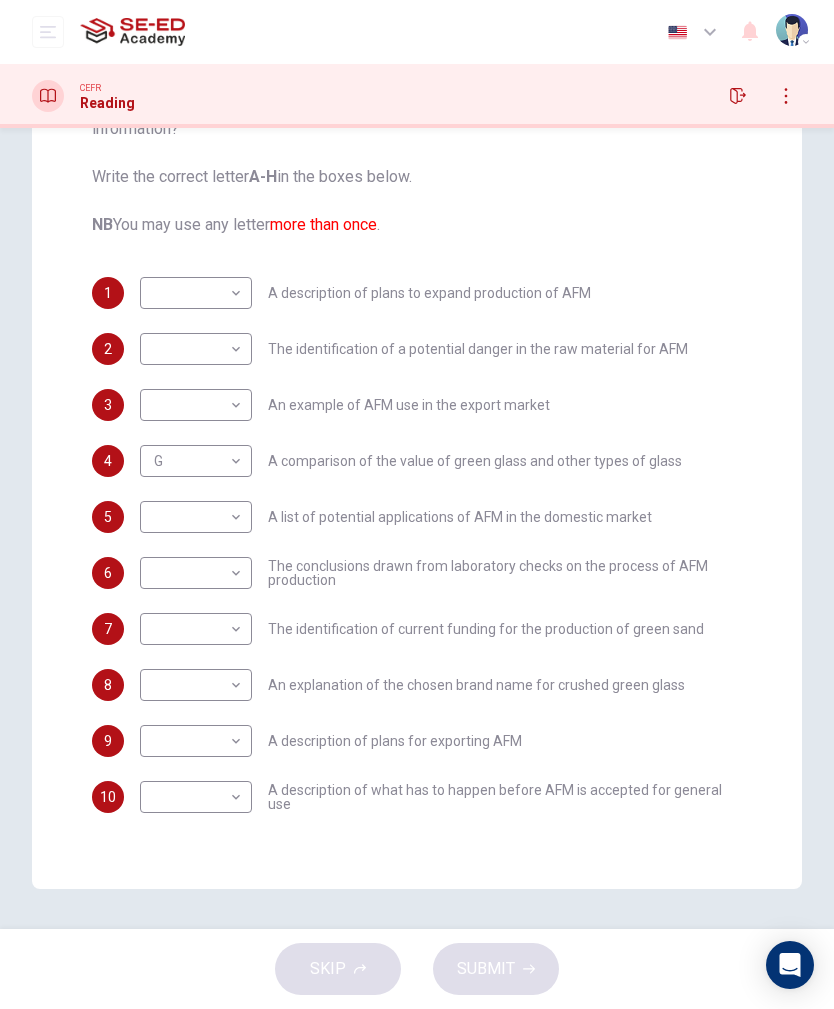 scroll, scrollTop: 243, scrollLeft: 0, axis: vertical 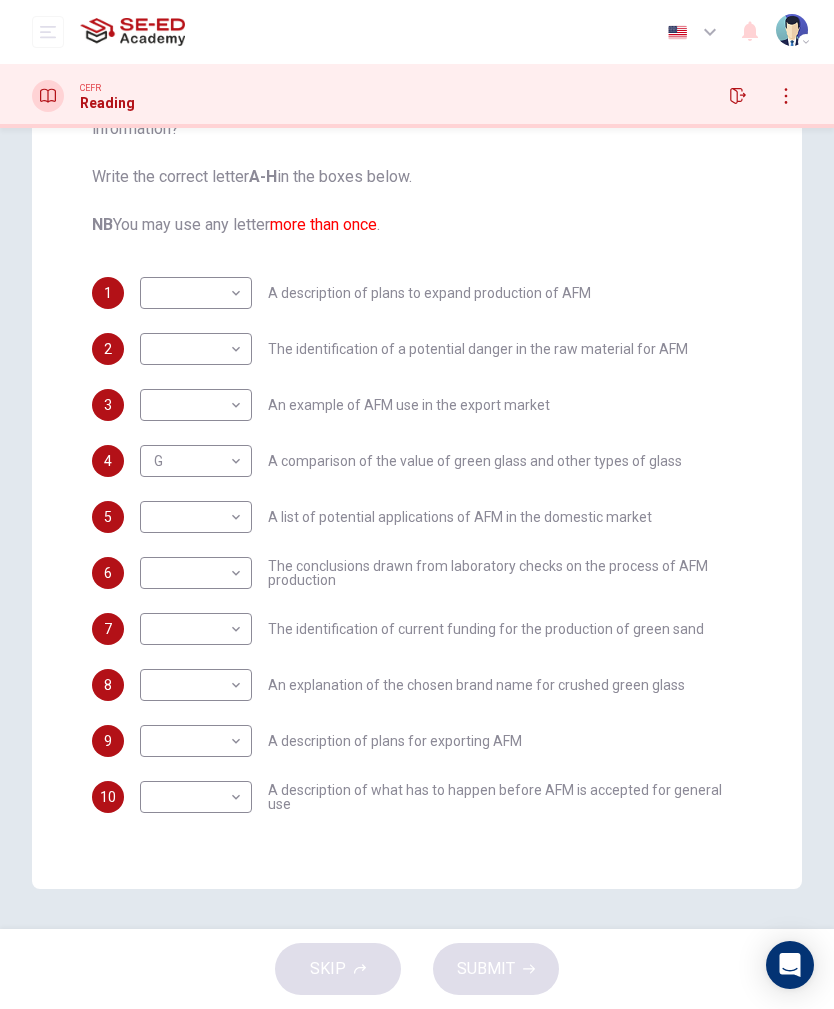 click on "This site uses cookies, as explained in our  Privacy Policy . If you agree to the use of cookies, please click the Accept button and continue to browse our site.   Privacy Policy Accept Dashboard Practice Start a test Analysis English en ​ Miss Sirivimon Phimsri CEFR Reading Question Passage Questions 1 - 10 The Reading Passage has 8 paragraphs labelled  A-H . Which paragraph contains the following information?
Write the correct letter  A-H  in the boxes below.
NB  You may use any letter  more than once . 1 ​ ​ A description of plans to expand production of AFM 2 ​ ​ The identification of a potential danger in the raw material for AFM 3 ​ ​ An example of AFM use in the export market 4 G G ​ A comparison of the value of green glass and other types of glass 5 ​ ​ A list of potential applications of AFM in the domestic market 6 ​ ​ The conclusions drawn from laboratory checks on the process of AFM production 7 ​ ​ 8 ​ ​ 9 ​ ​ A description of plans for exporting AFM 10 ​" at bounding box center [417, 504] 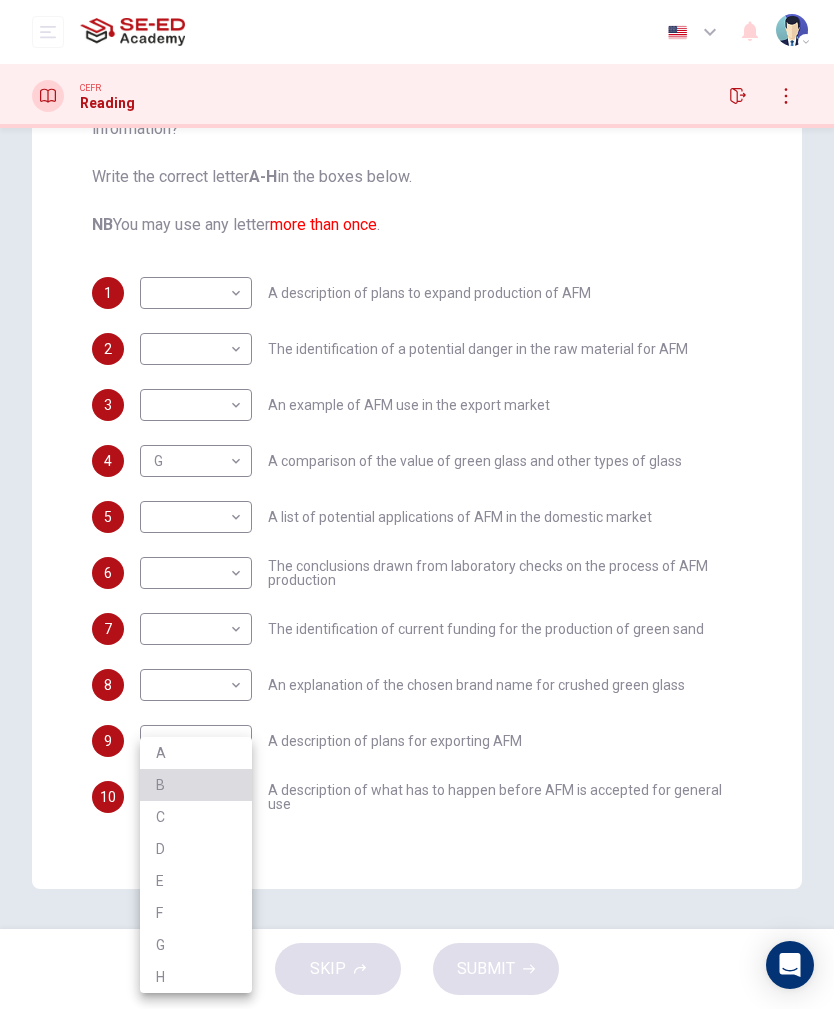 click on "B" at bounding box center (196, 785) 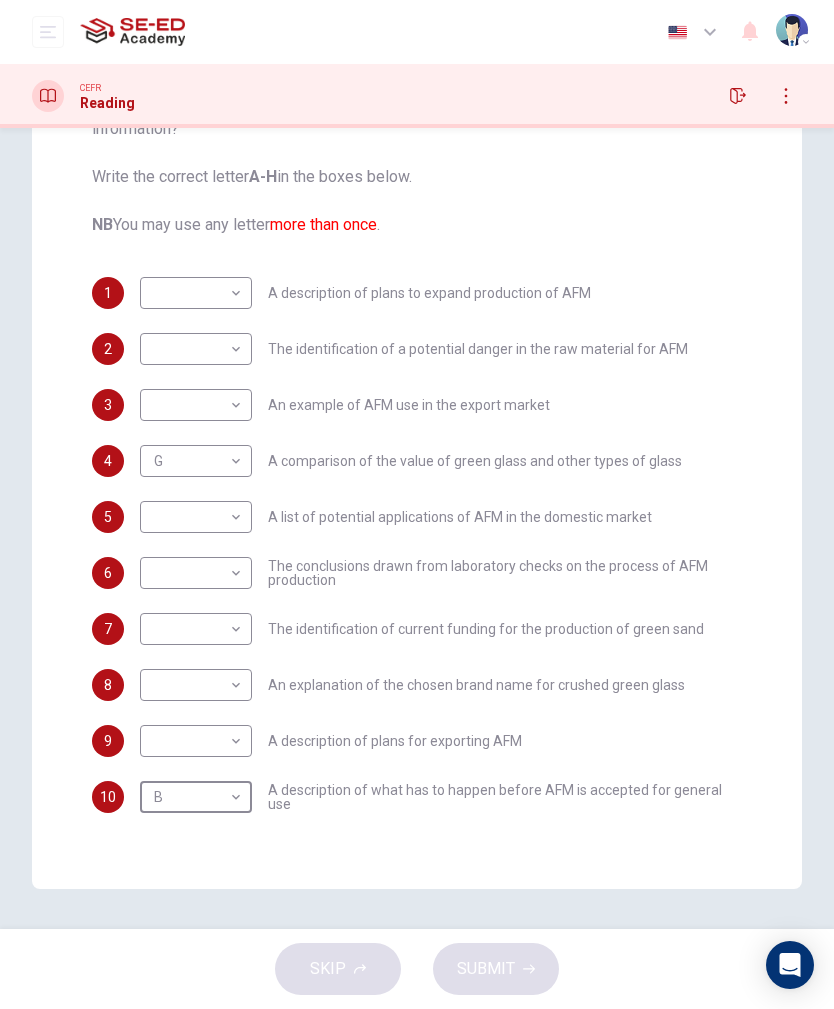click on "This site uses cookies, as explained in our  Privacy Policy . If you agree to the use of cookies, please click the Accept button and continue to browse our site.   Privacy Policy Accept Dashboard Practice Start a test Analysis English en ​ Miss Sirivimon Phimsri CEFR Reading Question Passage Questions 1 - 10 The Reading Passage has 8 paragraphs labelled  A-H . Which paragraph contains the following information?
Write the correct letter  A-H  in the boxes below.
NB  You may use any letter  more than once . 1 ​ ​ A description of plans to expand production of AFM 2 ​ ​ The identification of a potential danger in the raw material for AFM 3 ​ ​ An example of AFM use in the export market 4 G G ​ A comparison of the value of green glass and other types of glass 5 ​ ​ A list of potential applications of AFM in the domestic market 6 ​ ​ The conclusions drawn from laboratory checks on the process of AFM production 7 ​ ​ 8 ​ ​ 9 ​ ​ A description of plans for exporting AFM 10 B B" at bounding box center (417, 504) 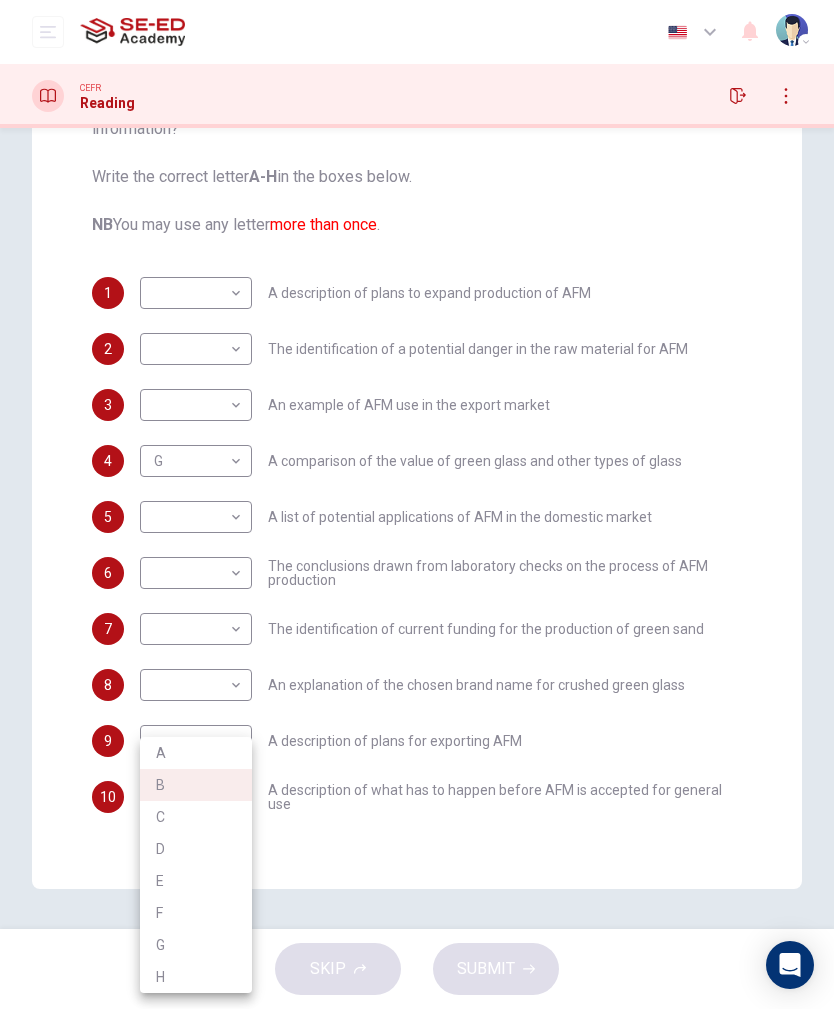 click on "A" at bounding box center (196, 753) 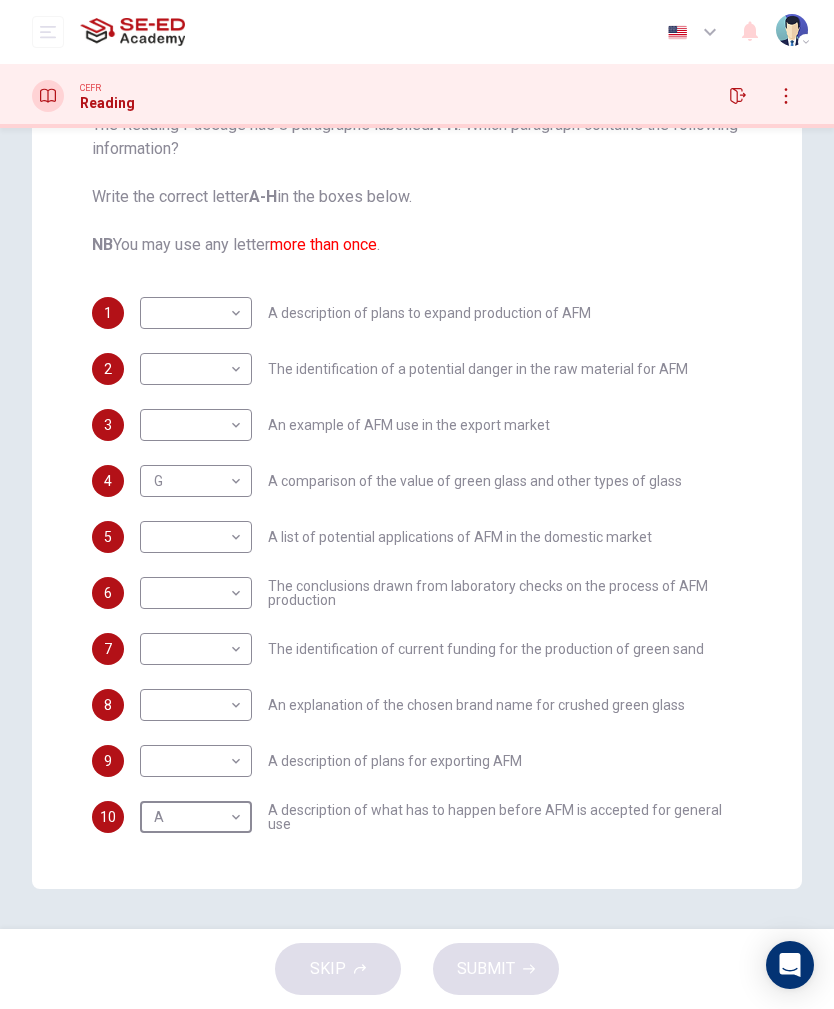scroll, scrollTop: 0, scrollLeft: 0, axis: both 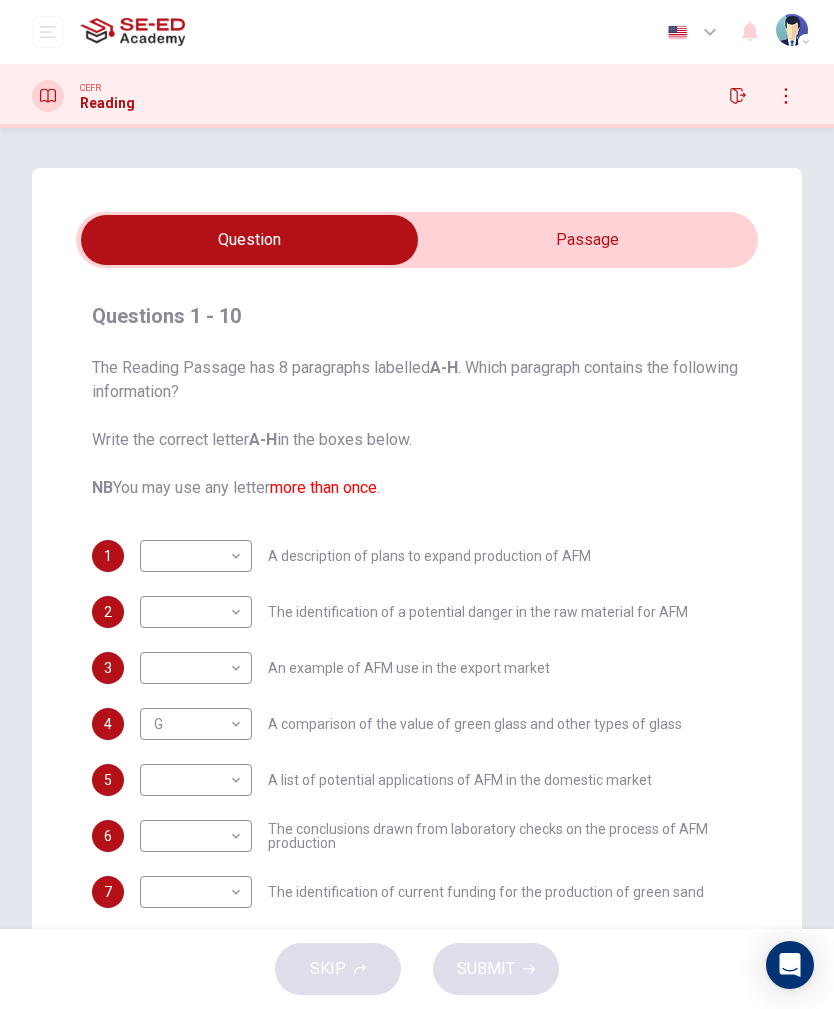 click at bounding box center [249, 240] 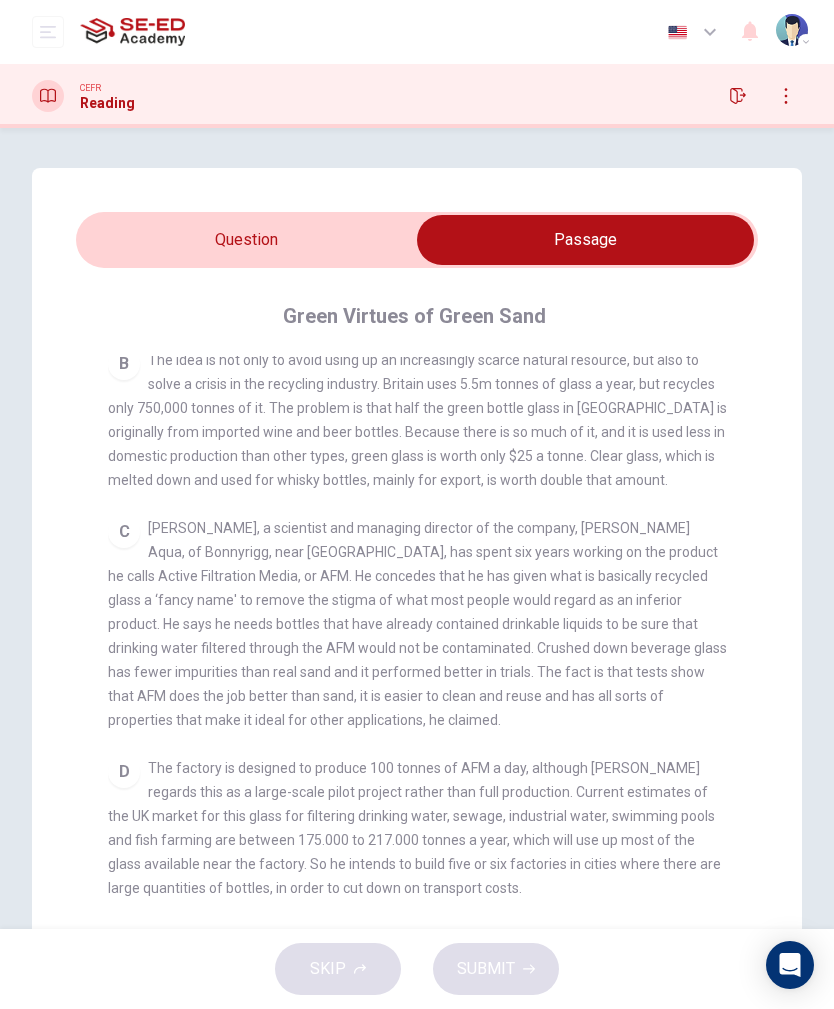 scroll, scrollTop: 639, scrollLeft: 0, axis: vertical 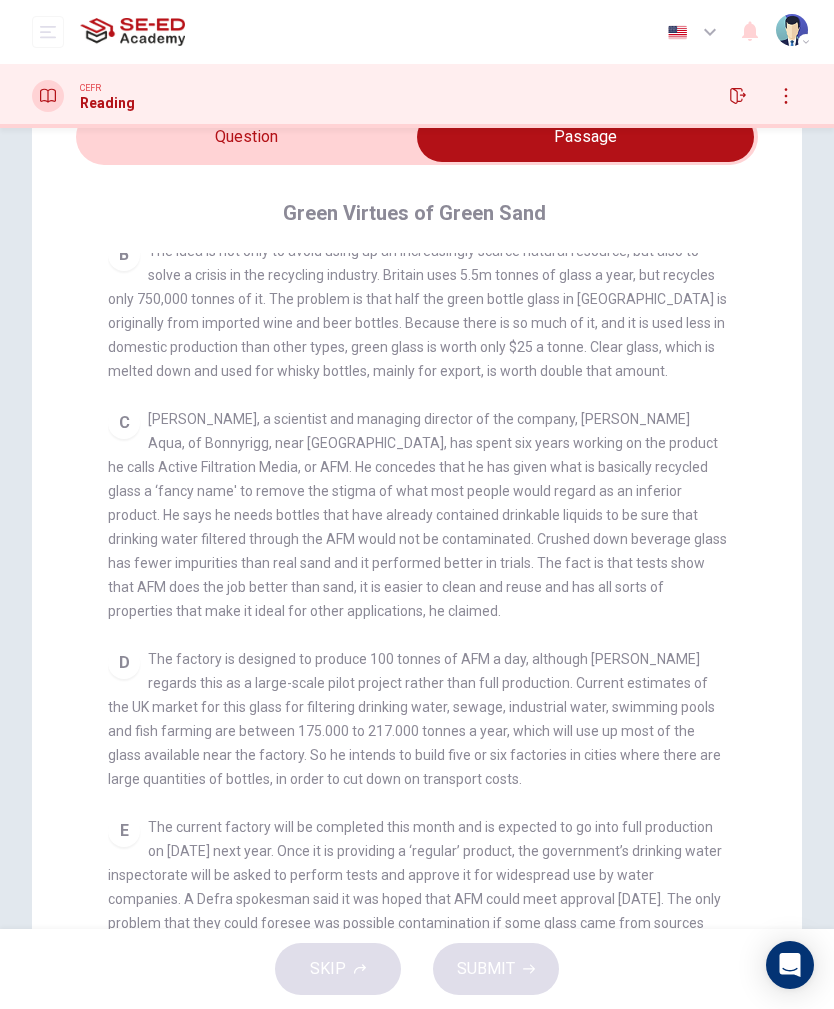 click at bounding box center (585, 137) 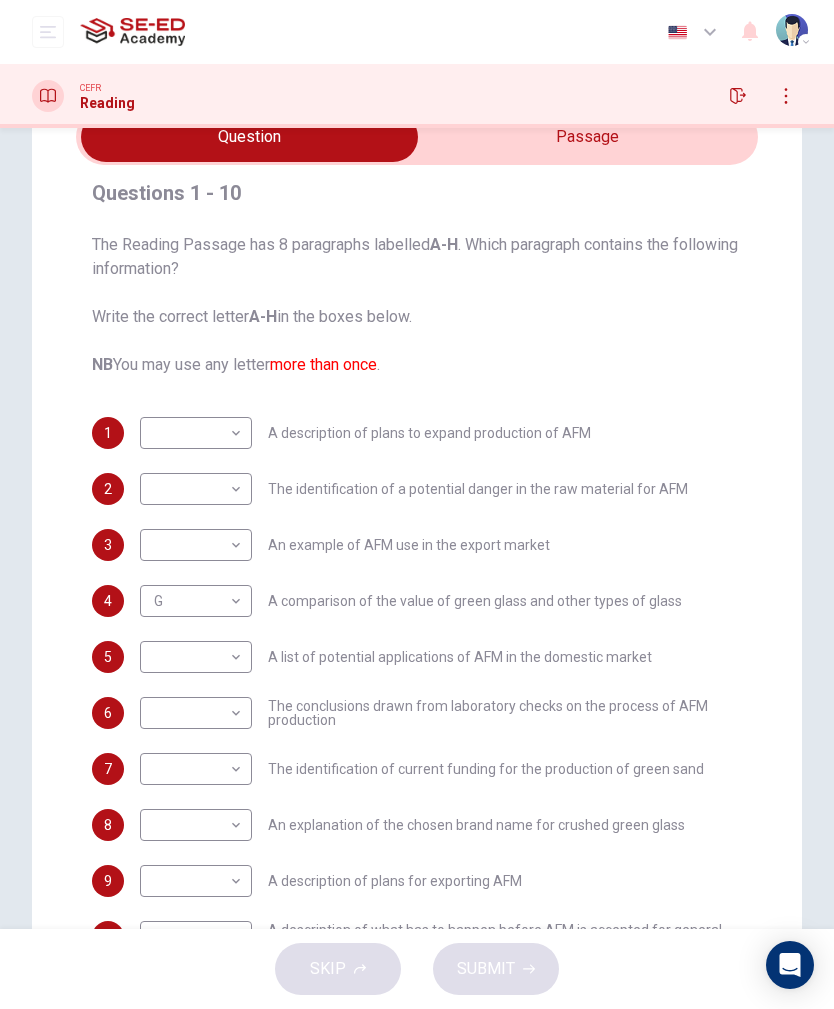 scroll, scrollTop: 20, scrollLeft: 0, axis: vertical 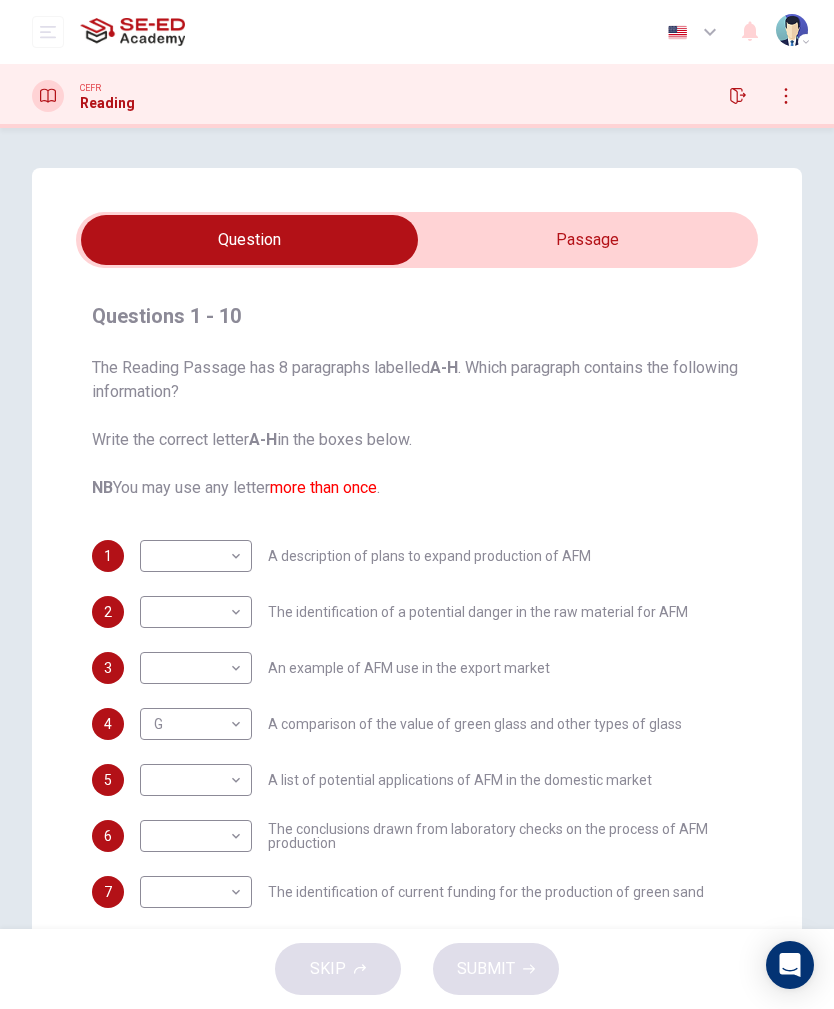 click at bounding box center (249, 240) 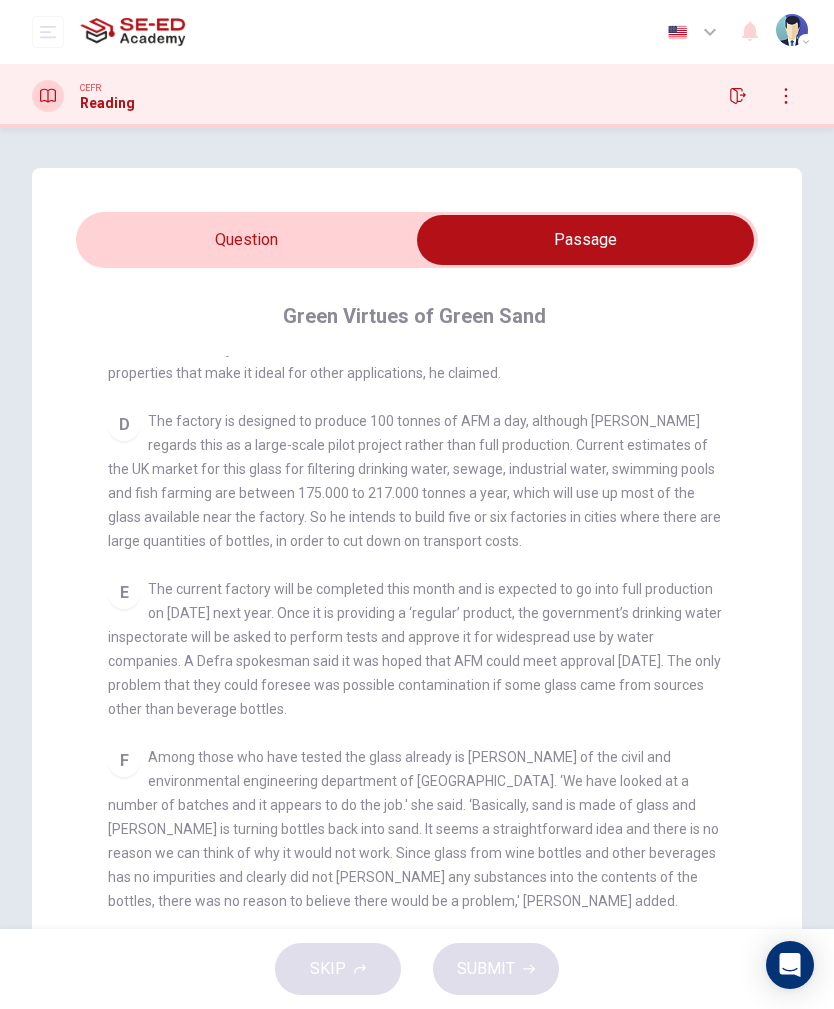 scroll, scrollTop: 984, scrollLeft: 0, axis: vertical 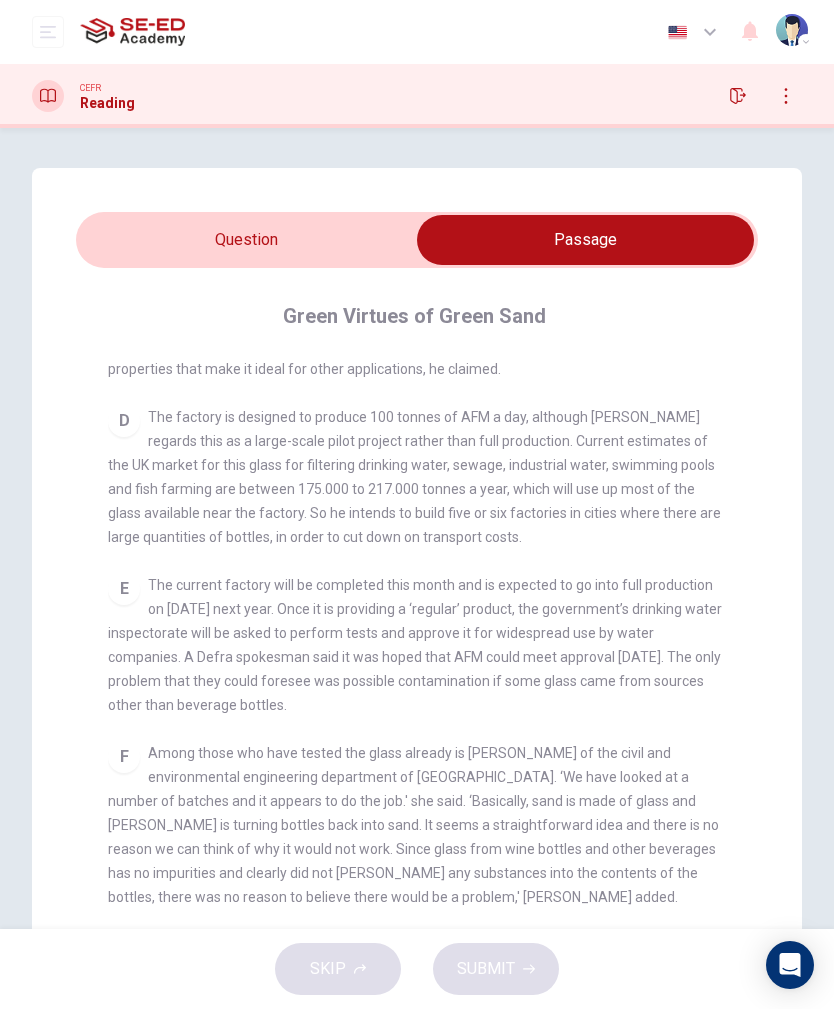 click at bounding box center (585, 240) 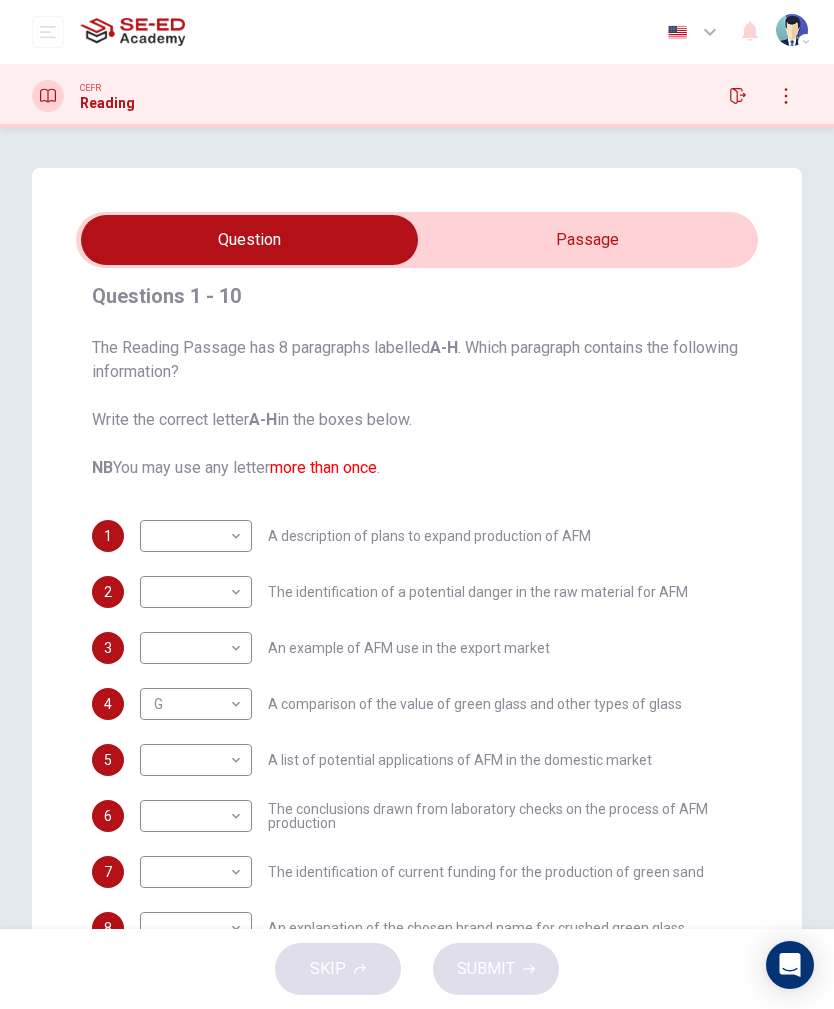 scroll, scrollTop: 20, scrollLeft: 0, axis: vertical 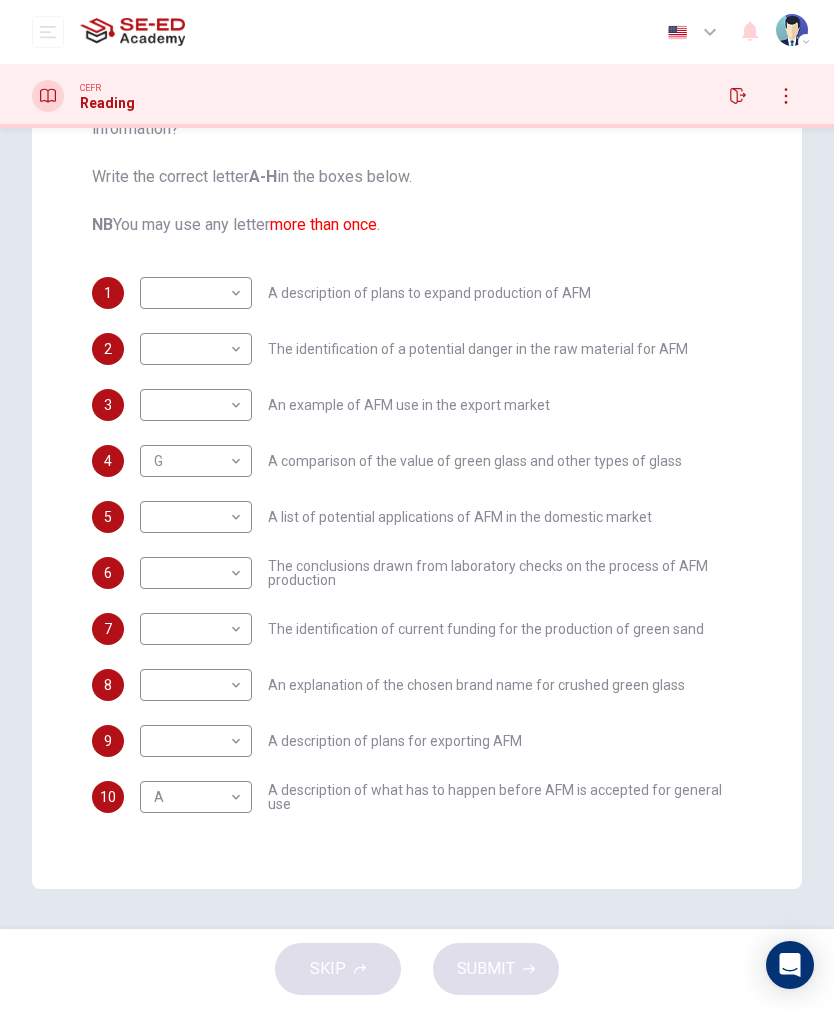 click on "This site uses cookies, as explained in our  Privacy Policy . If you agree to the use of cookies, please click the Accept button and continue to browse our site.   Privacy Policy Accept Dashboard Practice Start a test Analysis English en ​ Miss Sirivimon Phimsri CEFR Reading Question Passage Questions 1 - 10 The Reading Passage has 8 paragraphs labelled  A-H . Which paragraph contains the following information?
Write the correct letter  A-H  in the boxes below.
NB  You may use any letter  more than once . 1 ​ ​ A description of plans to expand production of AFM 2 ​ ​ The identification of a potential danger in the raw material for AFM 3 ​ ​ An example of AFM use in the export market 4 G G ​ A comparison of the value of green glass and other types of glass 5 ​ ​ A list of potential applications of AFM in the domestic market 6 ​ ​ The conclusions drawn from laboratory checks on the process of AFM production 7 ​ ​ 8 ​ ​ 9 ​ ​ A description of plans for exporting AFM 10 A A" at bounding box center (417, 504) 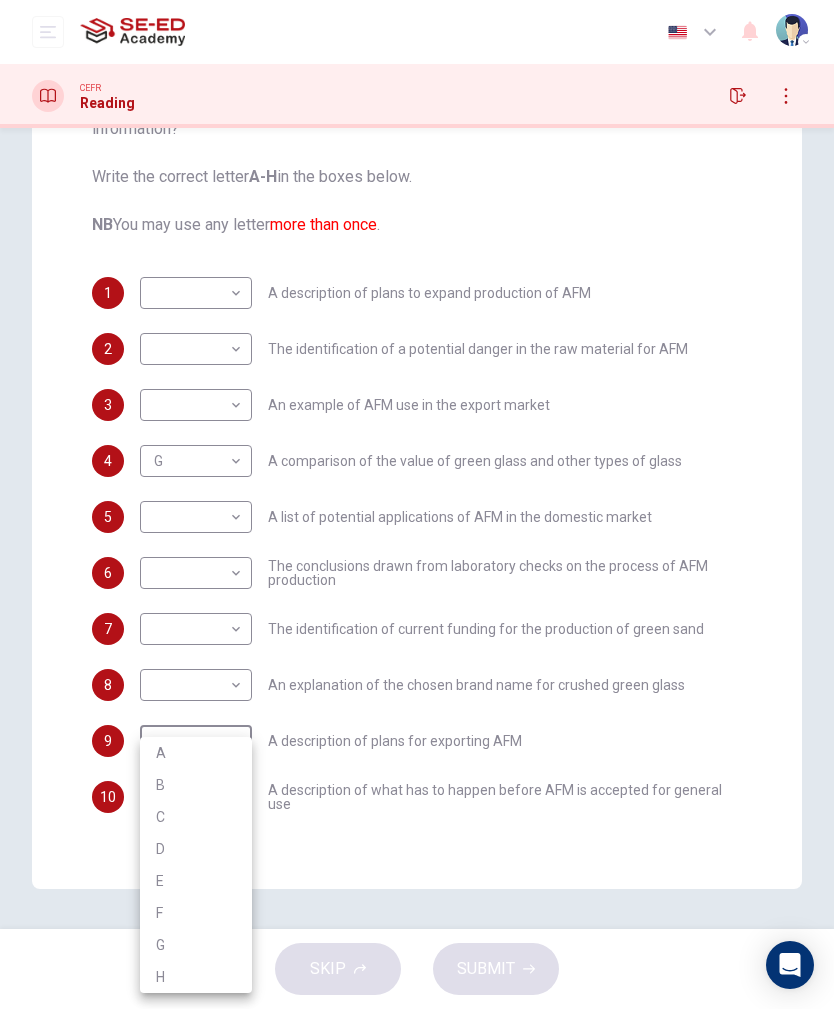 click on "D" at bounding box center [196, 849] 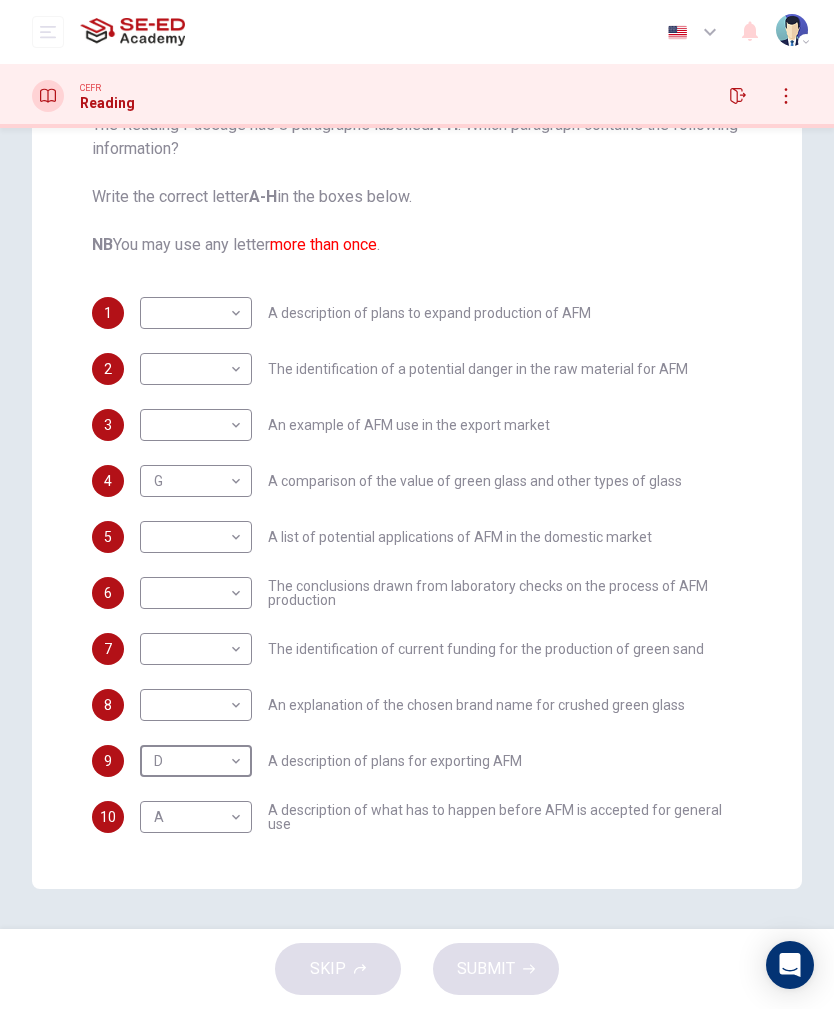 scroll, scrollTop: 0, scrollLeft: 0, axis: both 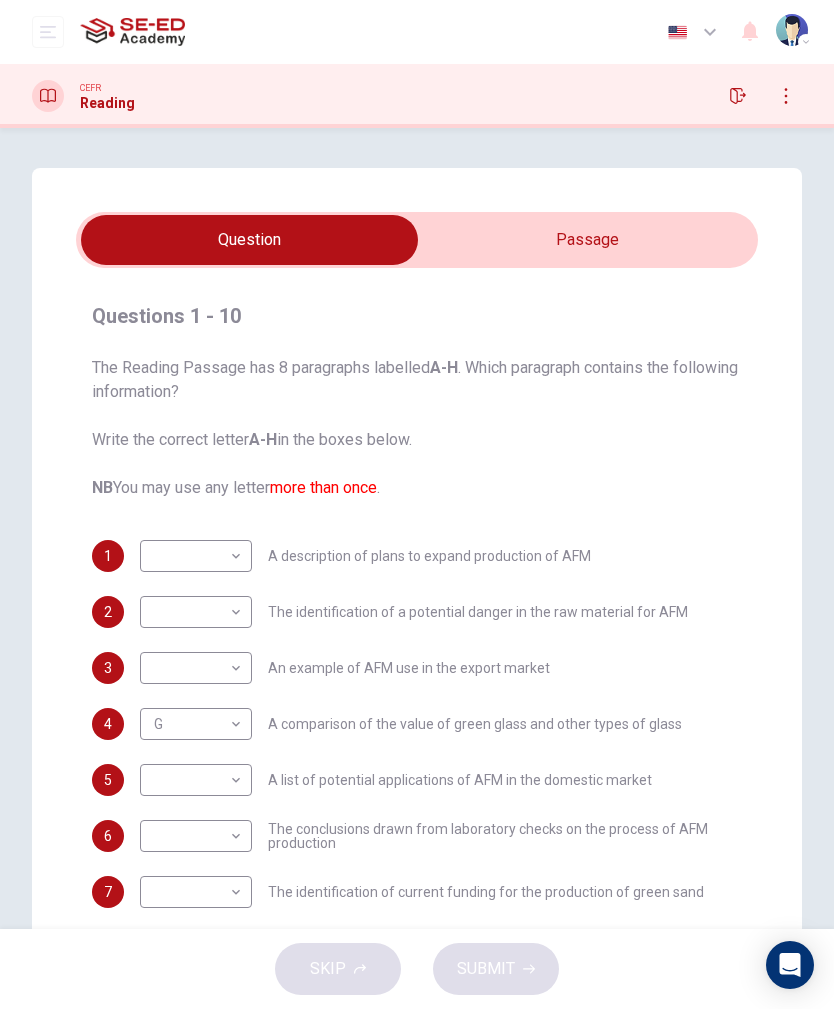 click at bounding box center (249, 240) 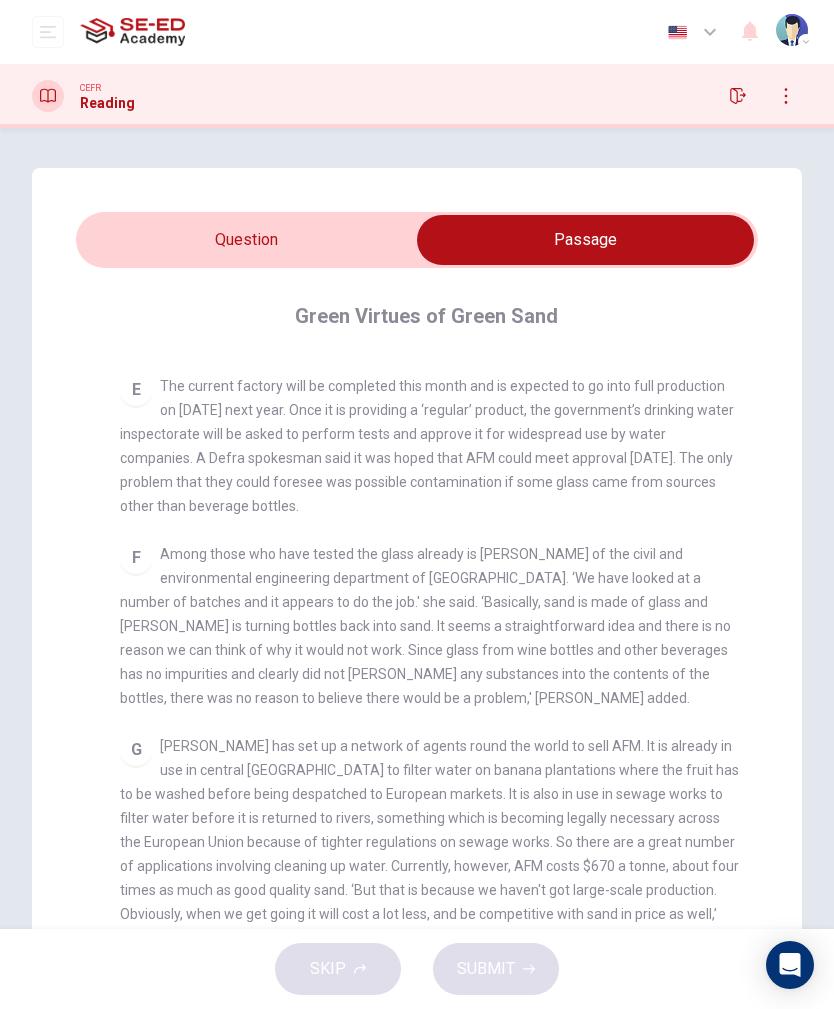 scroll, scrollTop: 1181, scrollLeft: 0, axis: vertical 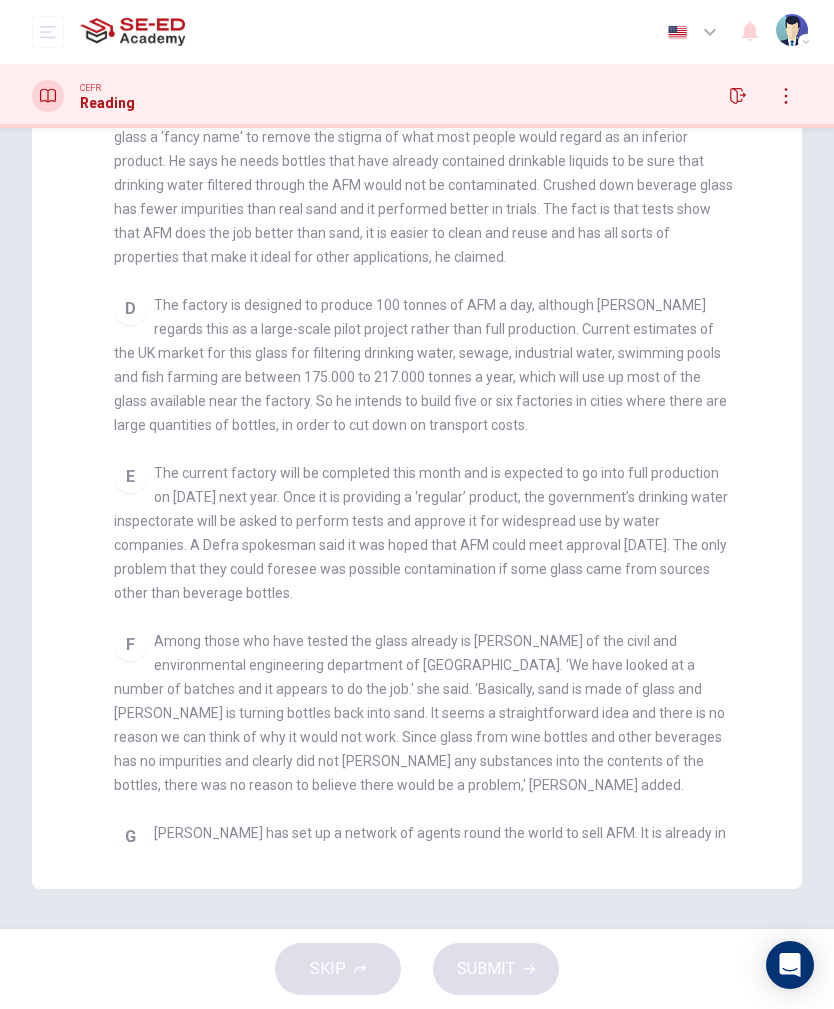 checkbox on "false" 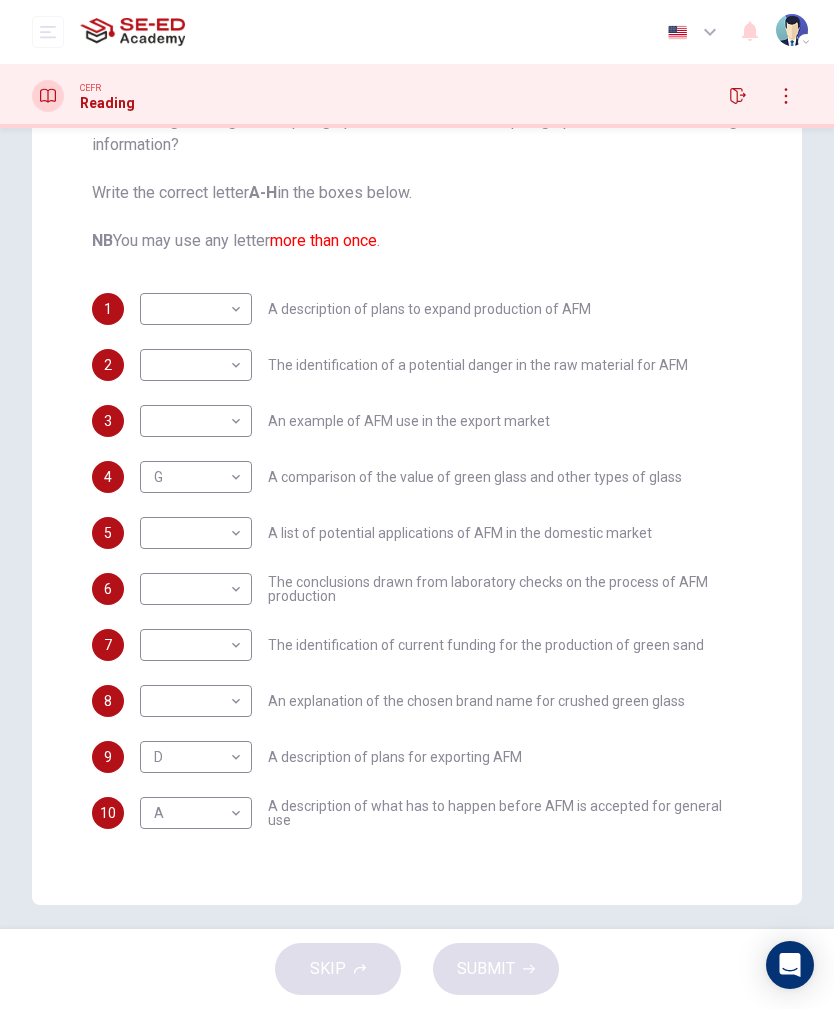 scroll, scrollTop: 20, scrollLeft: 0, axis: vertical 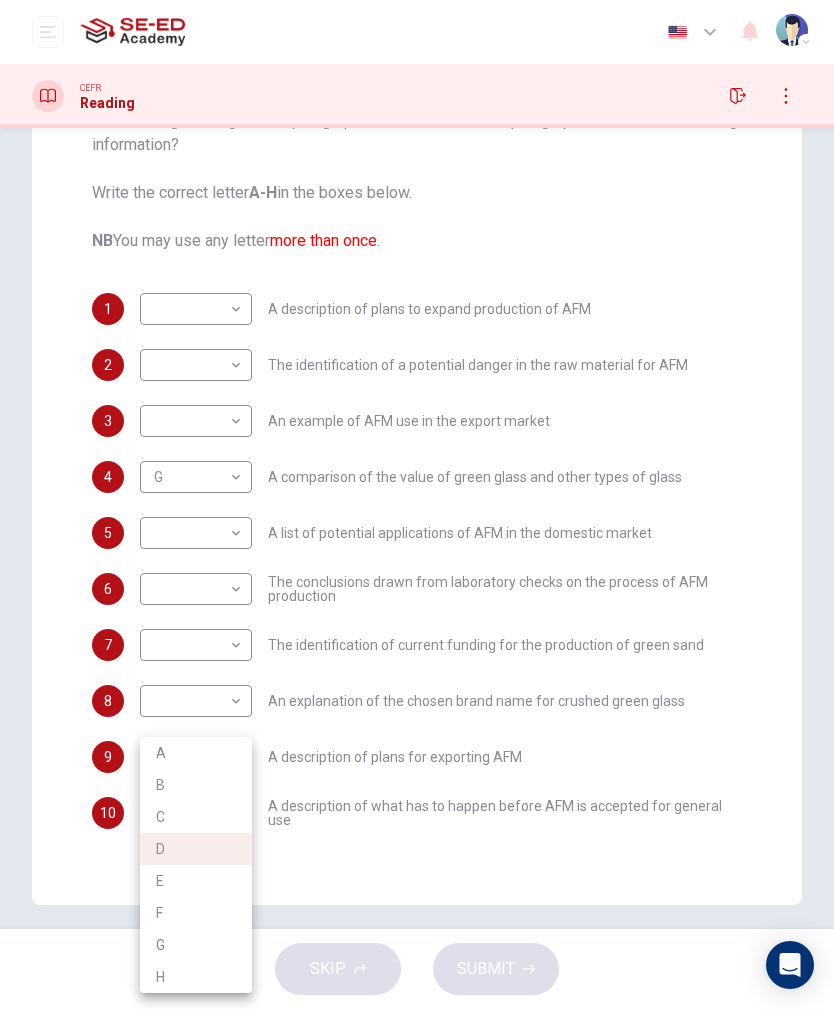 click on "E" at bounding box center (196, 881) 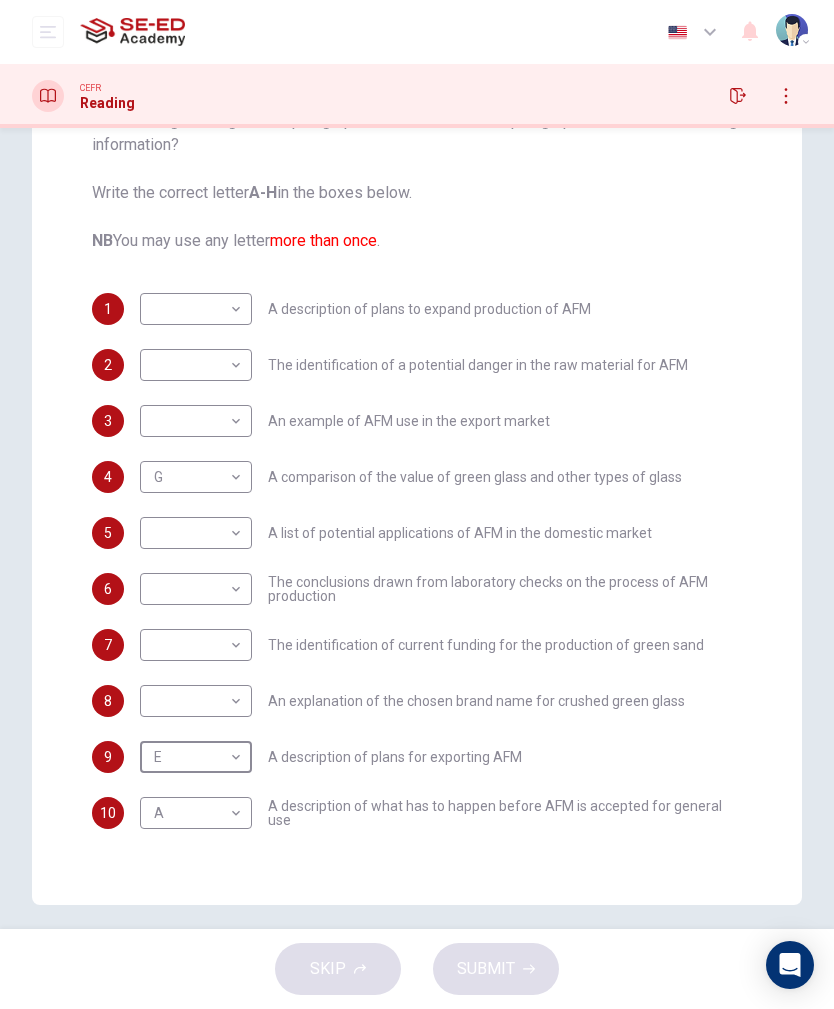 click on "Question Passage Questions 1 - 10 The Reading Passage has 8 paragraphs labelled  A-H . Which paragraph contains the following information?
Write the correct letter  A-H  in the boxes below.
NB  You may use any letter  more than once . 1 ​ ​ A description of plans to expand production of AFM 2 ​ ​ The identification of a potential danger in the raw material for AFM 3 ​ ​ An example of AFM use in the export market 4 G G ​ A comparison of the value of green glass and other types of glass 5 ​ ​ A list of potential applications of AFM in the domestic market 6 ​ ​ The conclusions drawn from laboratory checks on the process of AFM production 7 ​ ​ The identification of current funding for the production of green sand 8 ​ ​ An explanation of the chosen brand name for crushed green glass 9 E E ​ A description of plans for exporting AFM 10 A A ​ A description of what has to happen before AFM is accepted for general use Green Virtues of Green Sand CLICK TO ZOOM Click to Zoom A B C D" at bounding box center [417, 423] 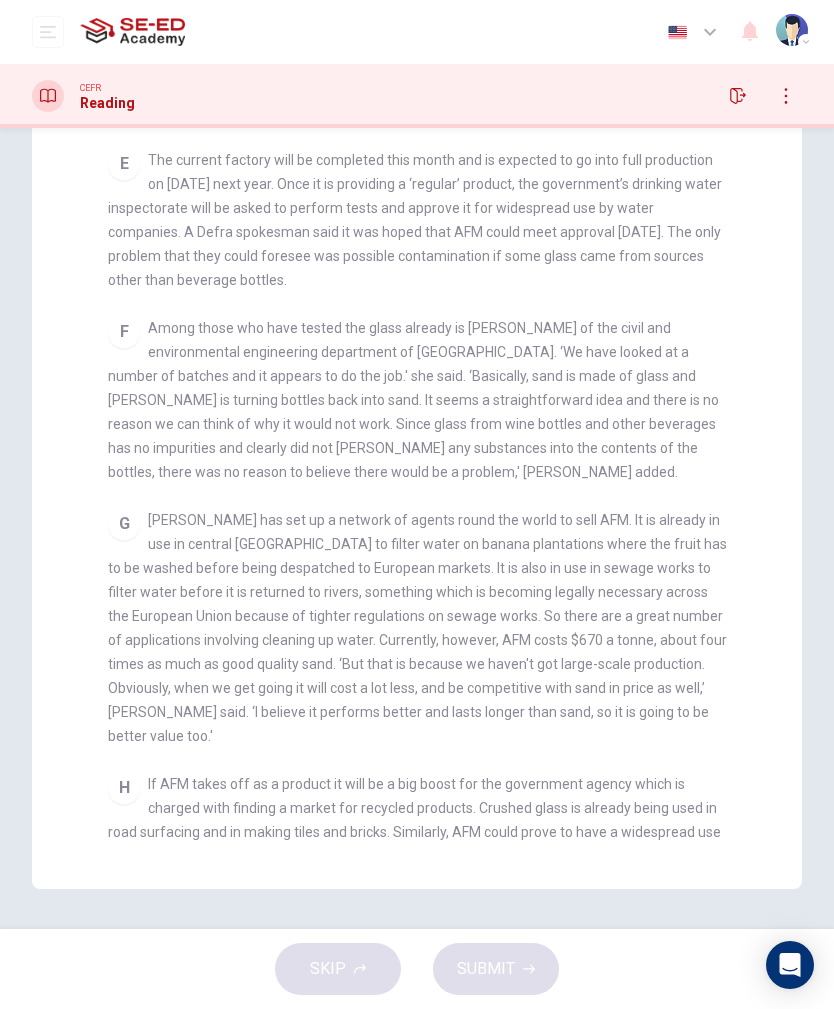 scroll, scrollTop: 1181, scrollLeft: 0, axis: vertical 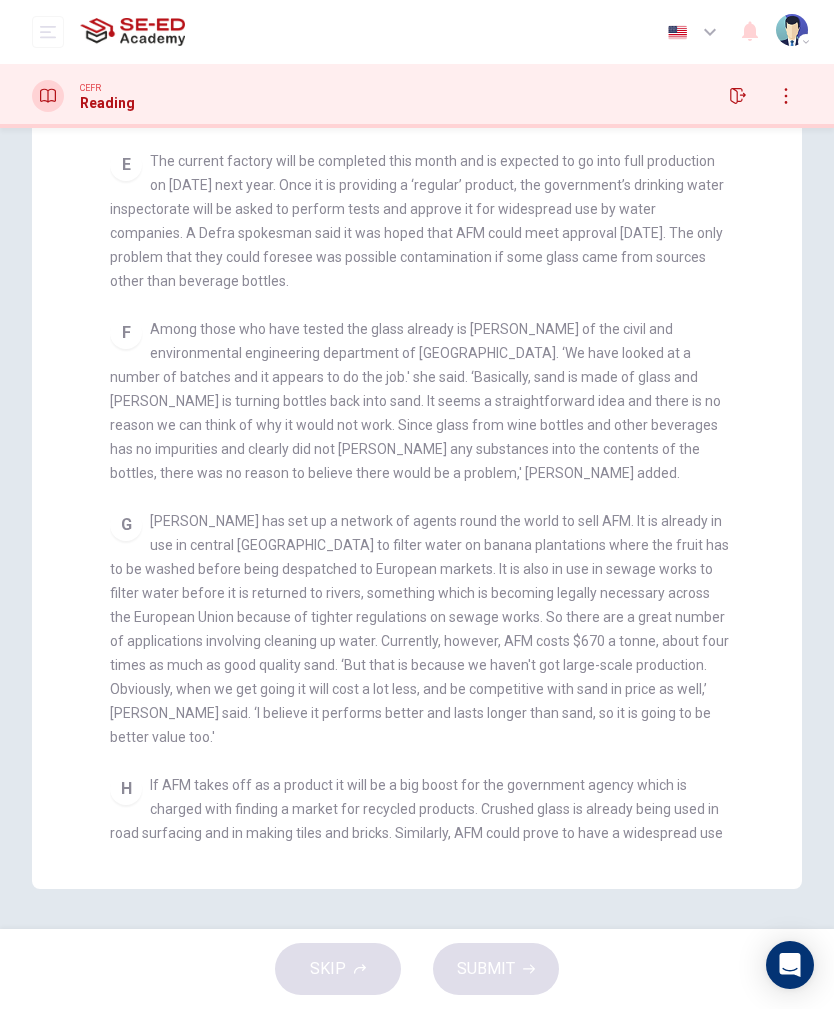 checkbox on "false" 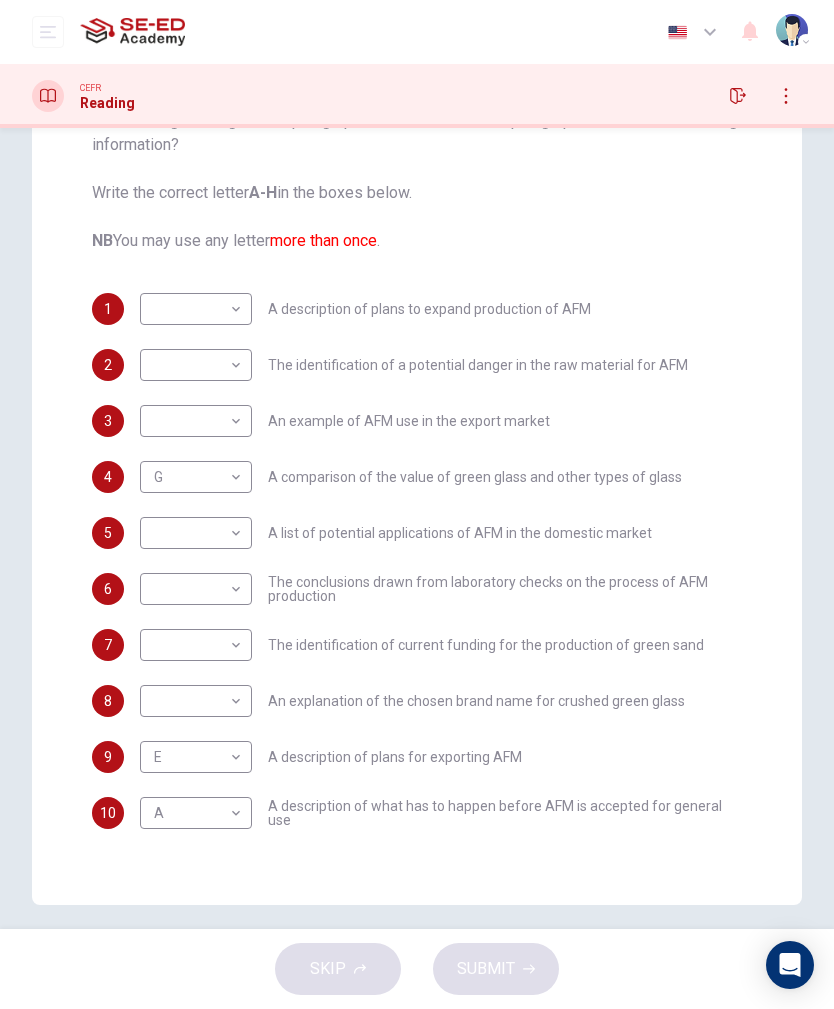 click on "This site uses cookies, as explained in our  Privacy Policy . If you agree to the use of cookies, please click the Accept button and continue to browse our site.   Privacy Policy Accept Dashboard Practice Start a test Analysis English en ​ Miss Sirivimon Phimsri CEFR Reading Question Passage Questions 1 - 10 The Reading Passage has 8 paragraphs labelled  A-H . Which paragraph contains the following information?
Write the correct letter  A-H  in the boxes below.
NB  You may use any letter  more than once . 1 ​ ​ A description of plans to expand production of AFM 2 ​ ​ The identification of a potential danger in the raw material for AFM 3 ​ ​ An example of AFM use in the export market 4 G G ​ A comparison of the value of green glass and other types of glass 5 ​ ​ A list of potential applications of AFM in the domestic market 6 ​ ​ The conclusions drawn from laboratory checks on the process of AFM production 7 ​ ​ 8 ​ ​ 9 E E ​ A description of plans for exporting AFM 10 A A" at bounding box center (417, 504) 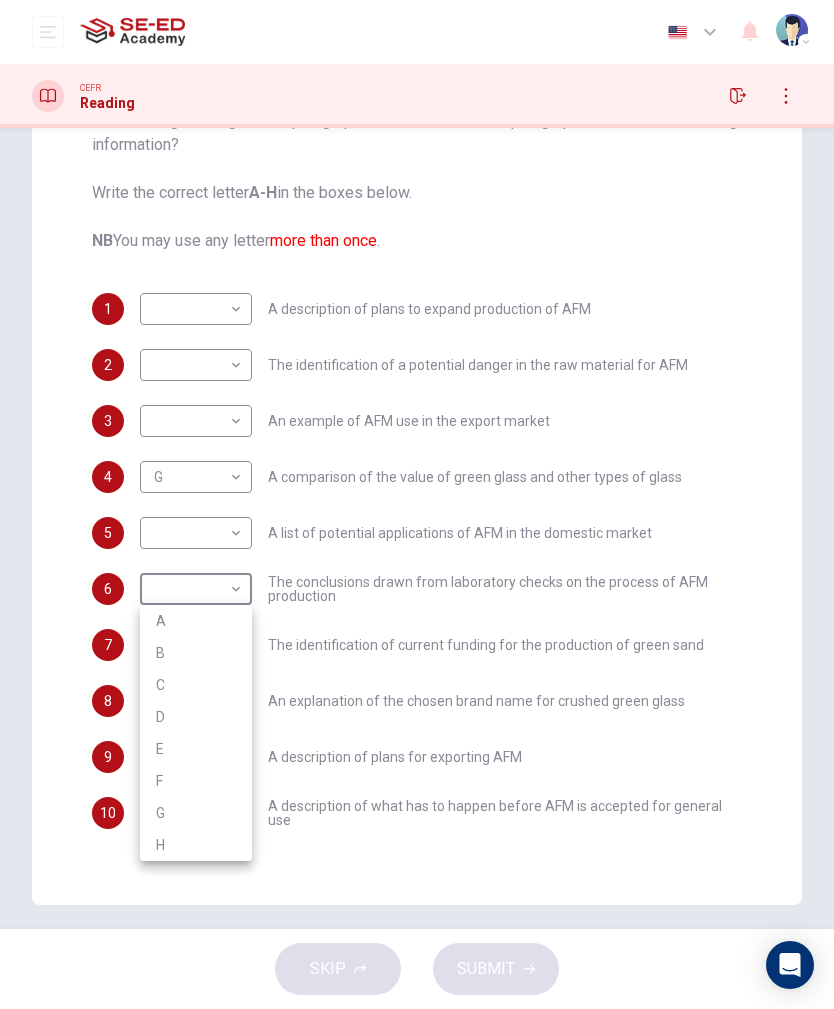 click on "H" at bounding box center (196, 845) 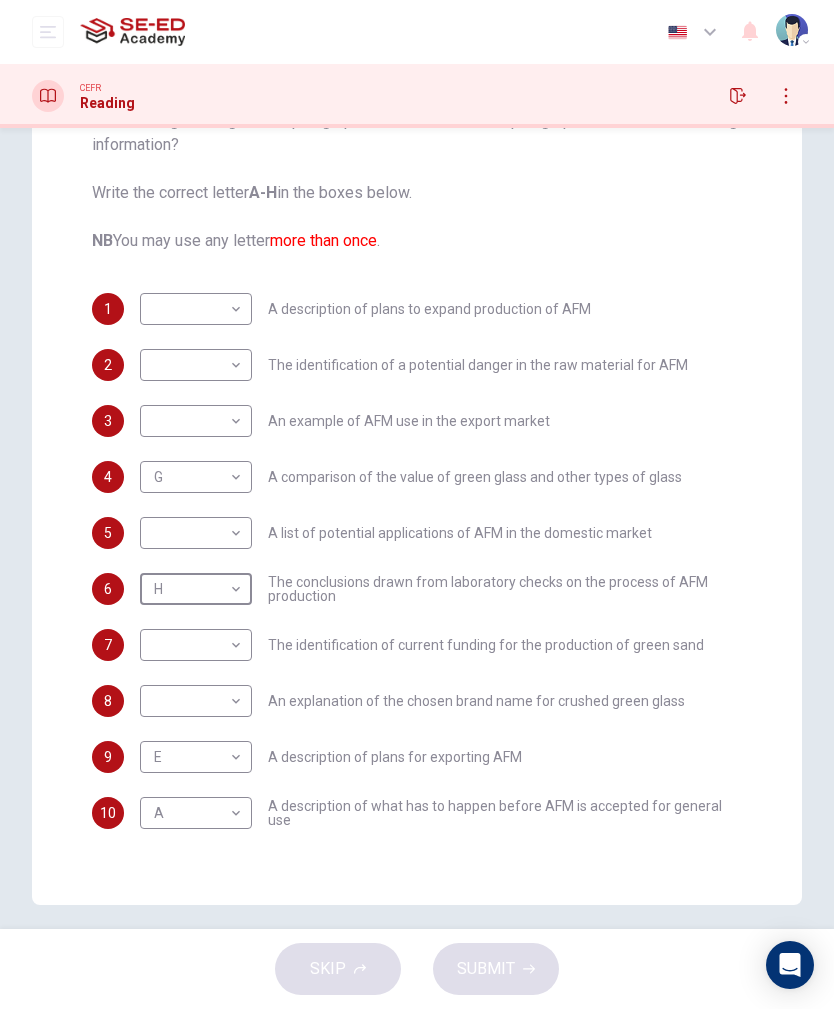 type on "H" 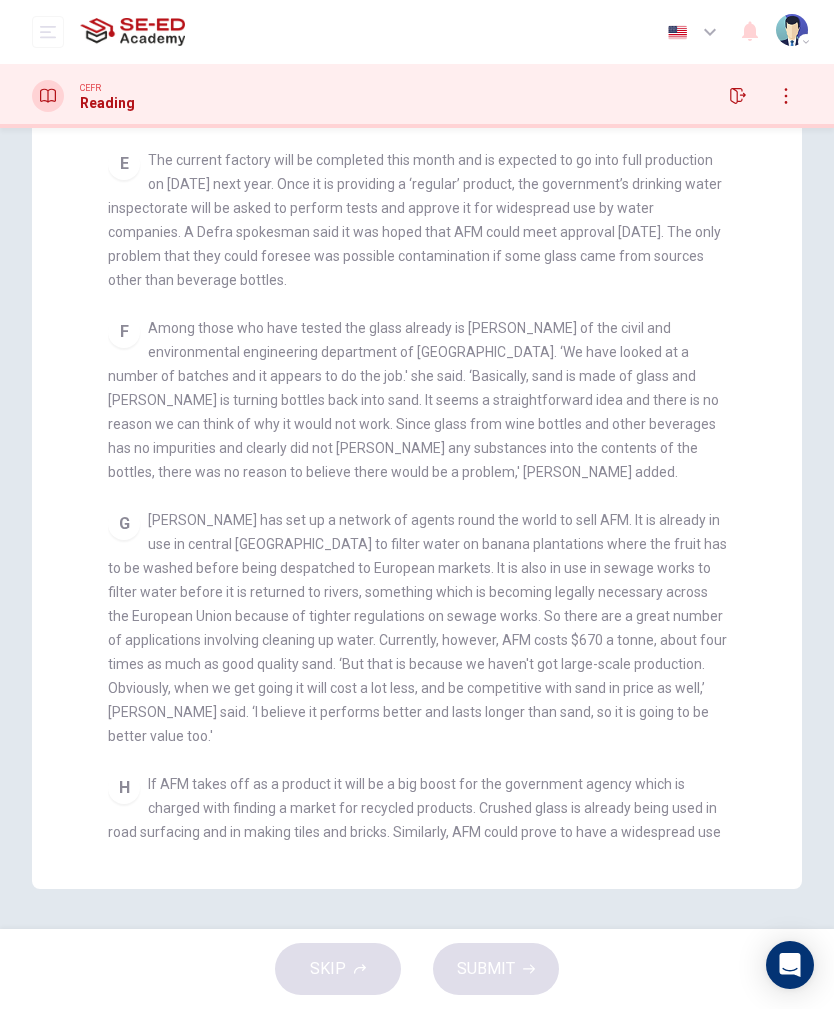 scroll, scrollTop: 1181, scrollLeft: 0, axis: vertical 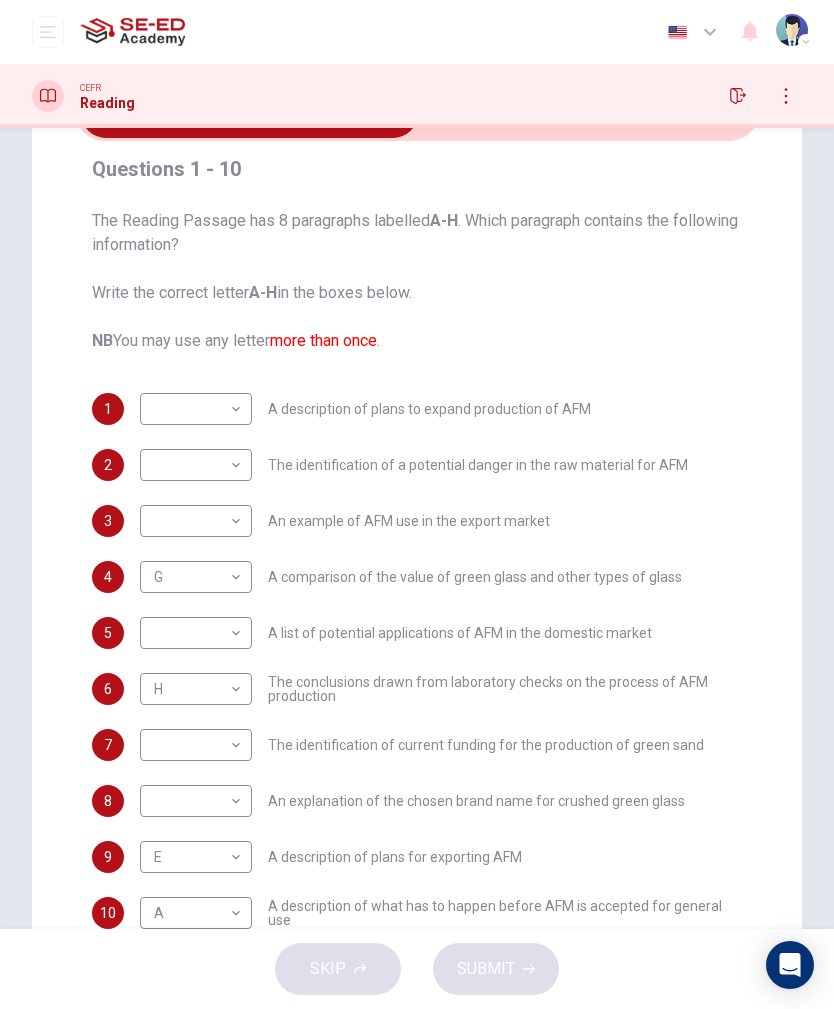click on "2 ​ ​ The identification of a potential danger in the raw material for AFM" at bounding box center [417, 465] 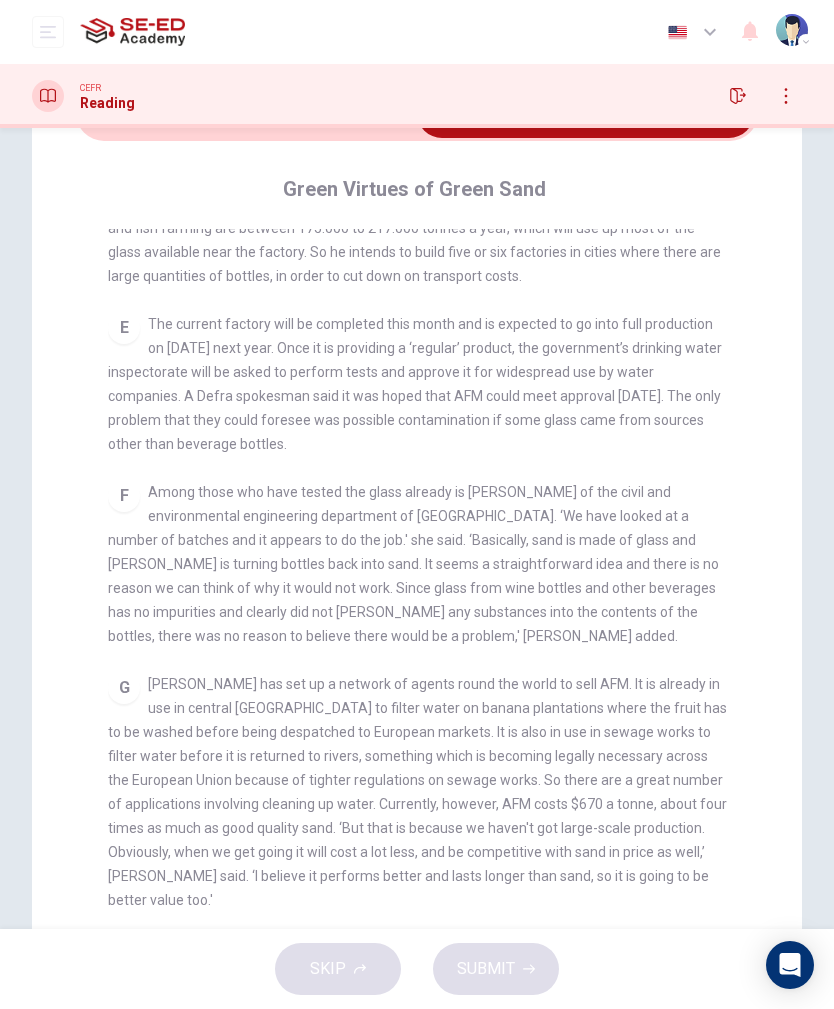 scroll, scrollTop: 1109, scrollLeft: 0, axis: vertical 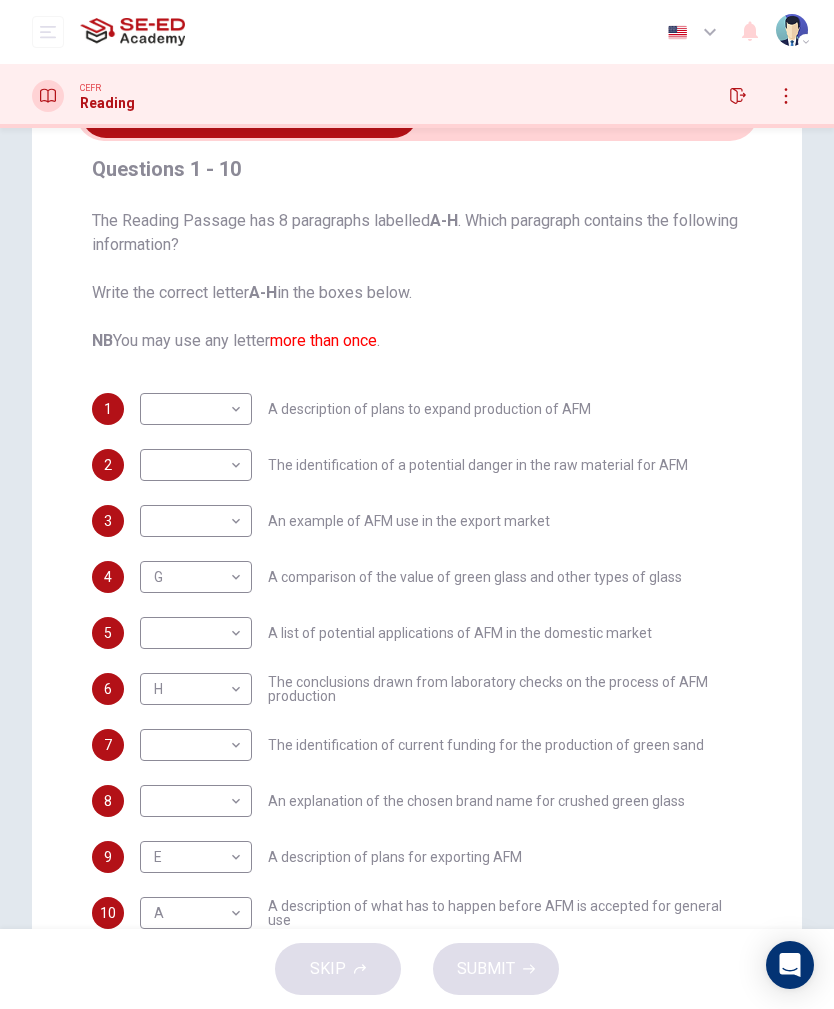 checkbox on "false" 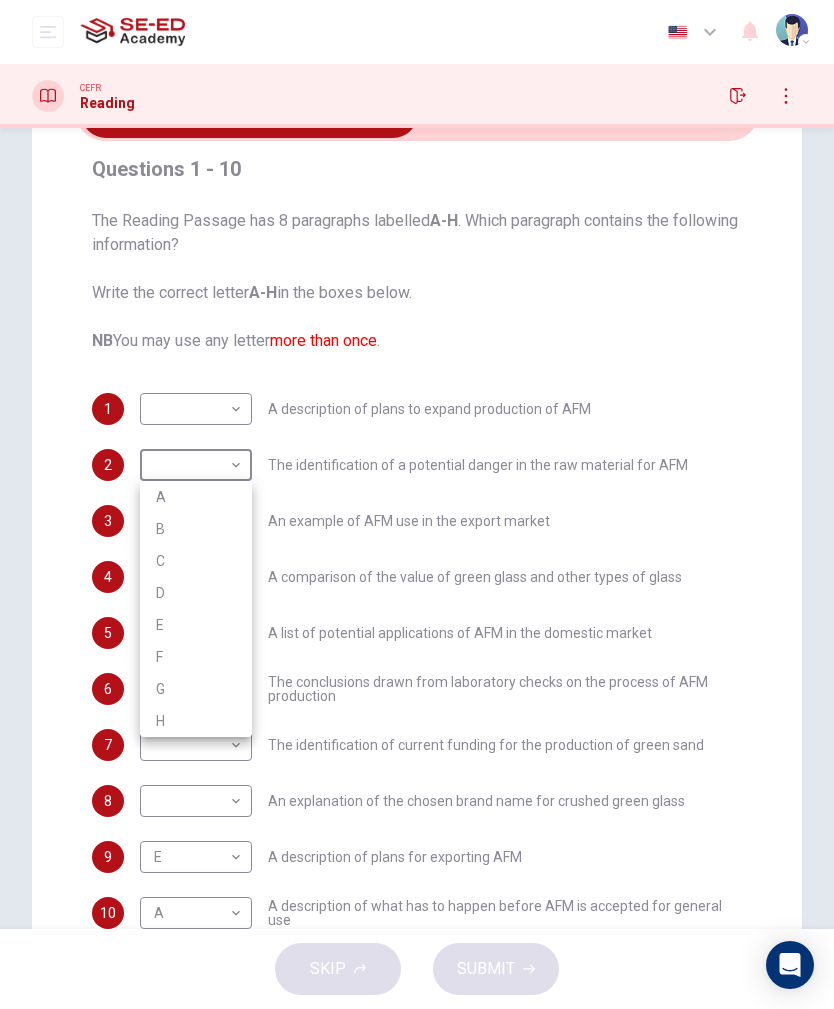 click on "F" at bounding box center (196, 657) 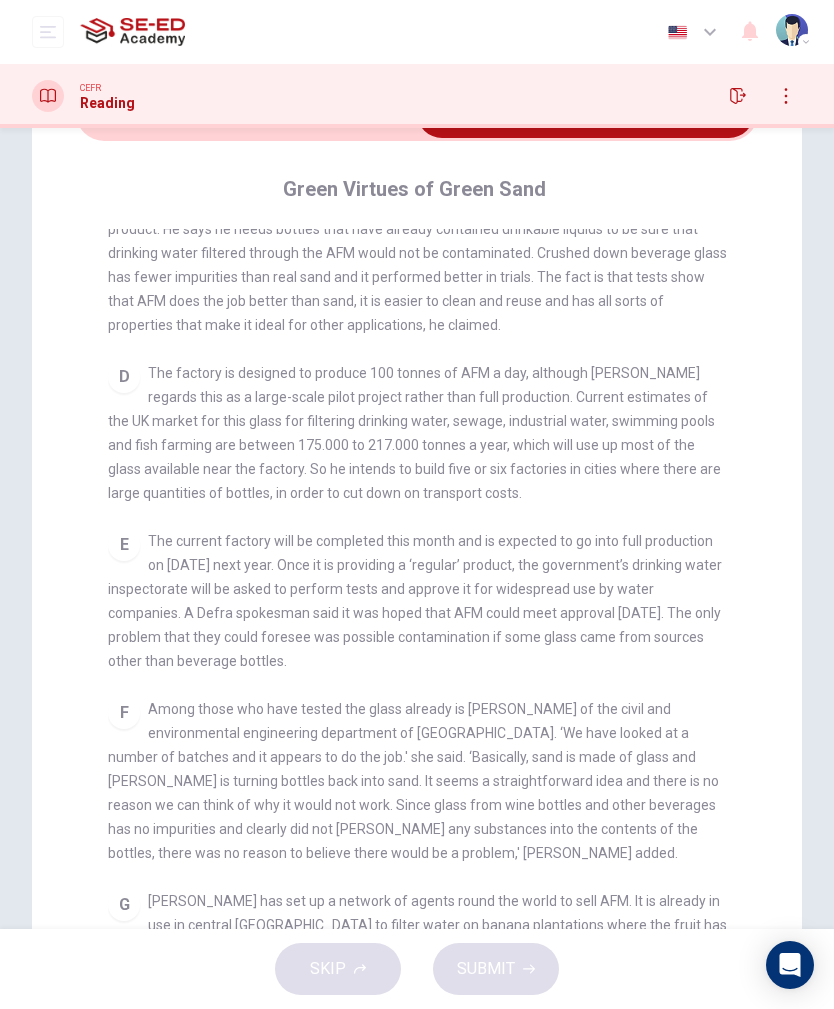 scroll, scrollTop: 877, scrollLeft: 0, axis: vertical 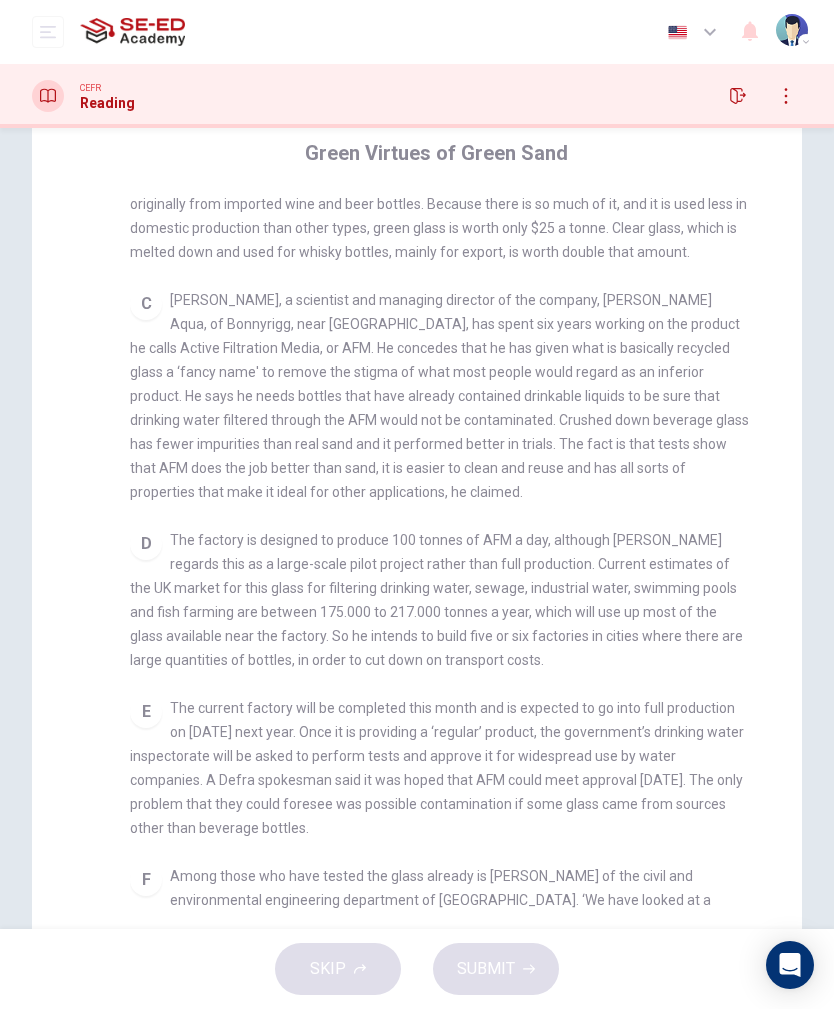 checkbox on "false" 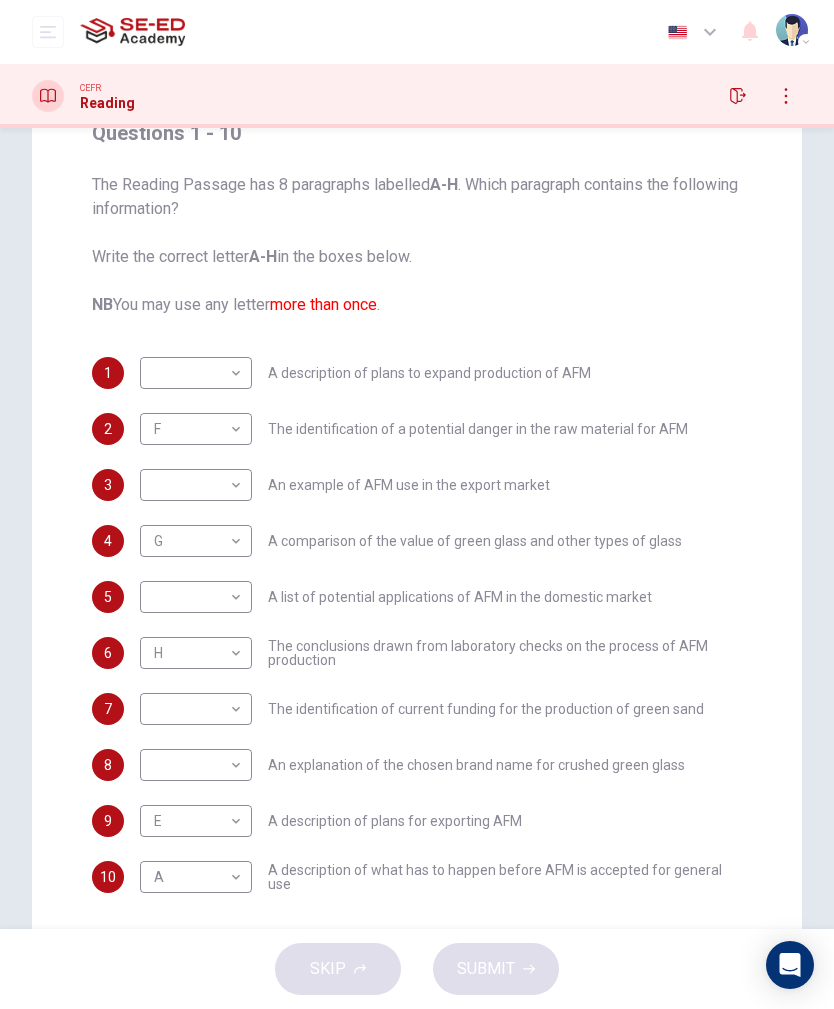 click on "A description of plans to expand production of AFM" at bounding box center [429, 373] 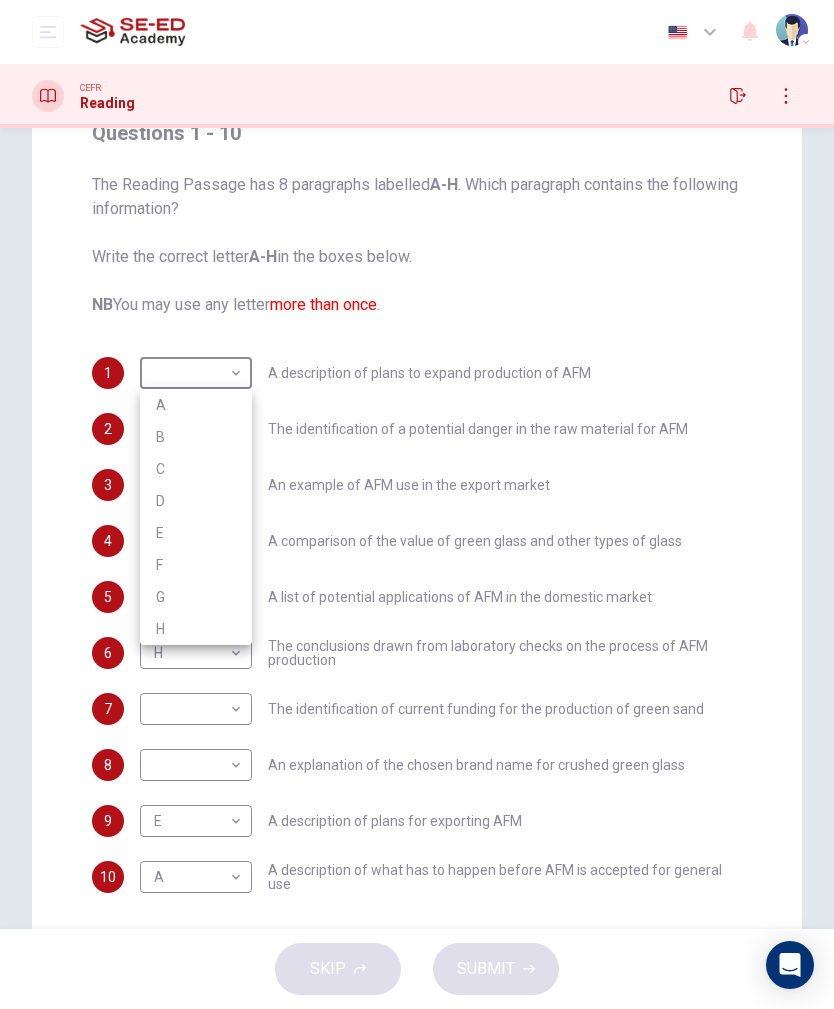 click on "D" at bounding box center [196, 501] 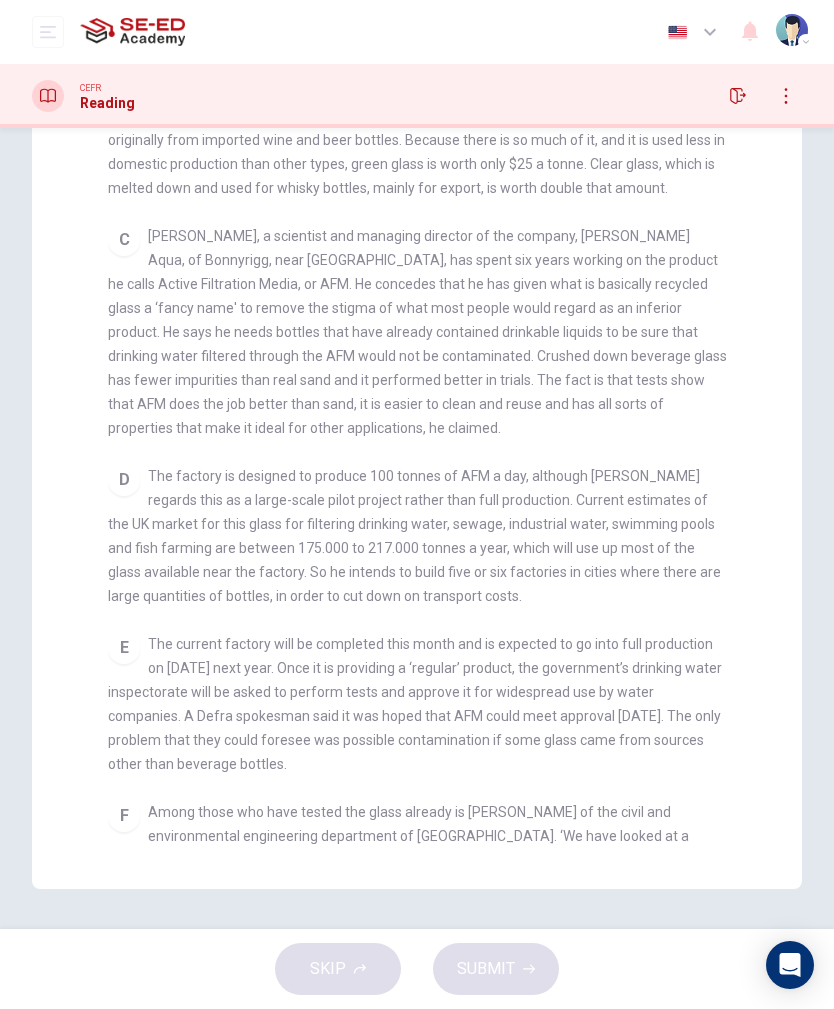 scroll, scrollTop: 227, scrollLeft: 0, axis: vertical 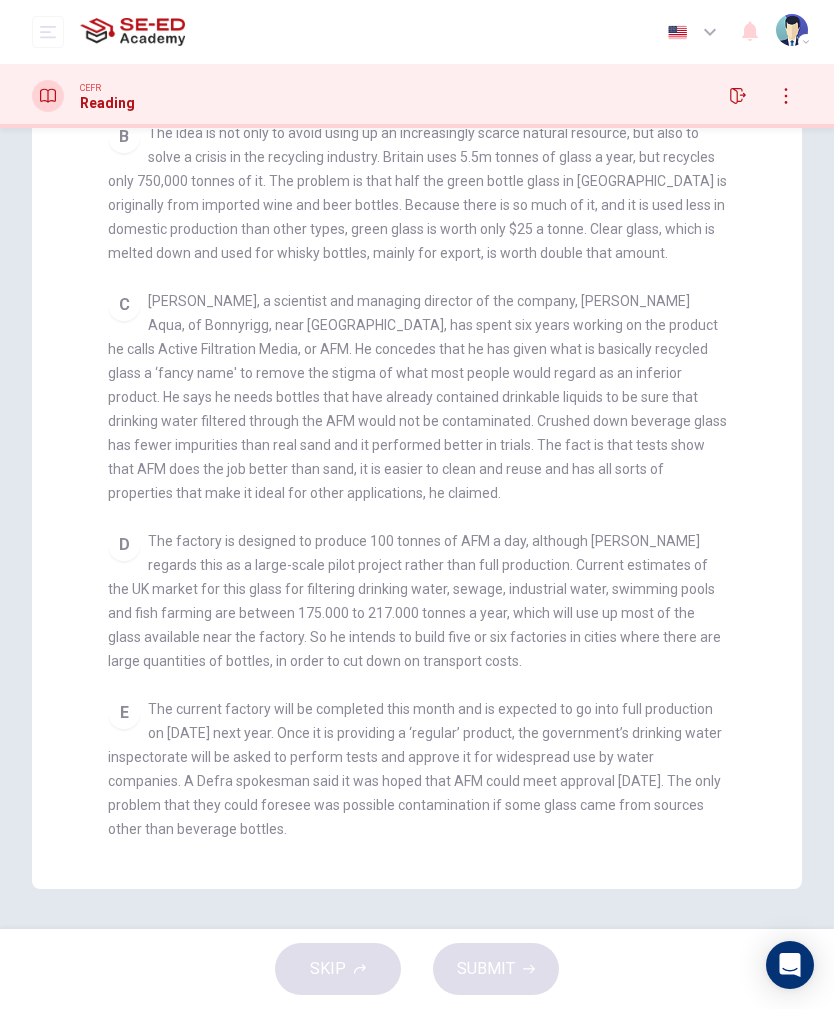 click on "CLICK TO ZOOM Click to Zoom A For the past 100 years, special high grade white sand dug from the ground at Leighton Buzzard in the UK has been used to filter tap water to remove bacteria and impurities but this may no longer be necessary. A new factory that turns used wine bottles into green sand could revolutionise the recycling industry and help to filter Britain’s drinking water. Backed by $1.6m from the European Union and the Department for Environment, Food and Rural Affairs (Defra), a company based in Scotland is building the factory, which will turn beverage bottles back into the sand from which they were made in the first place. The green sand has already been successfully tested by water companies and is being used in 50 swimming pools in Scotland to keep the water clean. B C D E F G H" at bounding box center (430, 487) 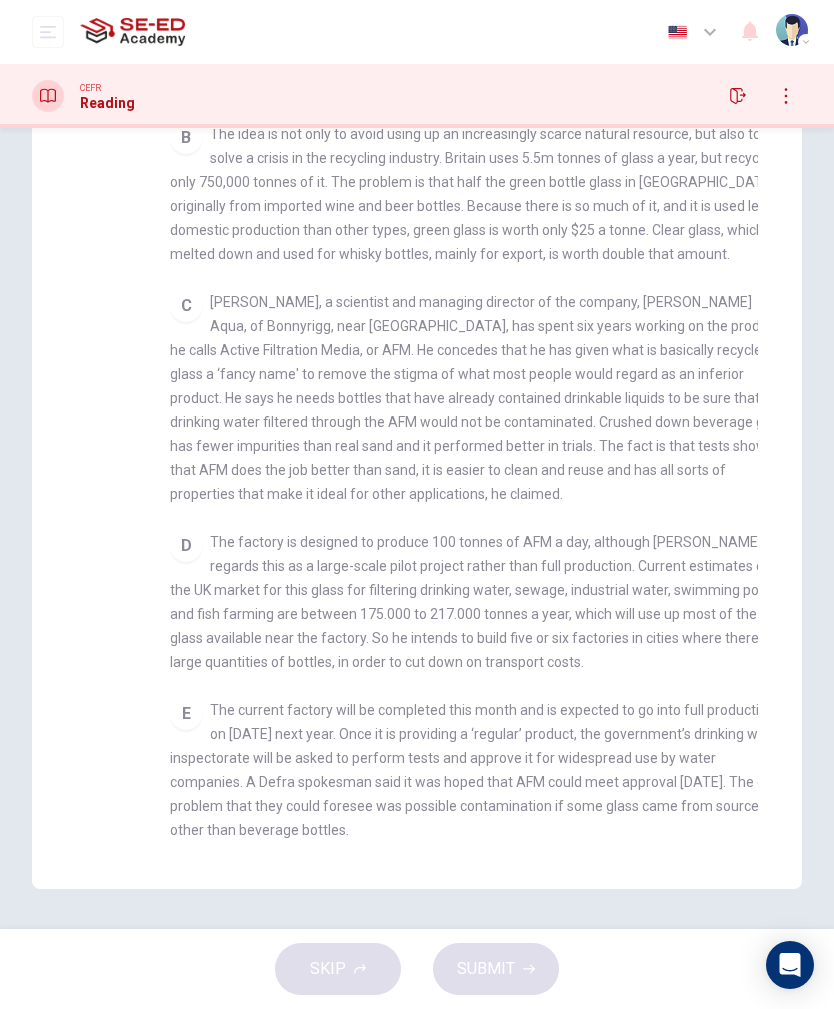 checkbox on "false" 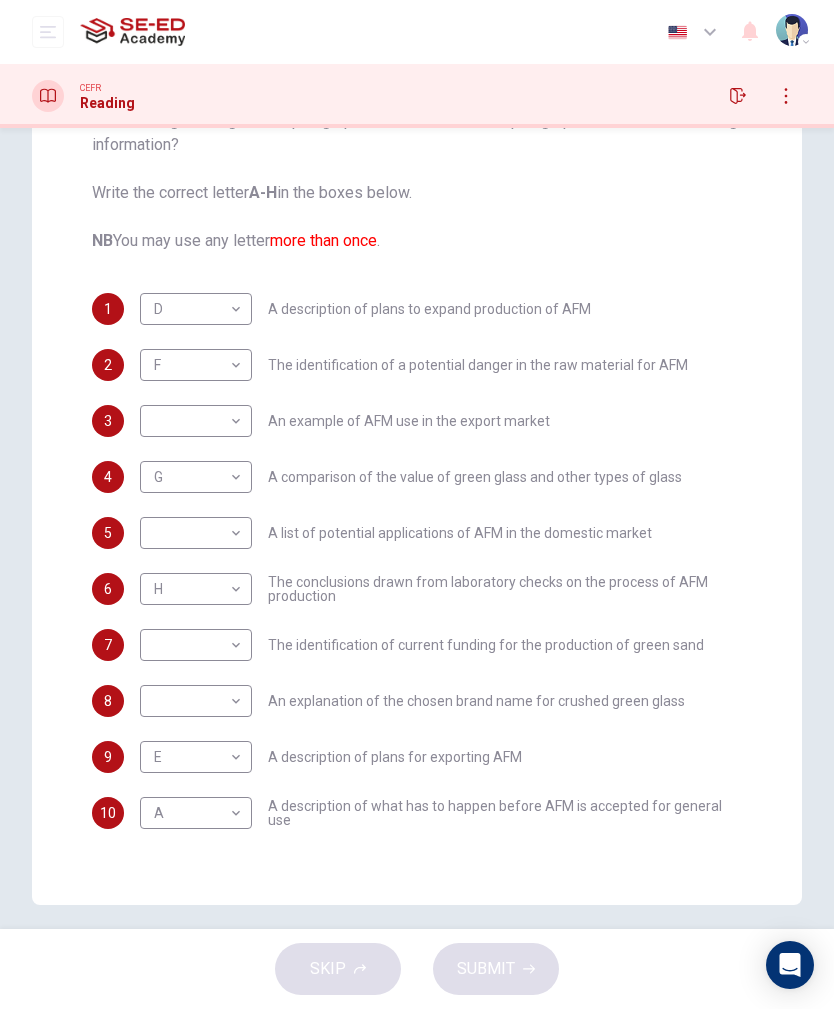 click on "This site uses cookies, as explained in our  Privacy Policy . If you agree to the use of cookies, please click the Accept button and continue to browse our site.   Privacy Policy Accept Dashboard Practice Start a test Analysis English en ​ Miss Sirivimon Phimsri CEFR Reading Question Passage Questions 1 - 10 The Reading Passage has 8 paragraphs labelled  A-H . Which paragraph contains the following information?
Write the correct letter  A-H  in the boxes below.
NB  You may use any letter  more than once . 1 D D ​ A description of plans to expand production of AFM 2 F F ​ The identification of a potential danger in the raw material for AFM 3 ​ ​ An example of AFM use in the export market 4 G G ​ A comparison of the value of green glass and other types of glass 5 ​ ​ A list of potential applications of AFM in the domestic market 6 H H ​ The conclusions drawn from laboratory checks on the process of AFM production 7 ​ ​ 8 ​ ​ 9 E E ​ A description of plans for exporting AFM 10 A A" at bounding box center [417, 504] 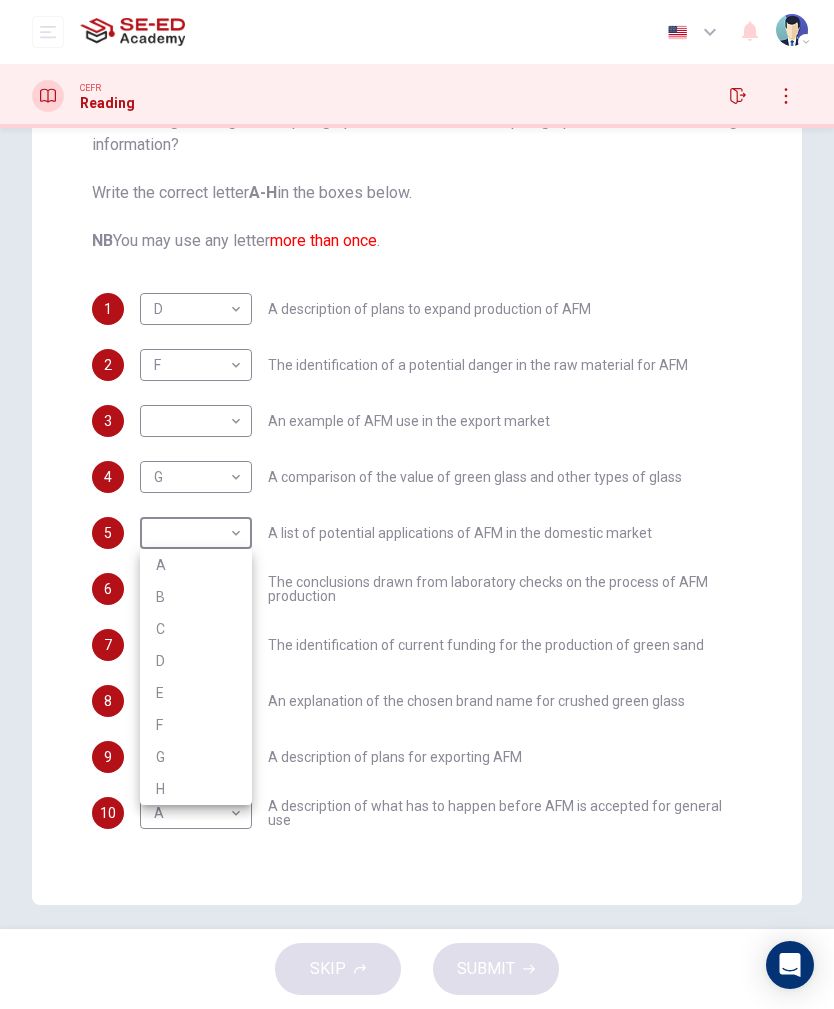 click on "C" at bounding box center [196, 629] 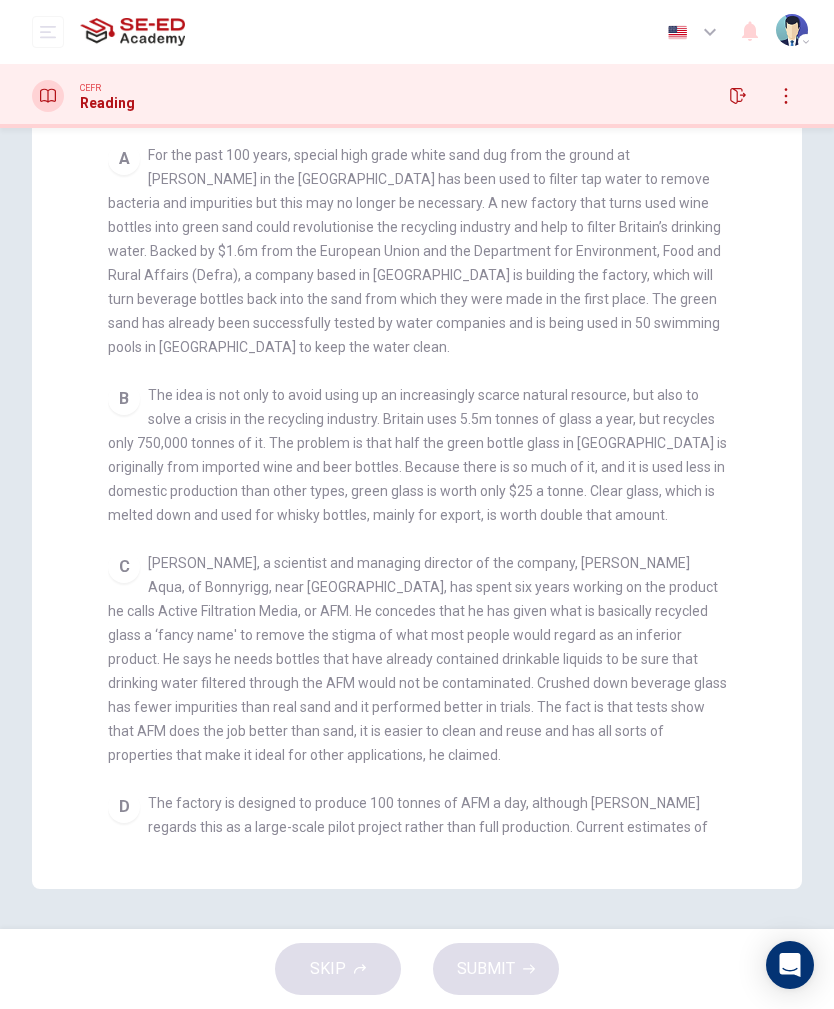 scroll, scrollTop: 367, scrollLeft: 0, axis: vertical 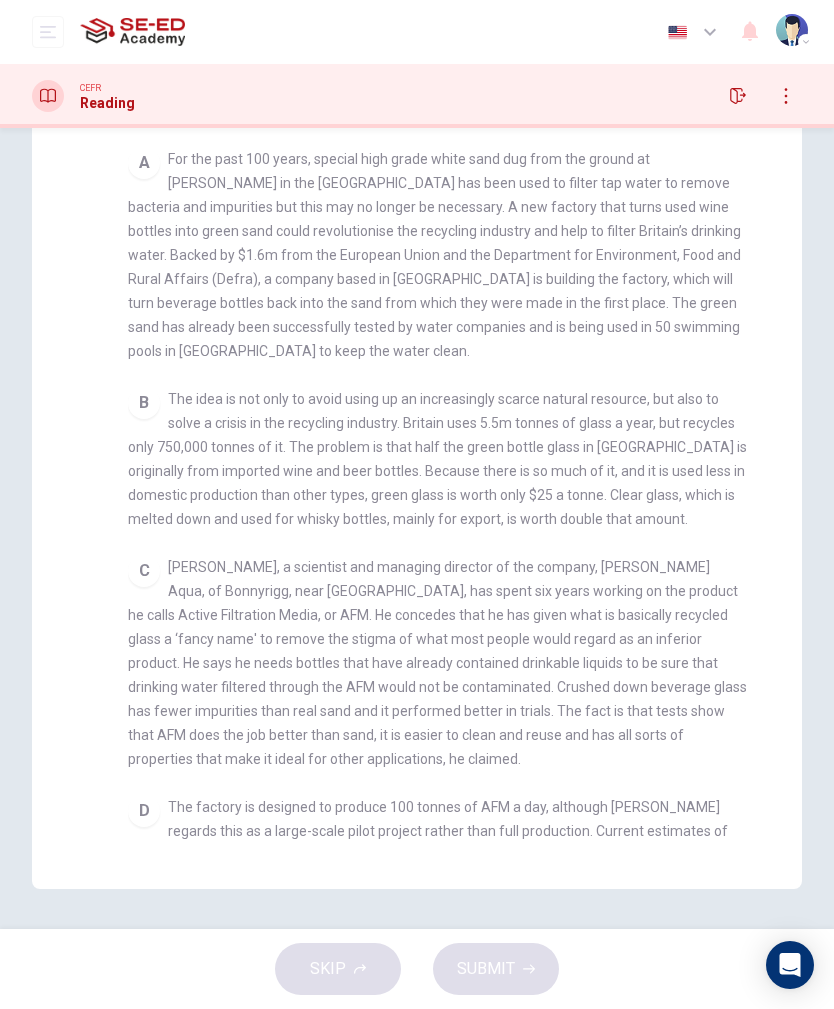 checkbox on "false" 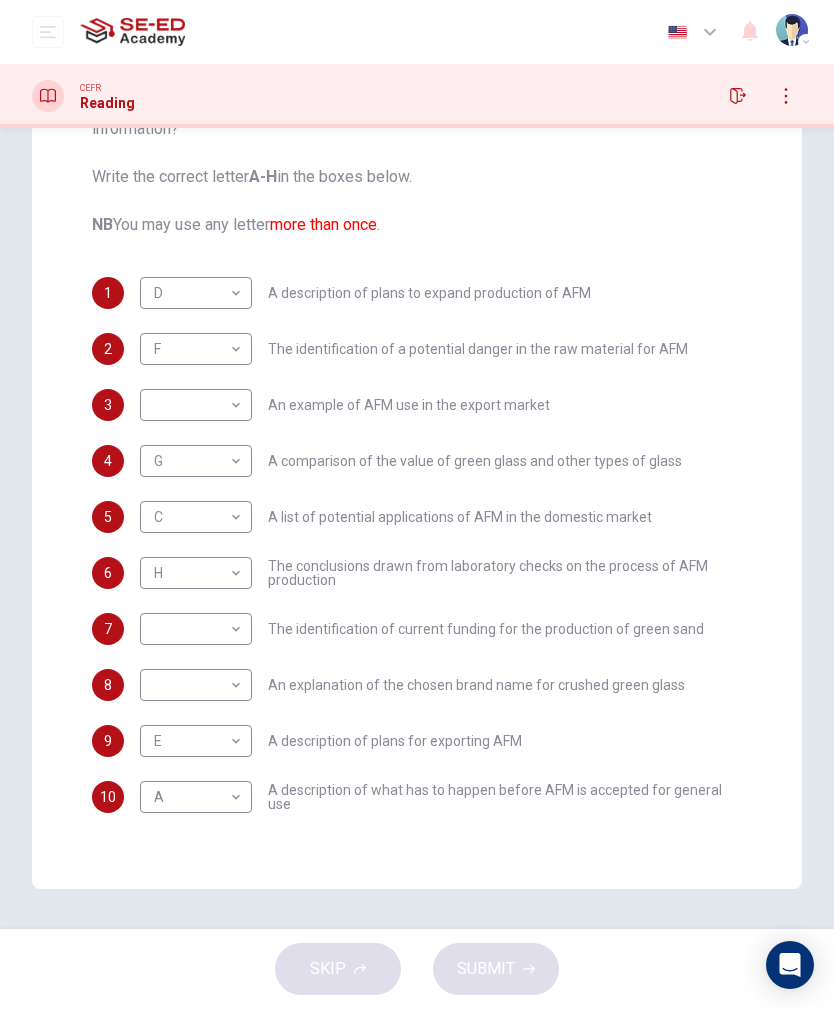 scroll, scrollTop: 243, scrollLeft: 0, axis: vertical 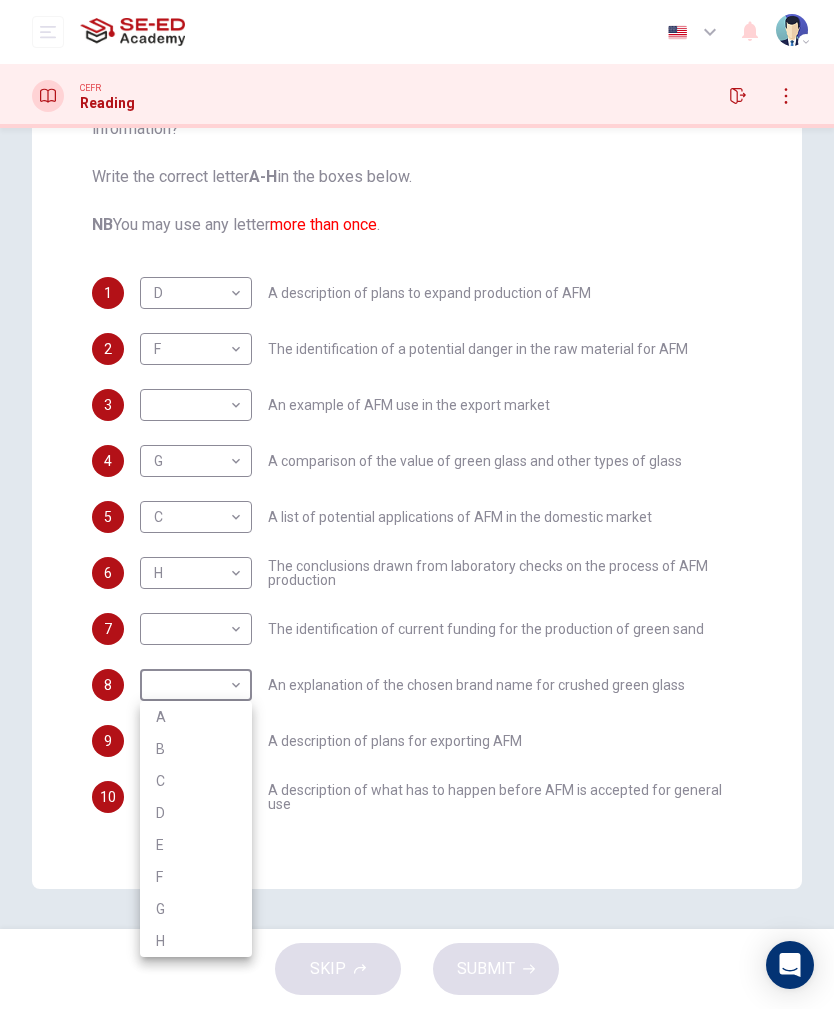 click on "B" at bounding box center [196, 749] 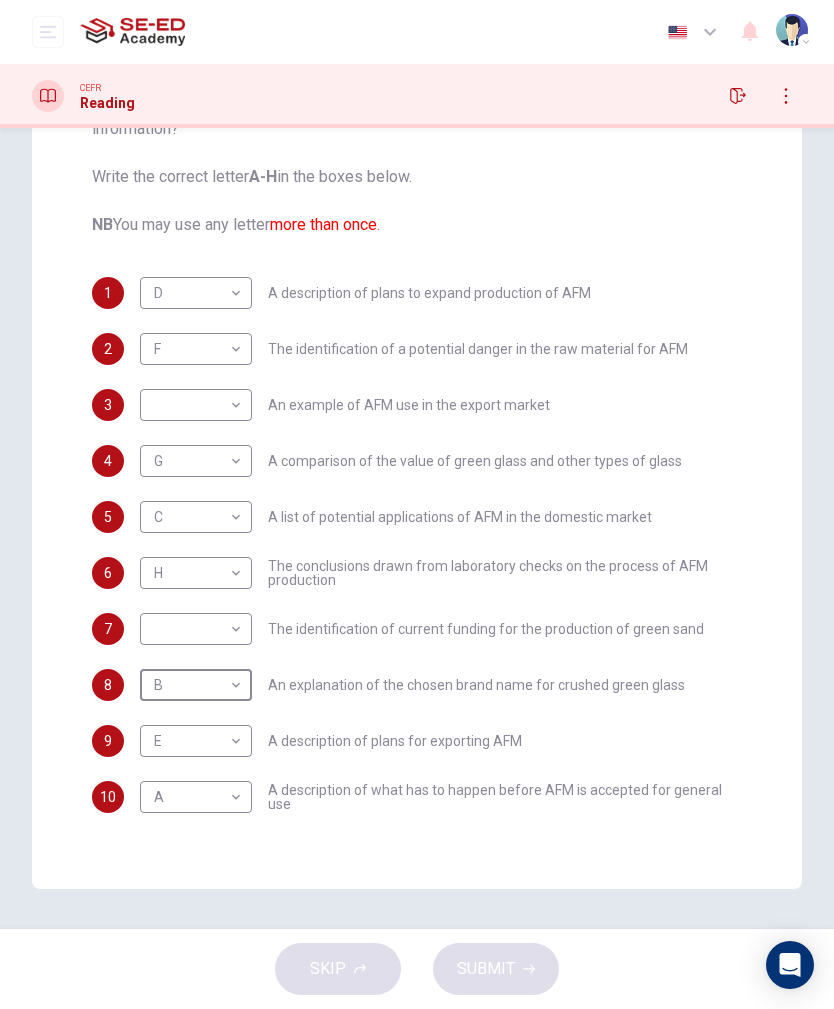 click on "This site uses cookies, as explained in our  Privacy Policy . If you agree to the use of cookies, please click the Accept button and continue to browse our site.   Privacy Policy Accept Dashboard Practice Start a test Analysis English en ​ Miss Sirivimon Phimsri CEFR Reading Question Passage Questions 1 - 10 The Reading Passage has 8 paragraphs labelled  A-H . Which paragraph contains the following information?
Write the correct letter  A-H  in the boxes below.
NB  You may use any letter  more than once . 1 D D ​ A description of plans to expand production of AFM 2 F F ​ The identification of a potential danger in the raw material for AFM 3 ​ ​ An example of AFM use in the export market 4 G G ​ A comparison of the value of green glass and other types of glass 5 C C ​ A list of potential applications of AFM in the domestic market 6 H H ​ The conclusions drawn from laboratory checks on the process of AFM production 7 ​ ​ 8 B B ​ 9 E E ​ A description of plans for exporting AFM 10 A A" at bounding box center [417, 504] 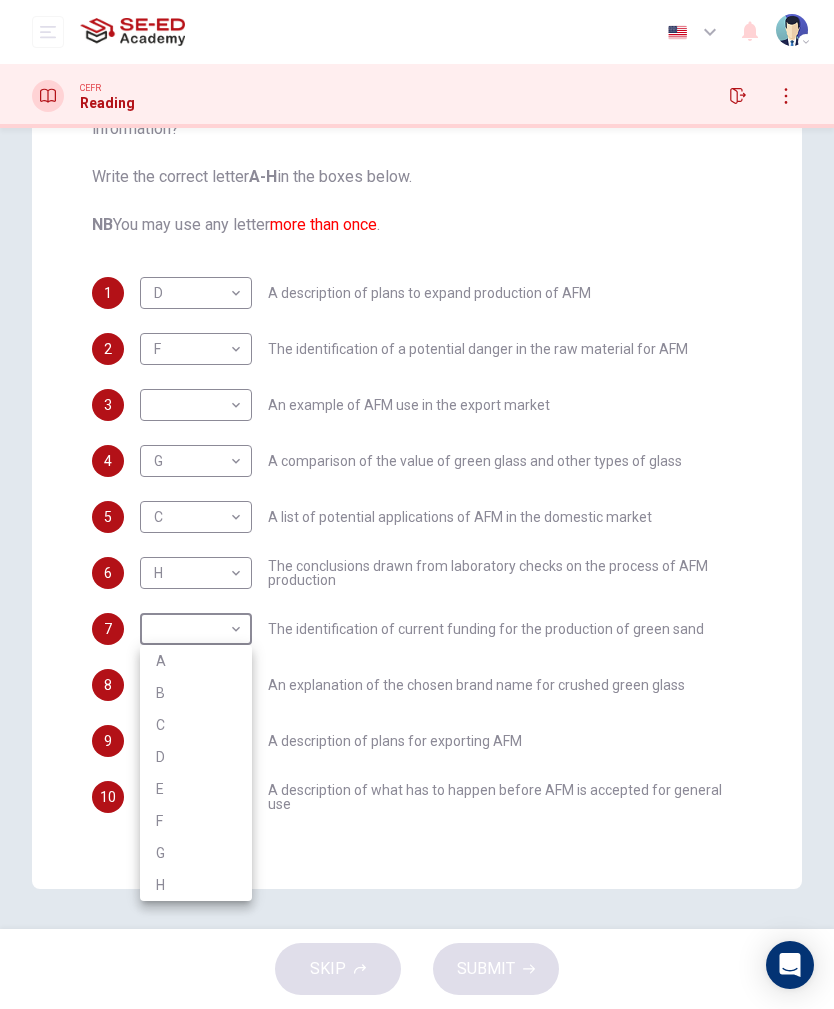 click at bounding box center (417, 504) 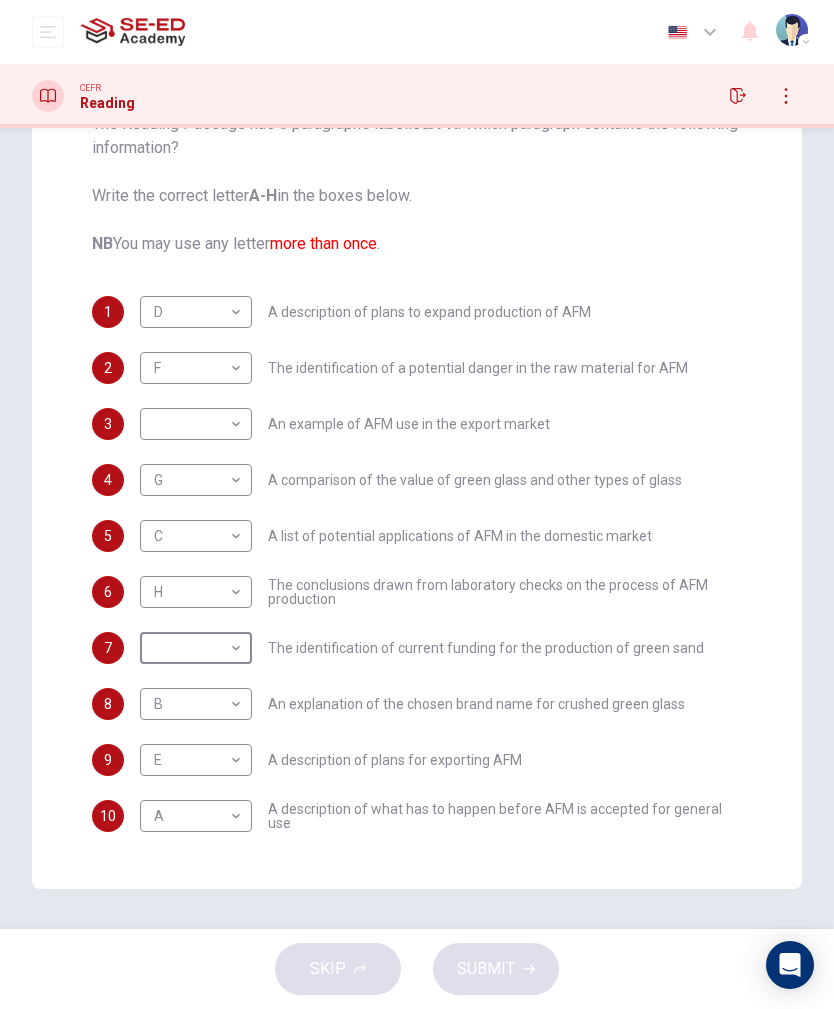 scroll, scrollTop: 0, scrollLeft: 0, axis: both 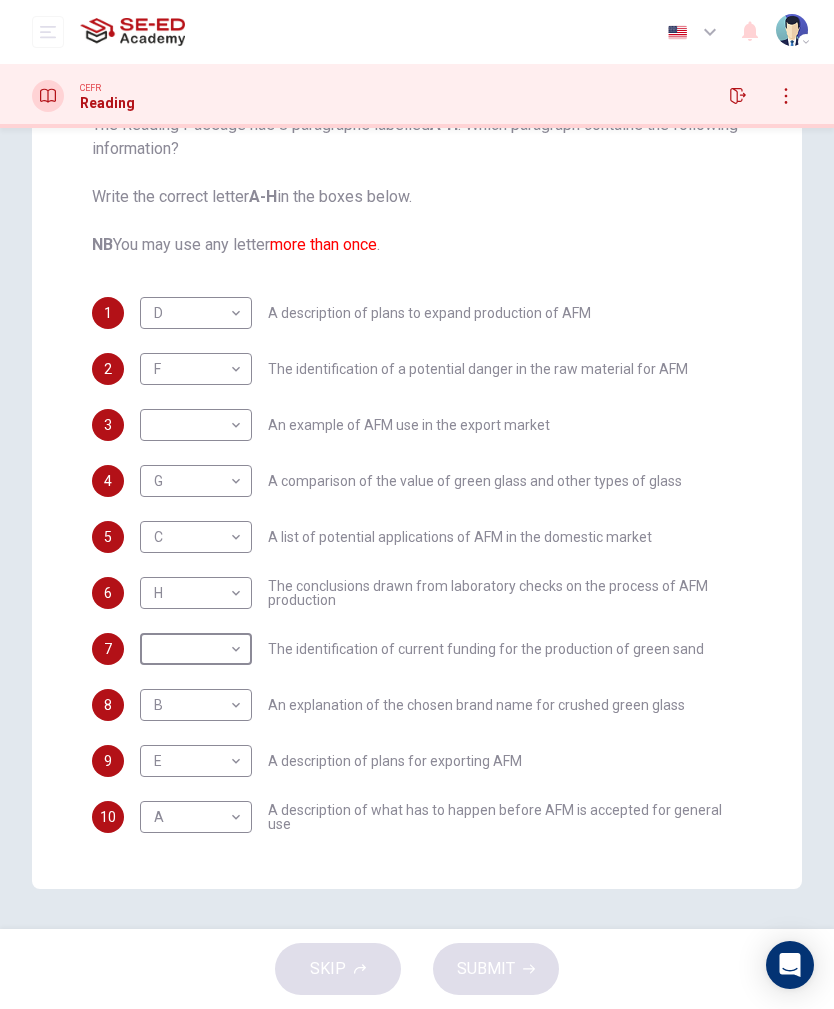 click on "This site uses cookies, as explained in our  Privacy Policy . If you agree to the use of cookies, please click the Accept button and continue to browse our site.   Privacy Policy Accept Dashboard Practice Start a test Analysis English en ​ Miss Sirivimon Phimsri CEFR Reading Question Passage Questions 1 - 10 The Reading Passage has 8 paragraphs labelled  A-H . Which paragraph contains the following information?
Write the correct letter  A-H  in the boxes below.
NB  You may use any letter  more than once . 1 D D ​ A description of plans to expand production of AFM 2 F F ​ The identification of a potential danger in the raw material for AFM 3 ​ ​ An example of AFM use in the export market 4 G G ​ A comparison of the value of green glass and other types of glass 5 C C ​ A list of potential applications of AFM in the domestic market 6 H H ​ The conclusions drawn from laboratory checks on the process of AFM production 7 ​ ​ 8 B B ​ 9 E E ​ A description of plans for exporting AFM 10 A A" at bounding box center (417, 504) 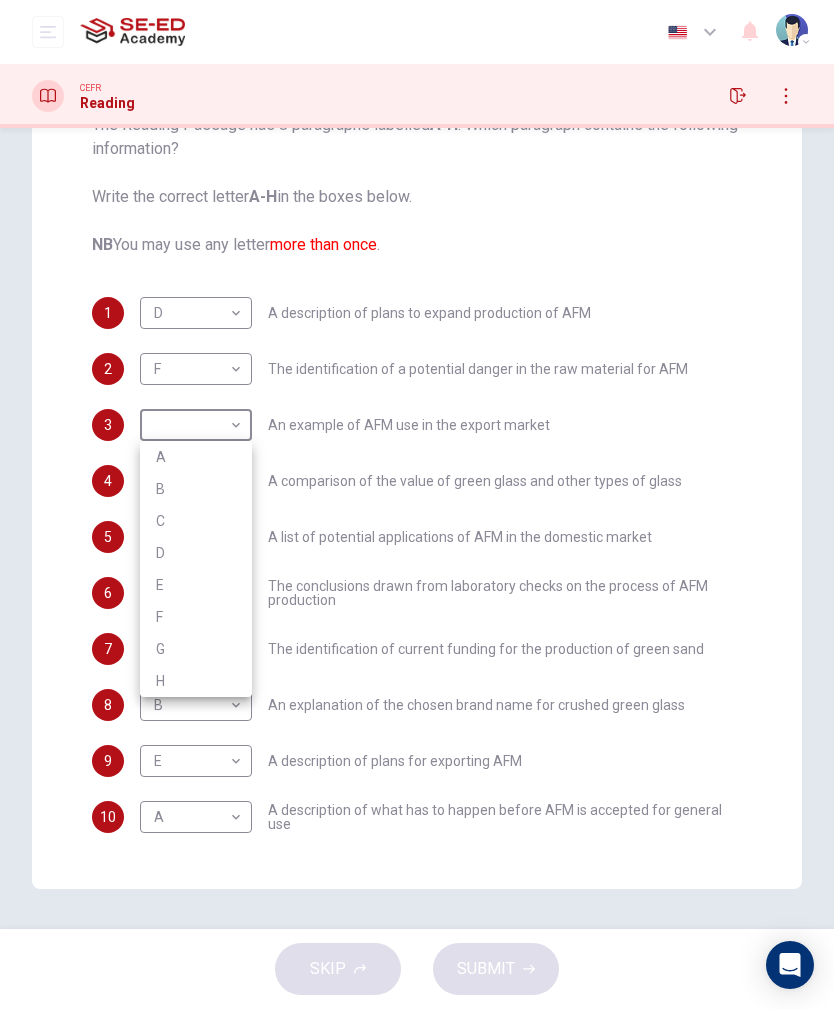click at bounding box center (417, 504) 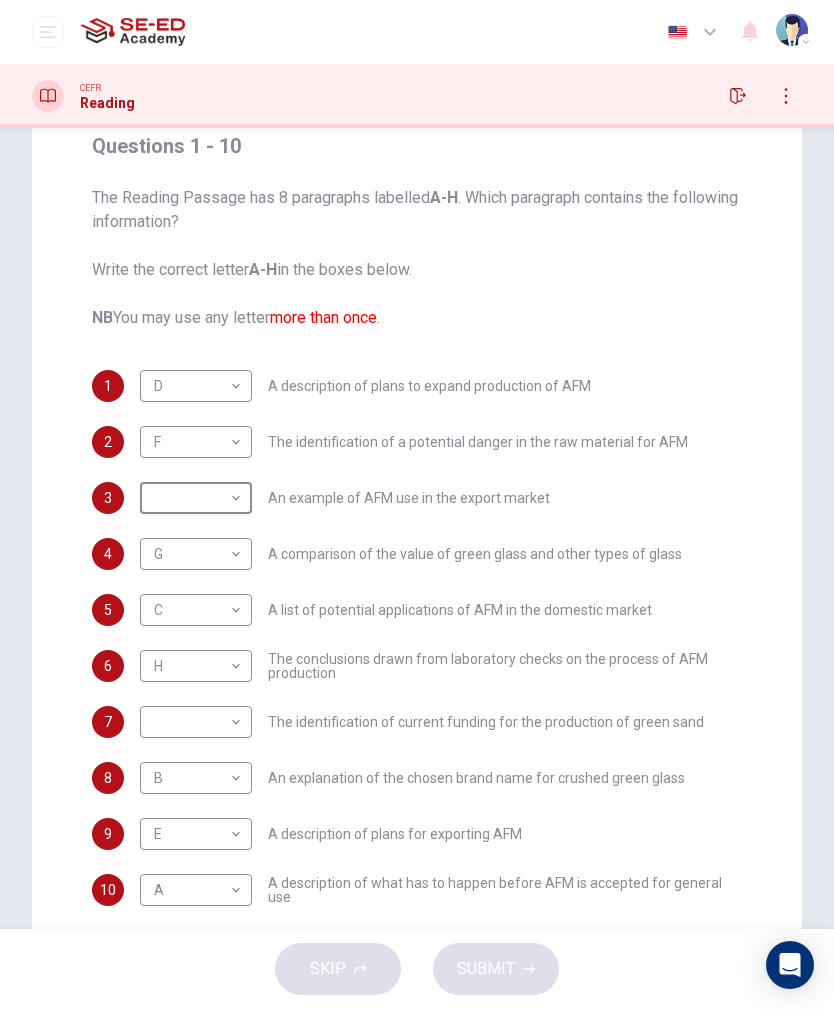 scroll, scrollTop: 175, scrollLeft: 0, axis: vertical 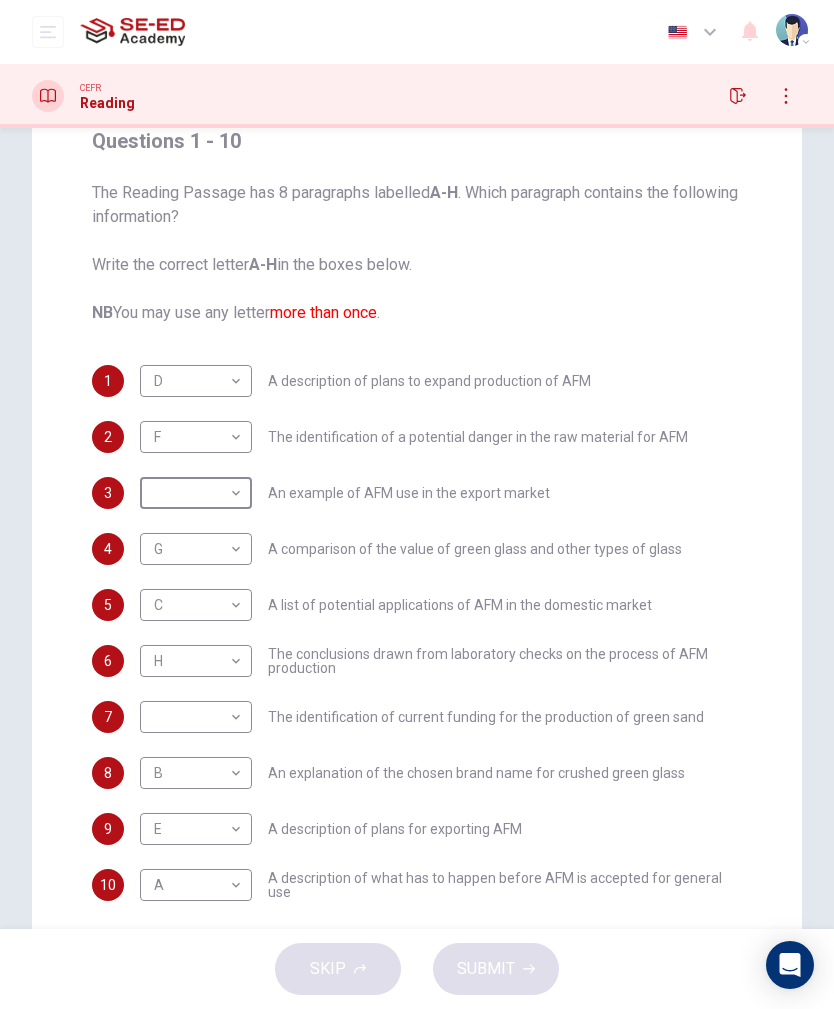 click on "This site uses cookies, as explained in our  Privacy Policy . If you agree to the use of cookies, please click the Accept button and continue to browse our site.   Privacy Policy Accept Dashboard Practice Start a test Analysis English en ​ Miss Sirivimon Phimsri CEFR Reading Question Passage Questions 1 - 10 The Reading Passage has 8 paragraphs labelled  A-H . Which paragraph contains the following information?
Write the correct letter  A-H  in the boxes below.
NB  You may use any letter  more than once . 1 D D ​ A description of plans to expand production of AFM 2 F F ​ The identification of a potential danger in the raw material for AFM 3 ​ ​ An example of AFM use in the export market 4 G G ​ A comparison of the value of green glass and other types of glass 5 C C ​ A list of potential applications of AFM in the domestic market 6 H H ​ The conclusions drawn from laboratory checks on the process of AFM production 7 ​ ​ 8 B B ​ 9 E E ​ A description of plans for exporting AFM 10 A A" at bounding box center (417, 504) 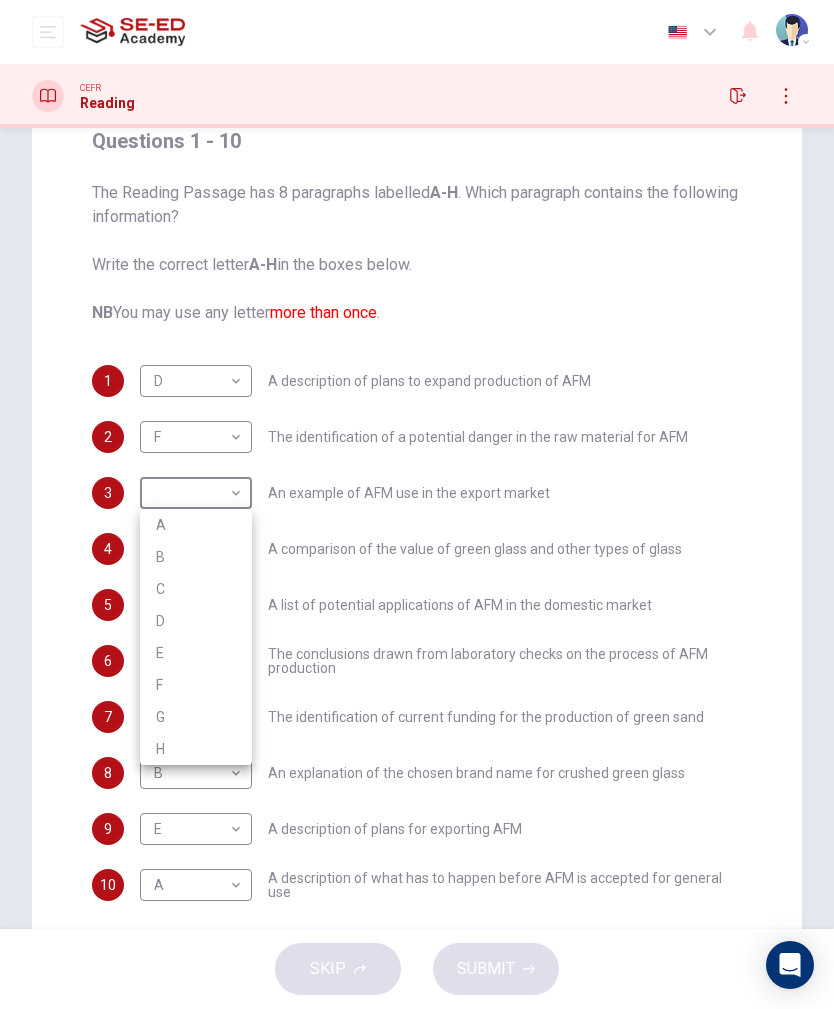 click at bounding box center (417, 504) 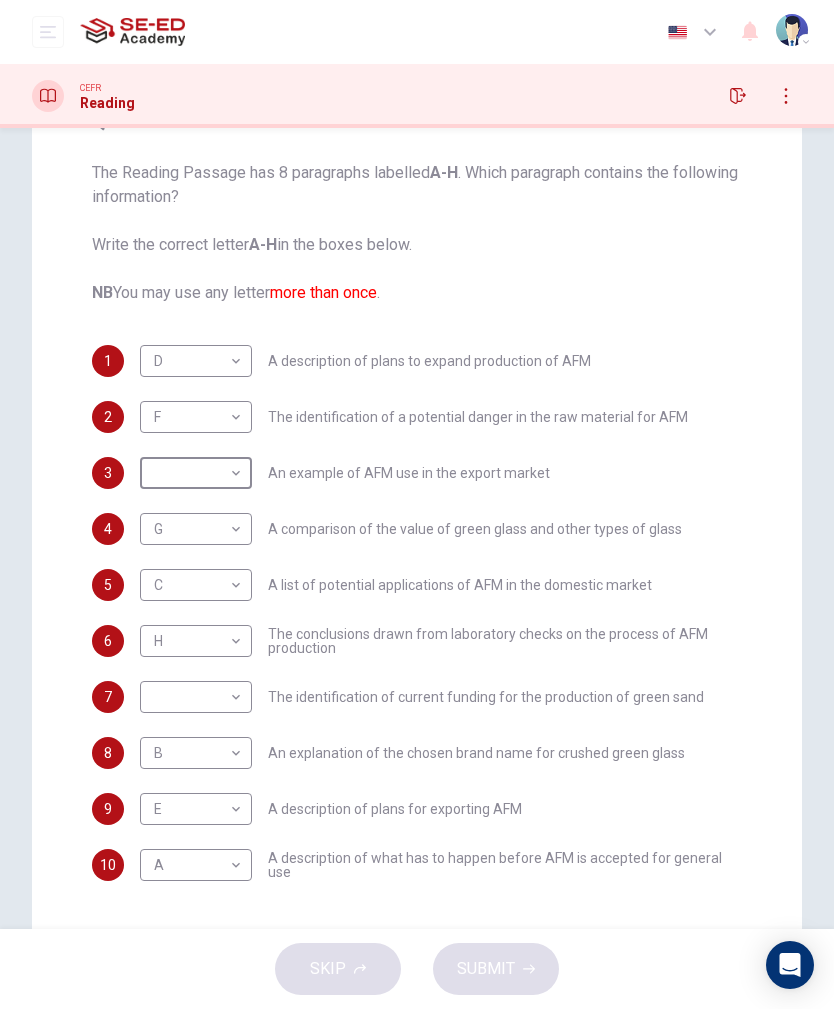 scroll, scrollTop: 20, scrollLeft: 0, axis: vertical 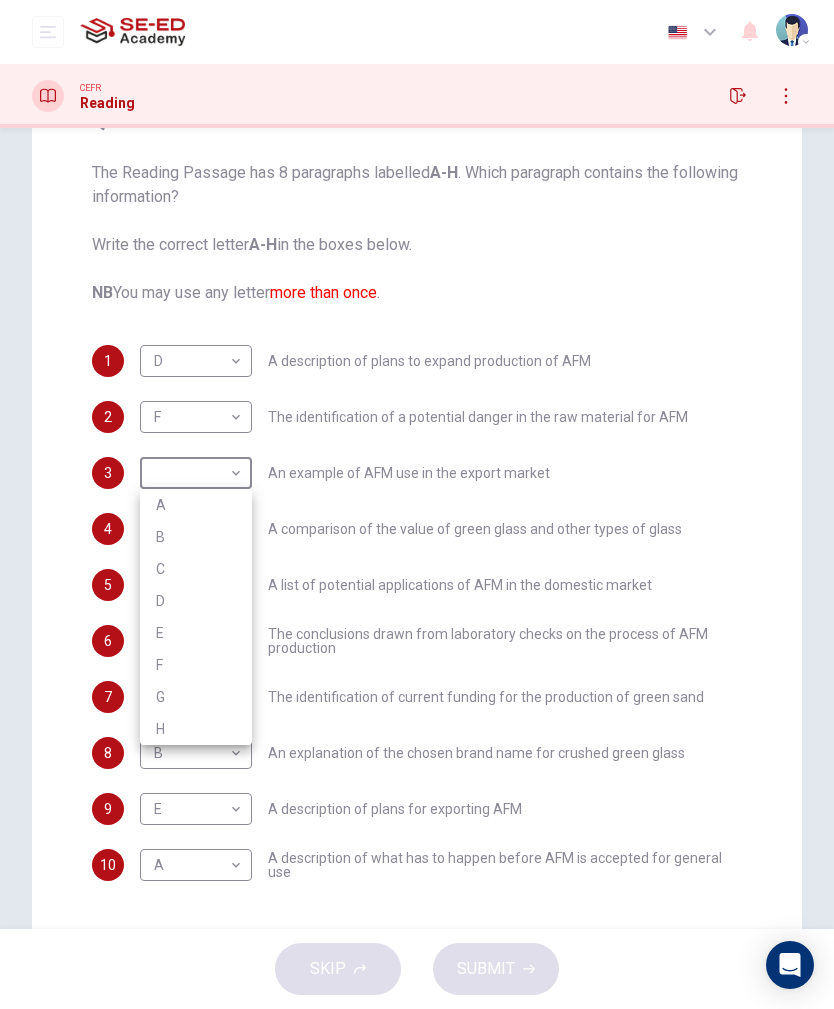 click on "H" at bounding box center (196, 729) 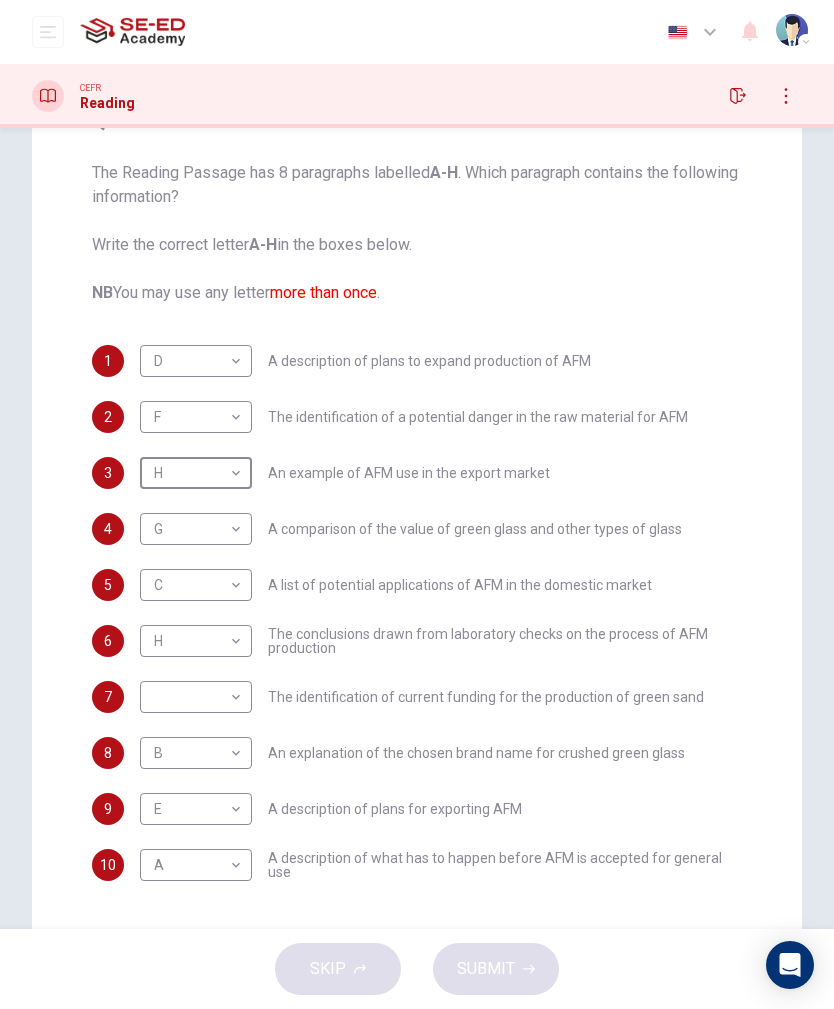 click on "This site uses cookies, as explained in our  Privacy Policy . If you agree to the use of cookies, please click the Accept button and continue to browse our site.   Privacy Policy Accept Dashboard Practice Start a test Analysis English en ​ Miss Sirivimon Phimsri CEFR Reading Question Passage Questions 1 - 10 The Reading Passage has 8 paragraphs labelled  A-H . Which paragraph contains the following information?
Write the correct letter  A-H  in the boxes below.
NB  You may use any letter  more than once . 1 D D ​ A description of plans to expand production of AFM 2 F F ​ The identification of a potential danger in the raw material for AFM 3 H H ​ An example of AFM use in the export market 4 G G ​ A comparison of the value of green glass and other types of glass 5 C C ​ A list of potential applications of AFM in the domestic market 6 H H ​ The conclusions drawn from laboratory checks on the process of AFM production 7 ​ ​ 8 B B ​ 9 E E ​ A description of plans for exporting AFM 10 A A" at bounding box center (417, 504) 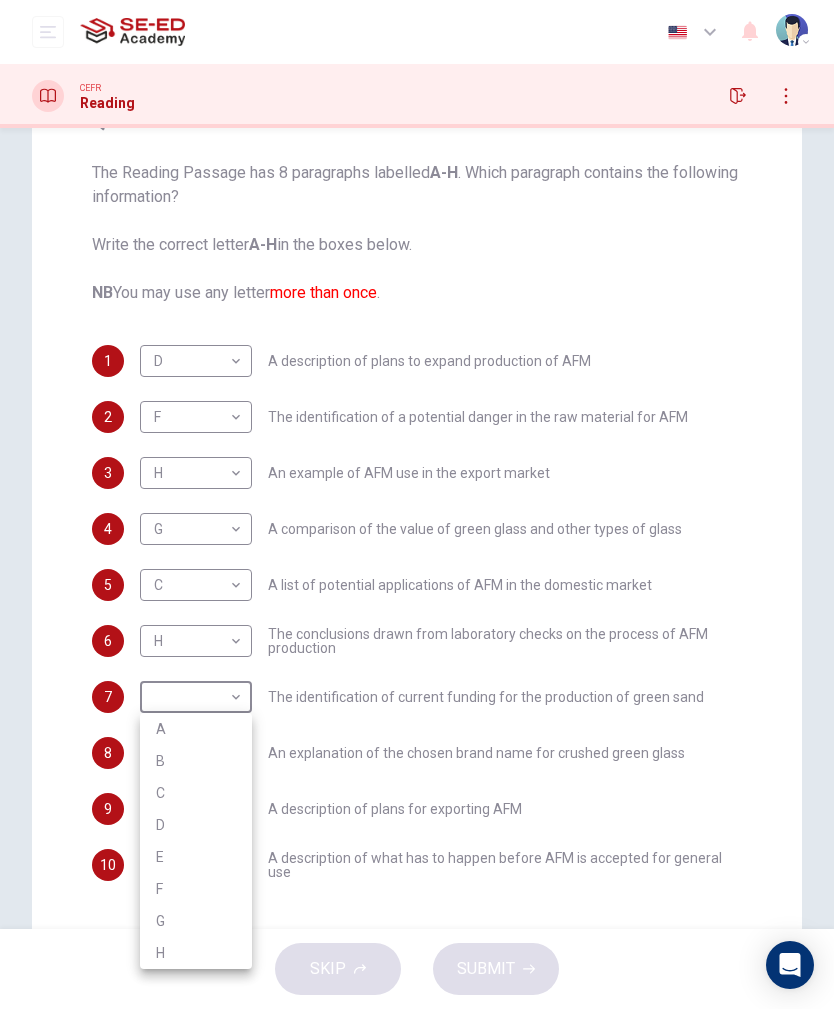 click on "B" at bounding box center [196, 761] 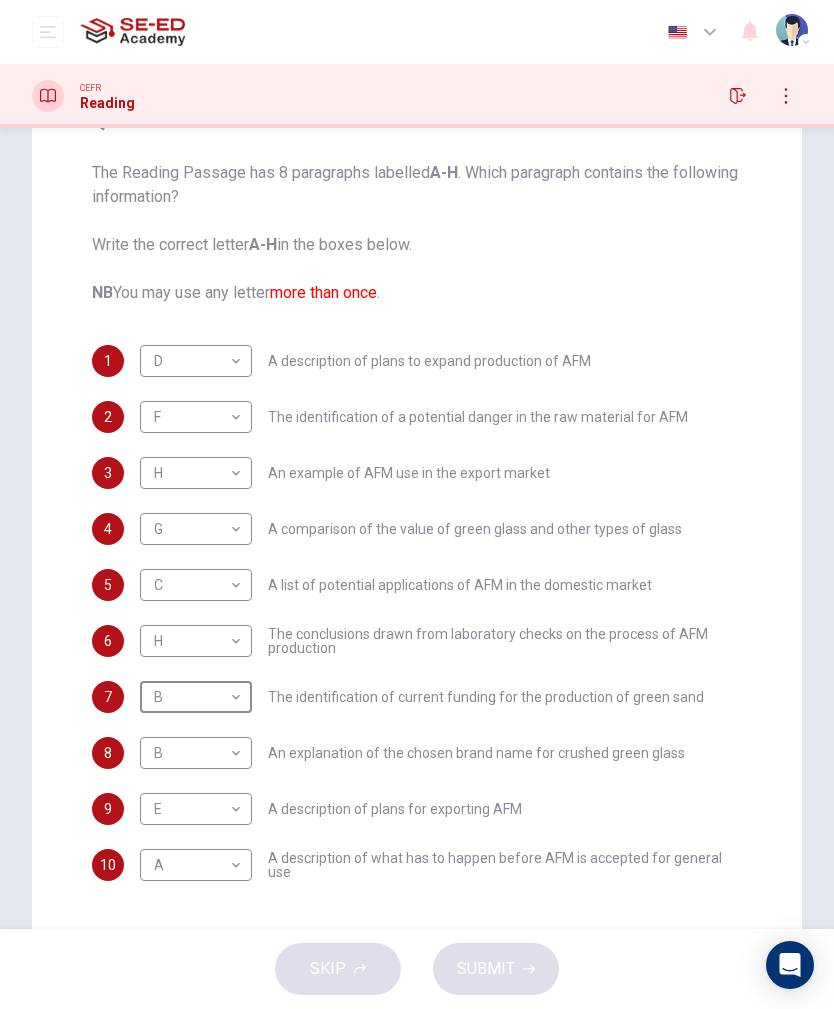 type on "B" 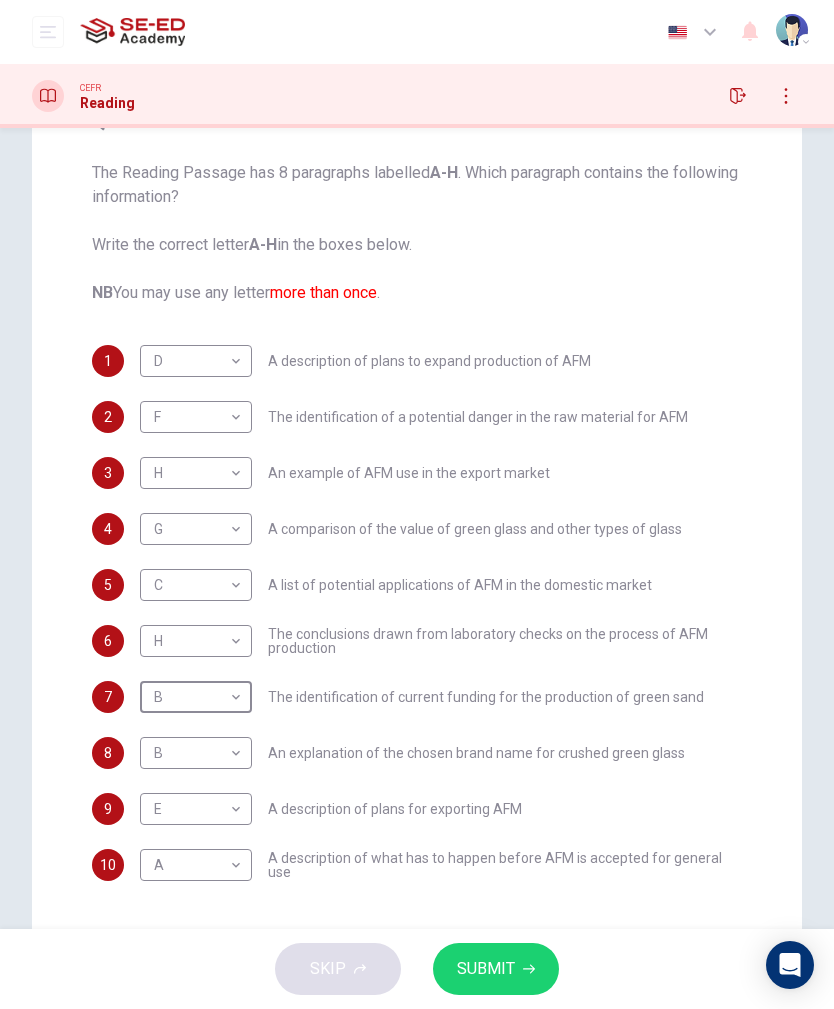click on "SUBMIT" at bounding box center [486, 969] 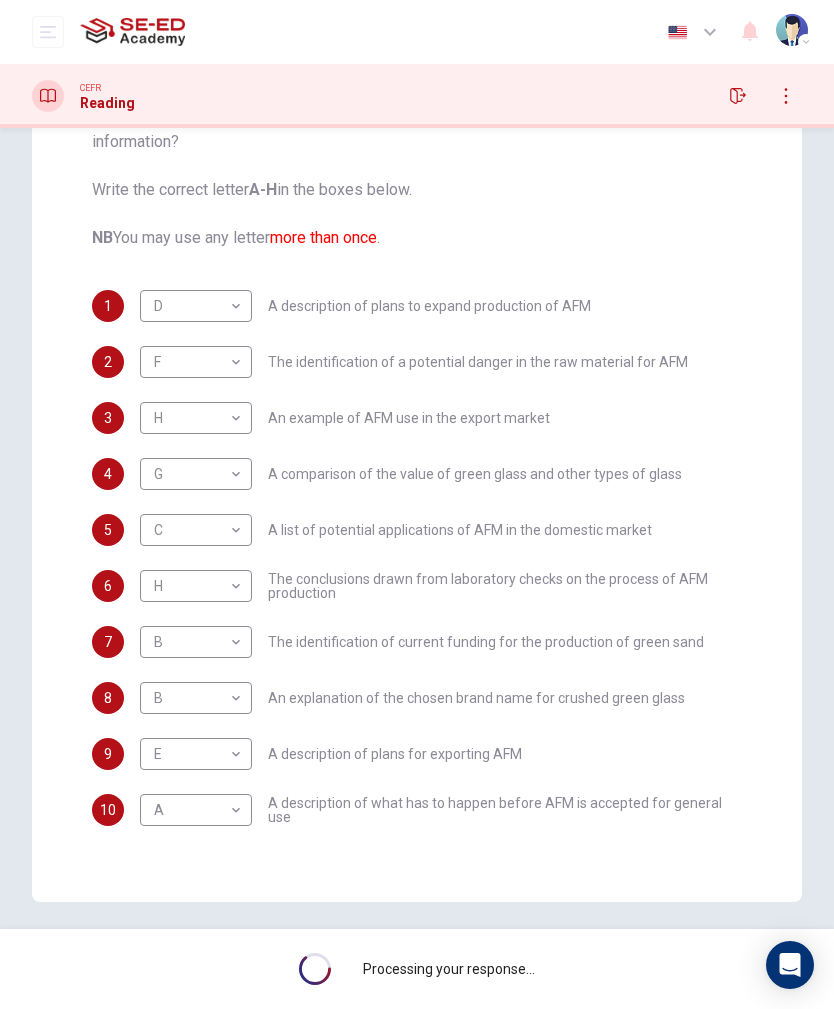 scroll, scrollTop: 233, scrollLeft: 0, axis: vertical 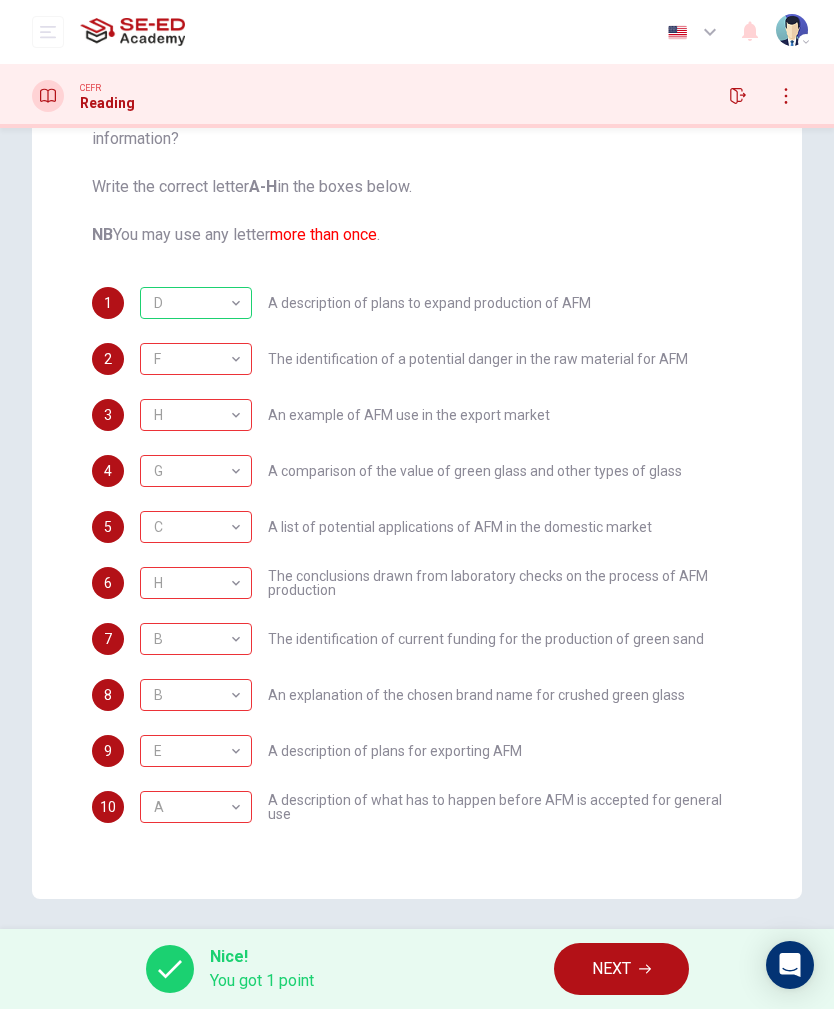 click on "F" at bounding box center [192, 359] 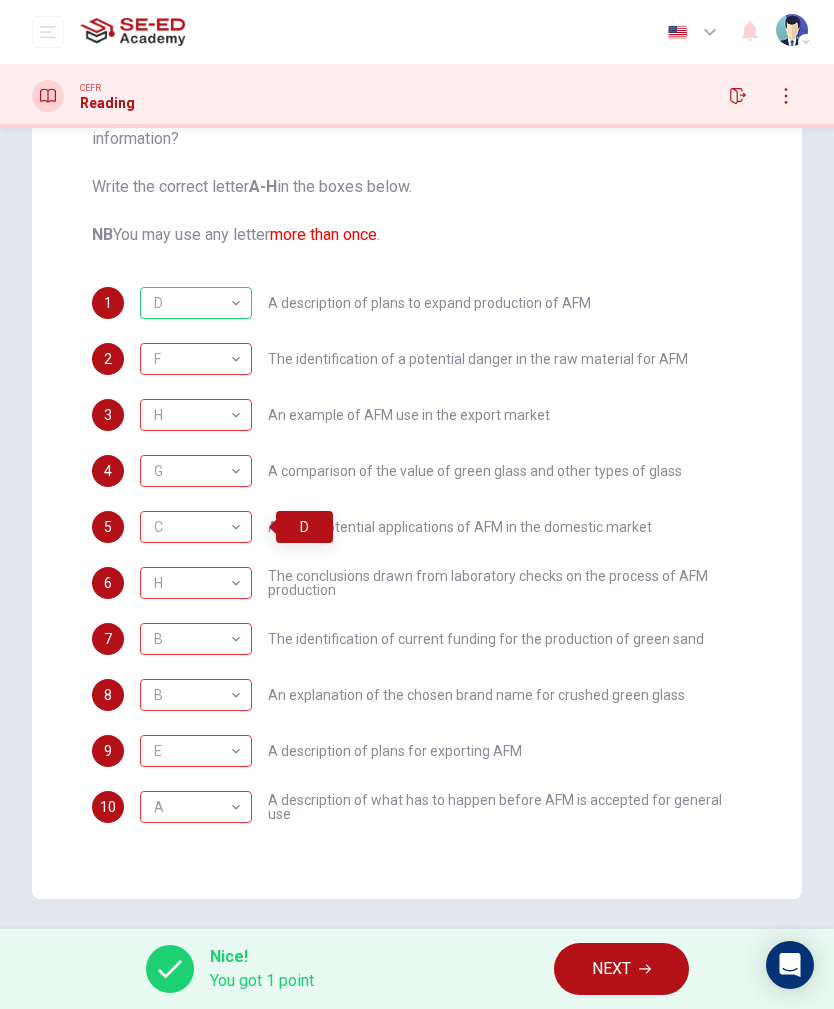 click on "H" at bounding box center [192, 583] 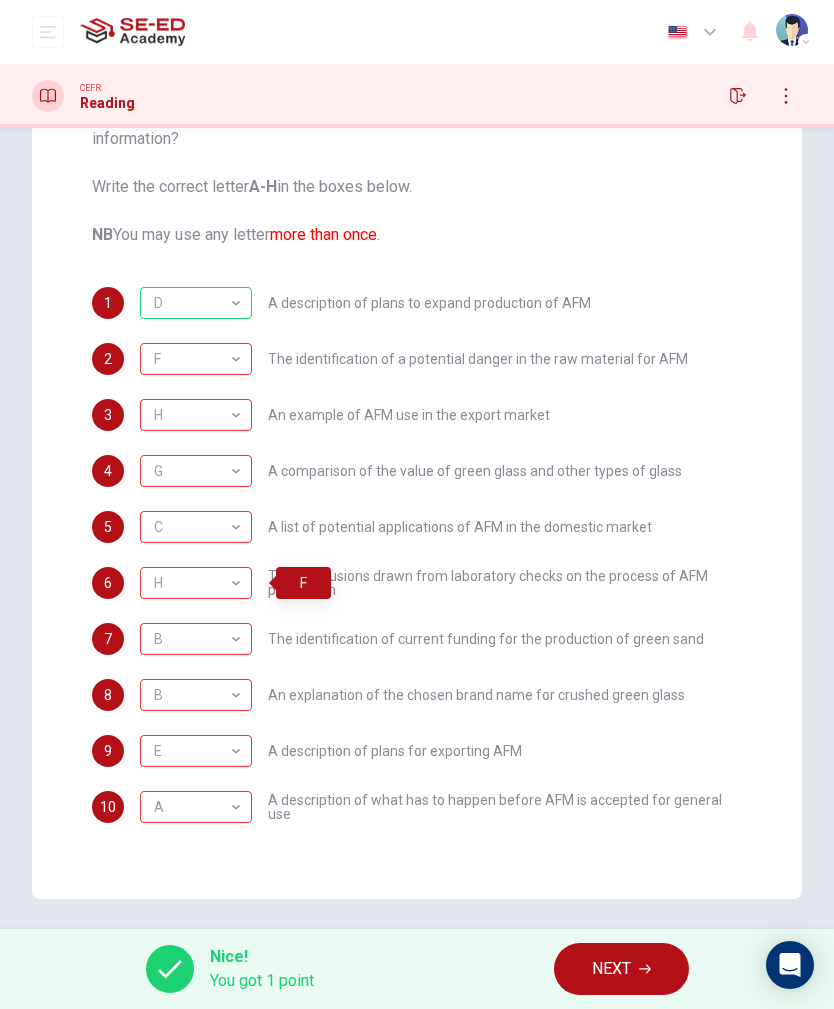 click on "B B ​" at bounding box center [196, 639] 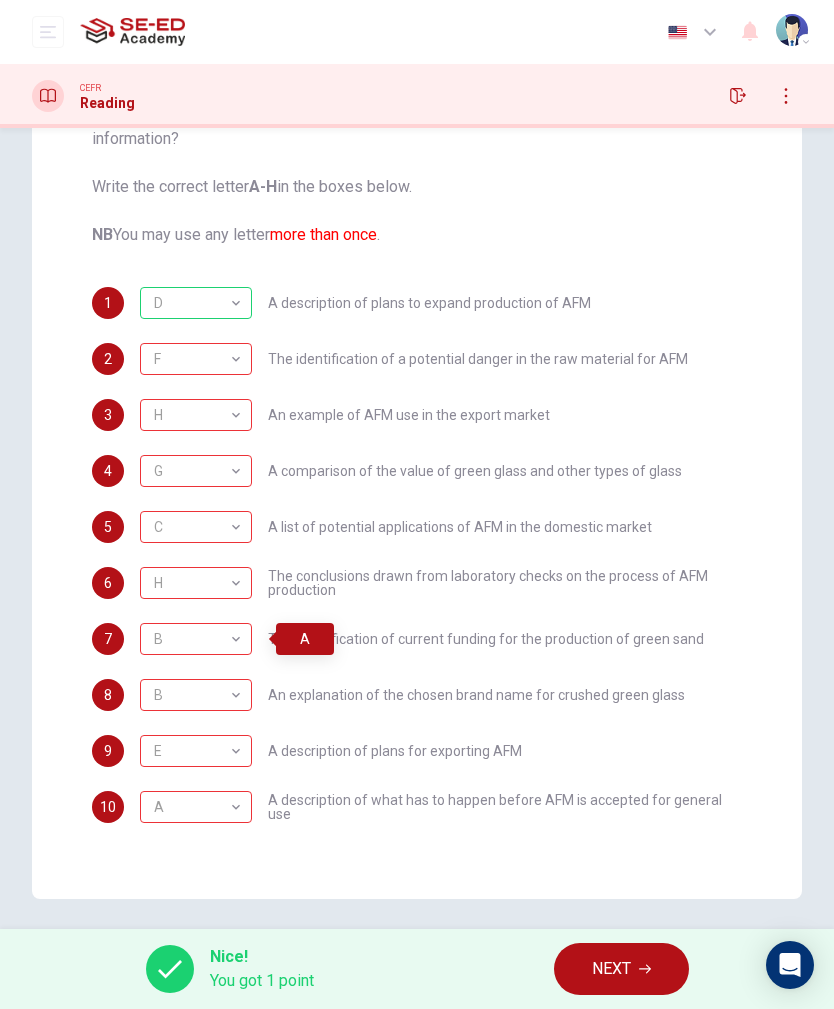 click on "B" at bounding box center [192, 695] 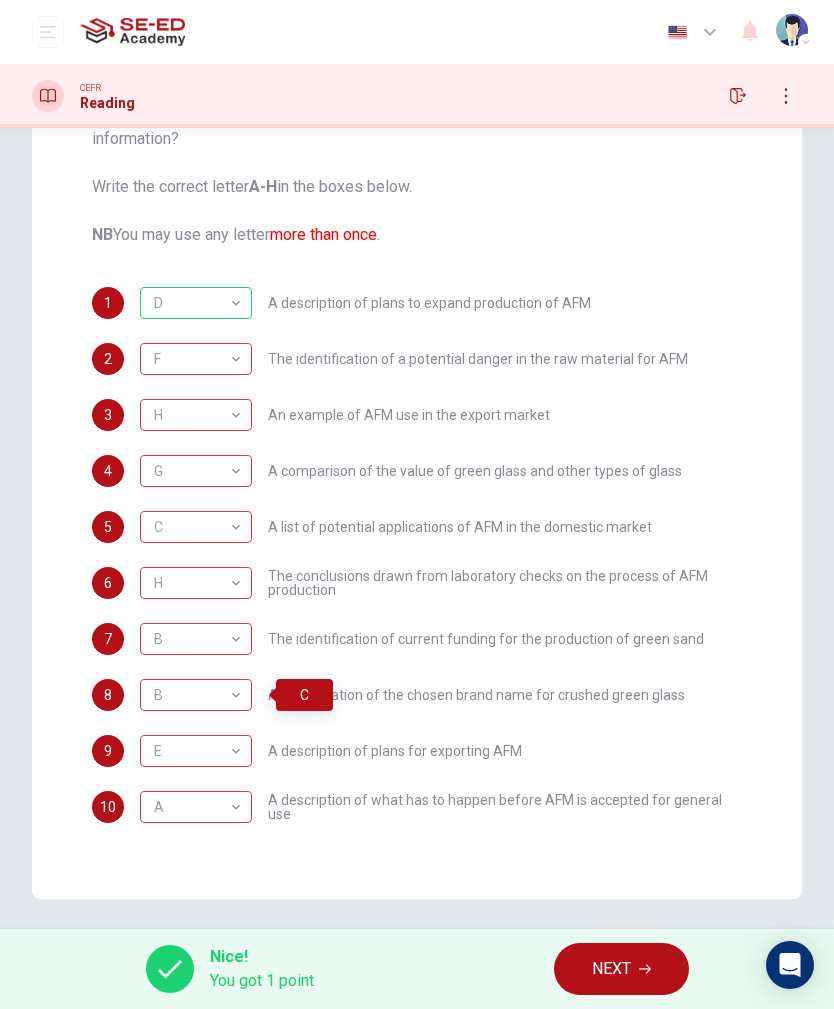 click on "B" at bounding box center (192, 695) 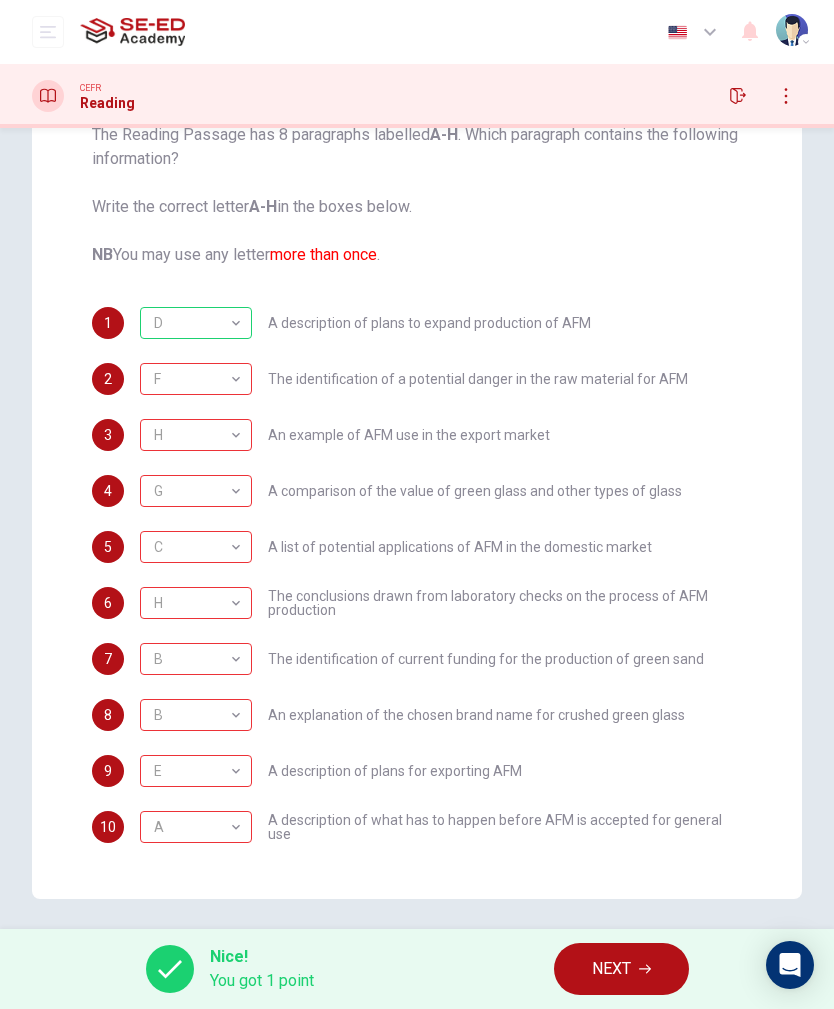 scroll, scrollTop: 0, scrollLeft: 0, axis: both 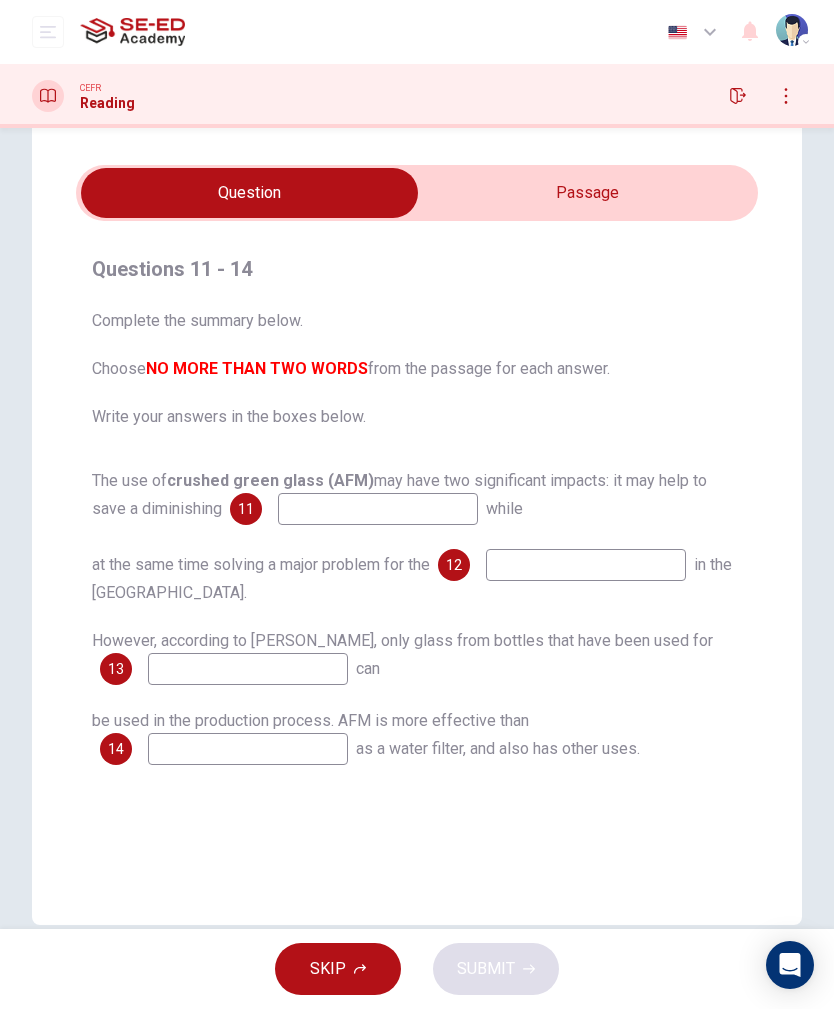click at bounding box center [378, 509] 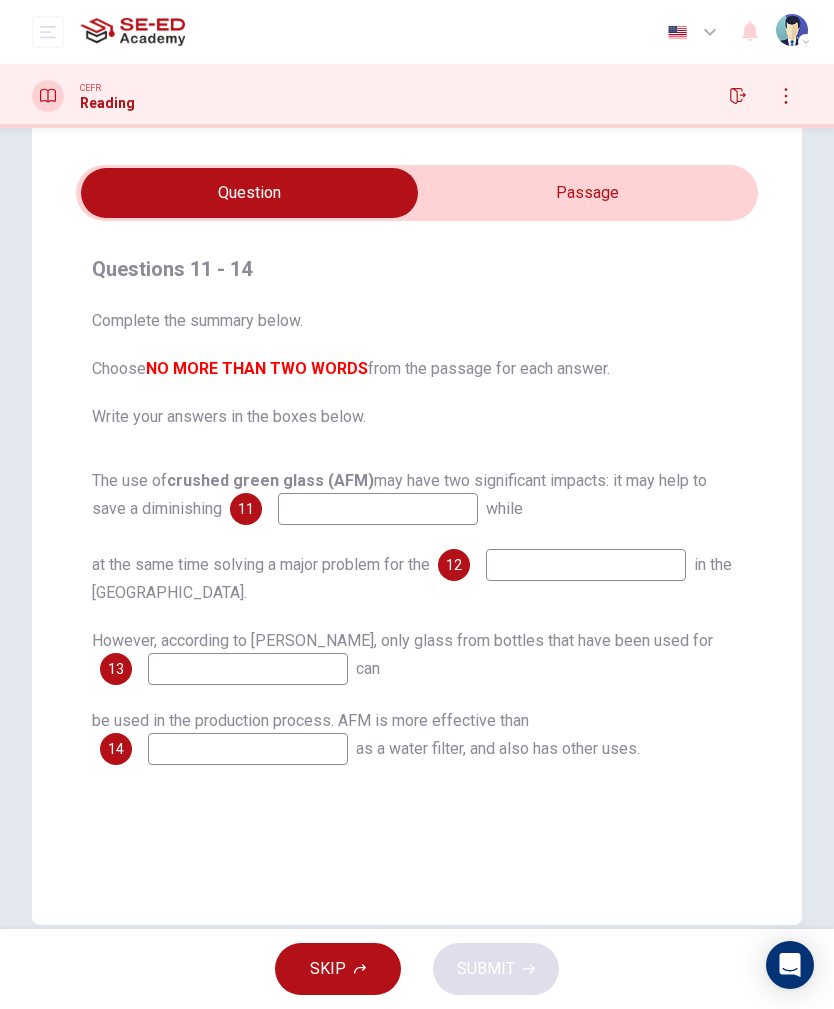 click on "Complete the summary below.
Choose  NO MORE THAN TWO WORDS  from the passage for each answer.
Write your answers in the boxes below." at bounding box center (417, 369) 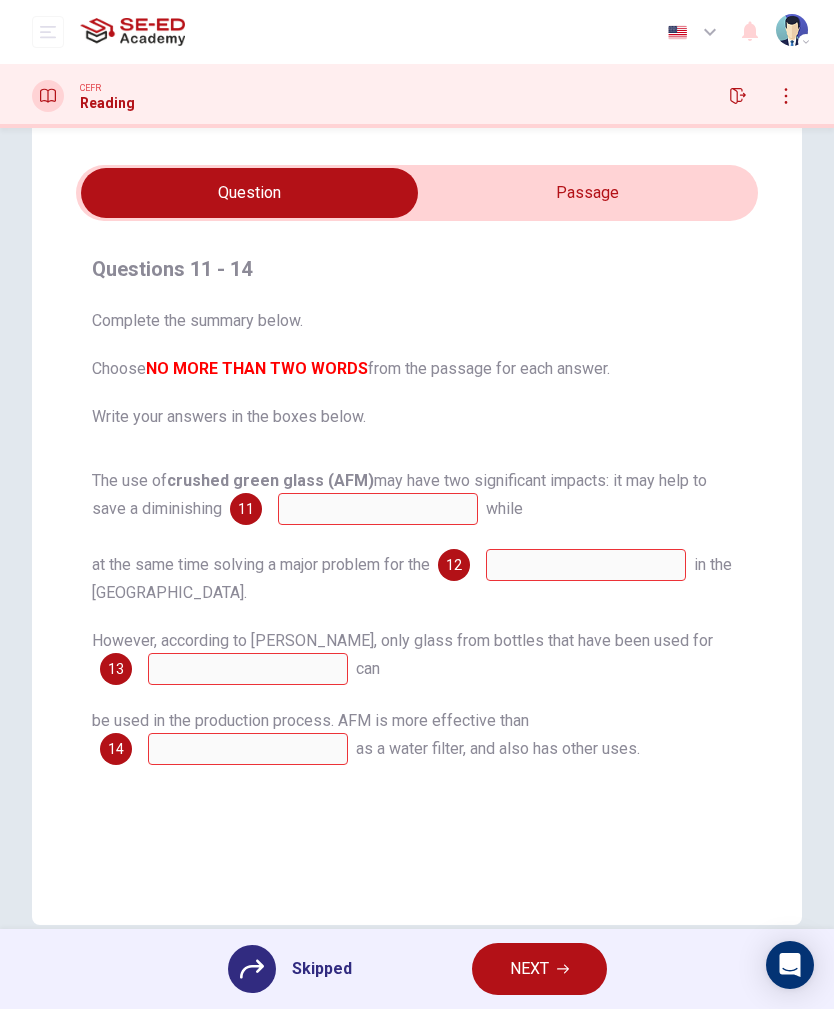 click 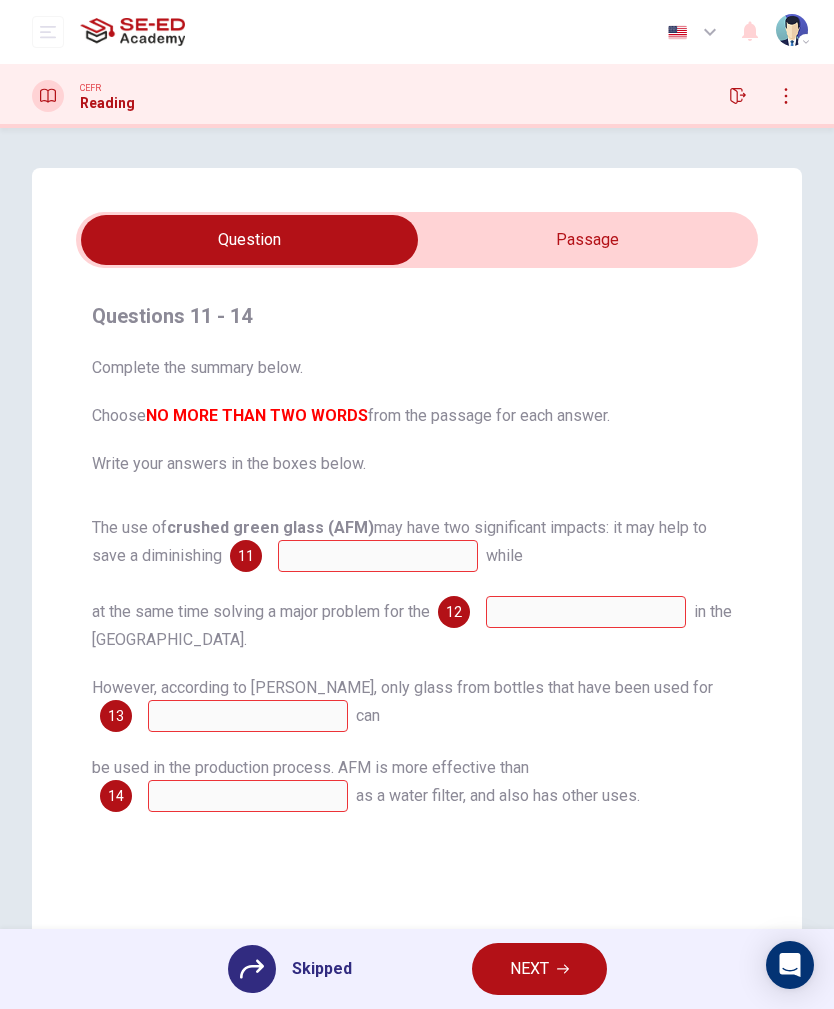 scroll, scrollTop: 0, scrollLeft: 0, axis: both 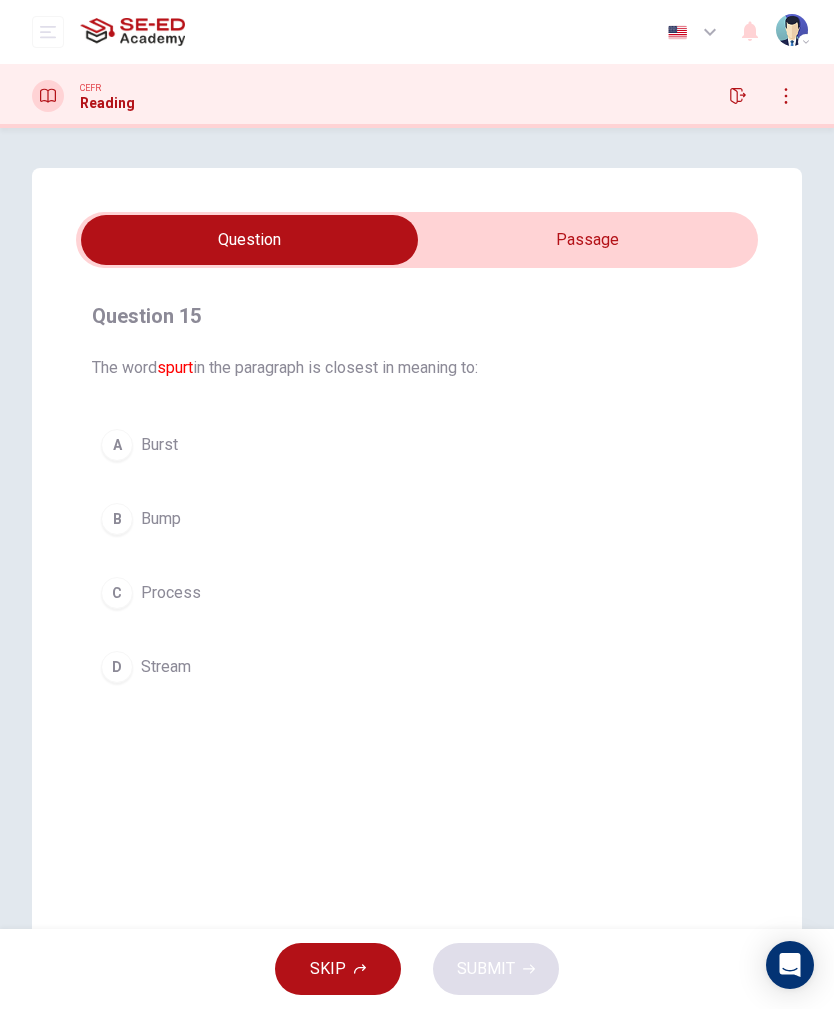 click on "C Process" at bounding box center (417, 593) 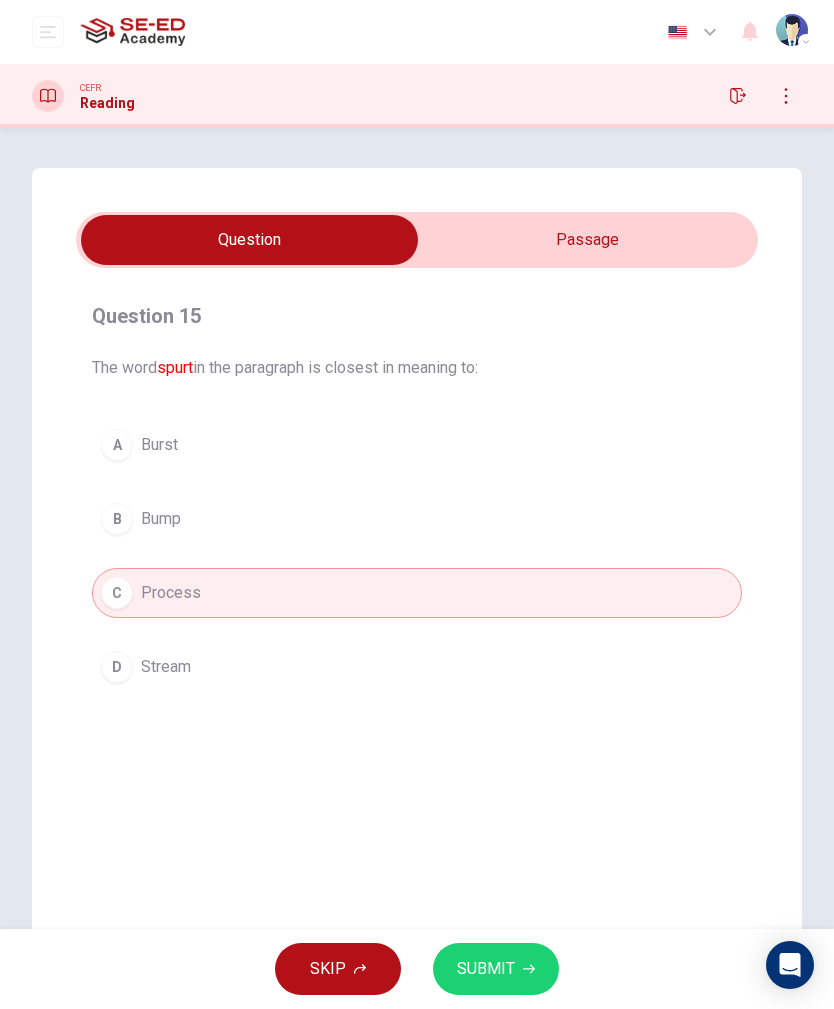 click on "B Bump" at bounding box center (417, 519) 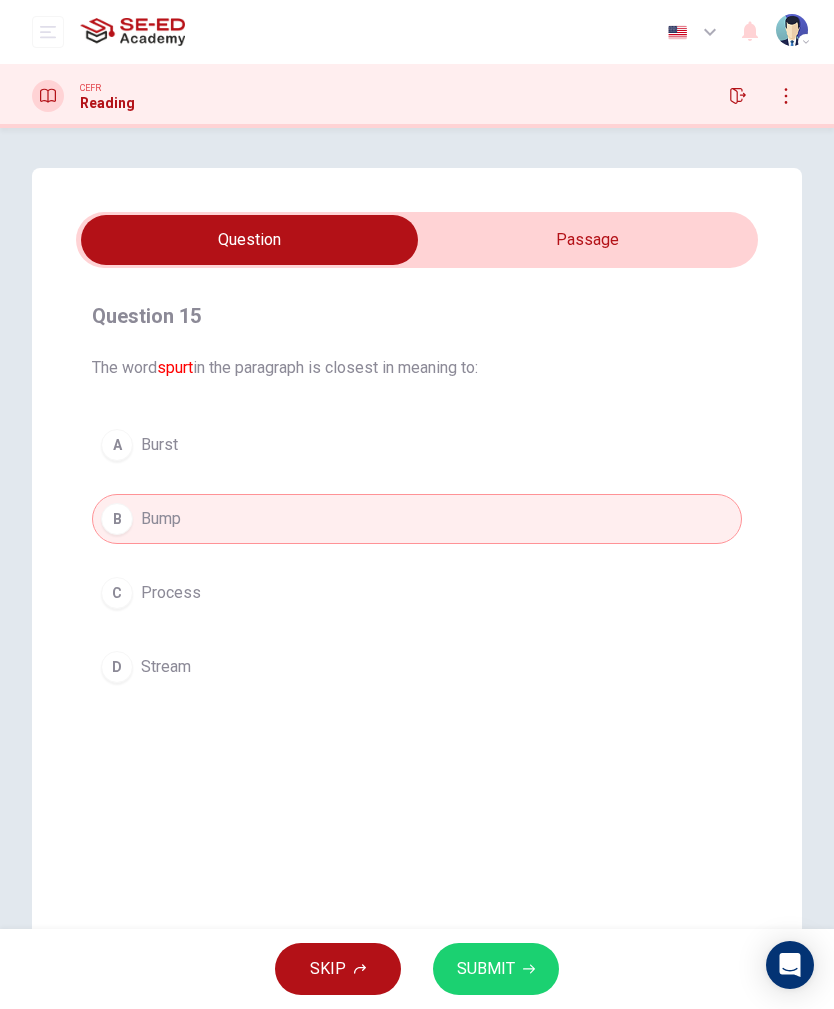 click on "A Burst" at bounding box center [417, 445] 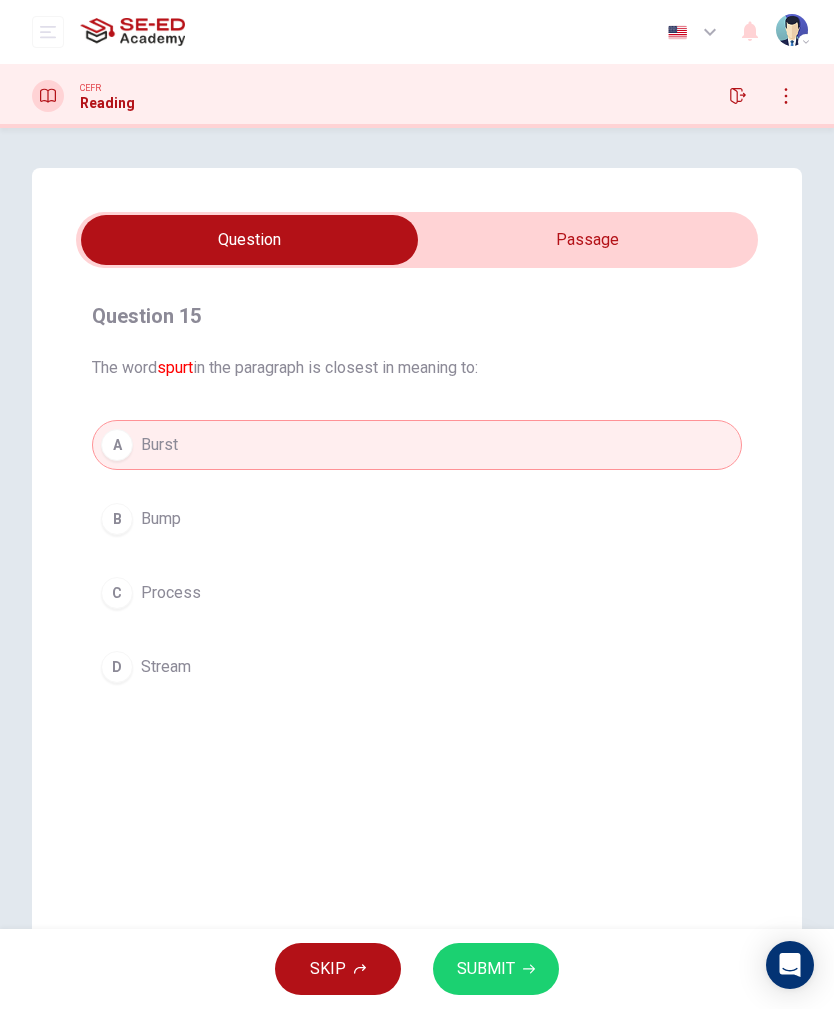 click on "Process" at bounding box center (171, 593) 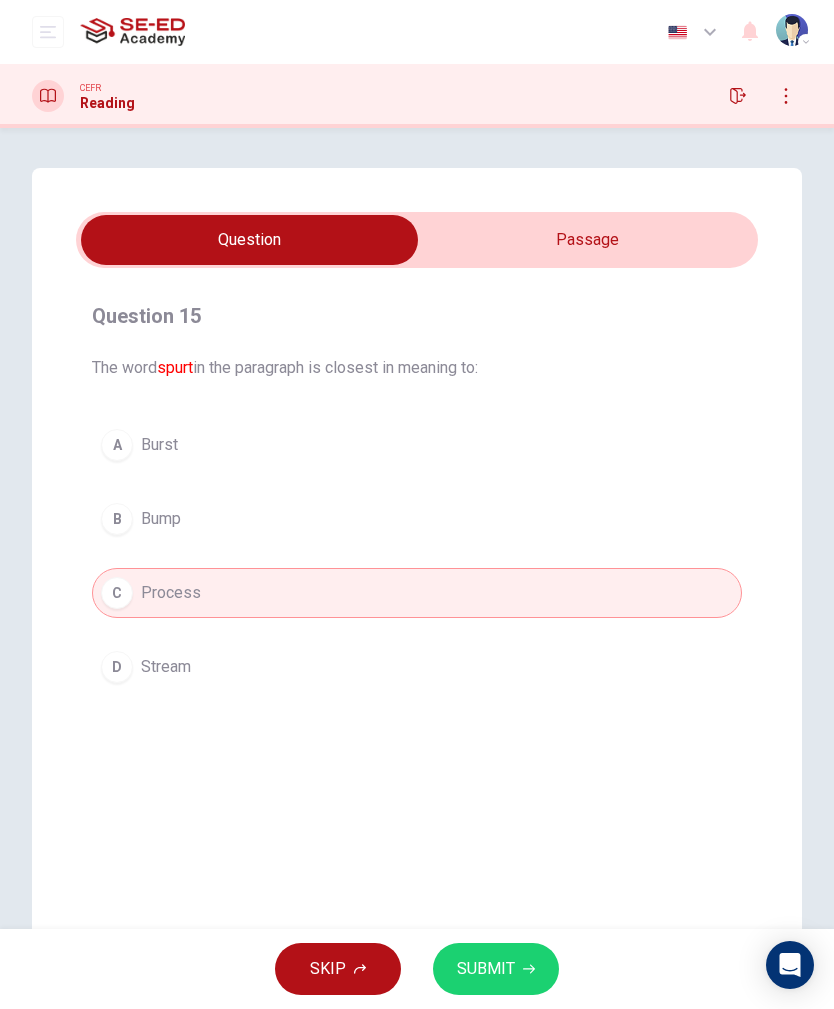 click on "SUBMIT" at bounding box center (486, 969) 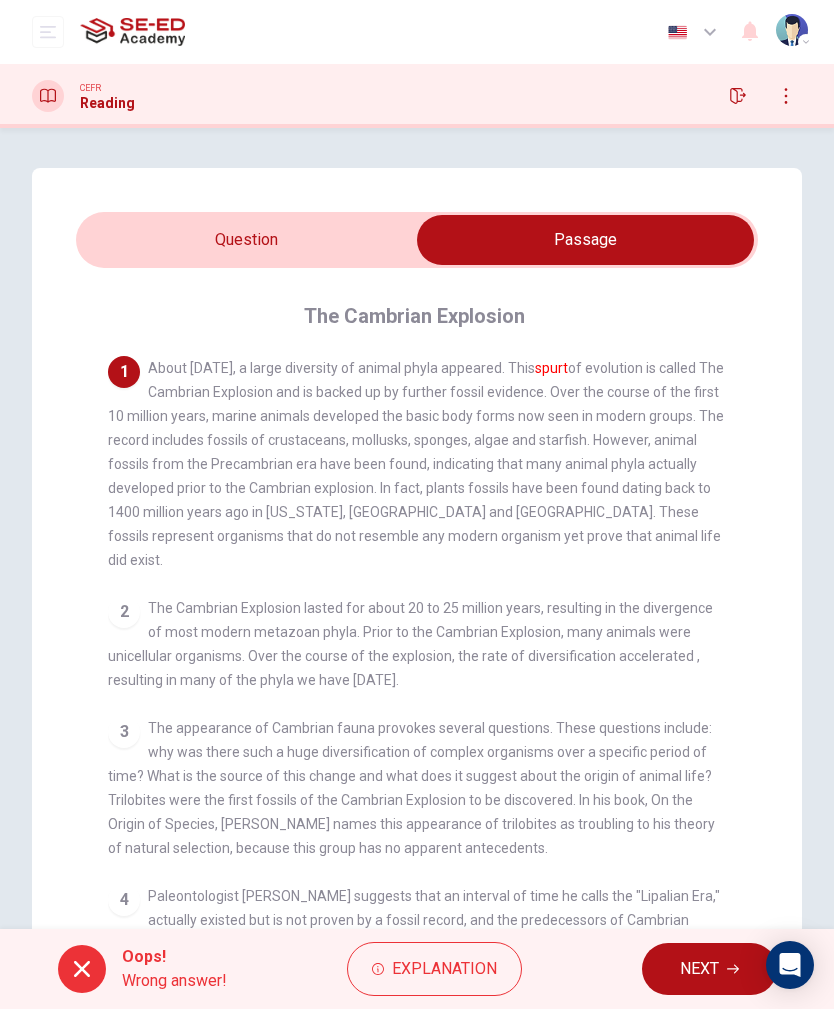 click on "NEXT" at bounding box center (699, 969) 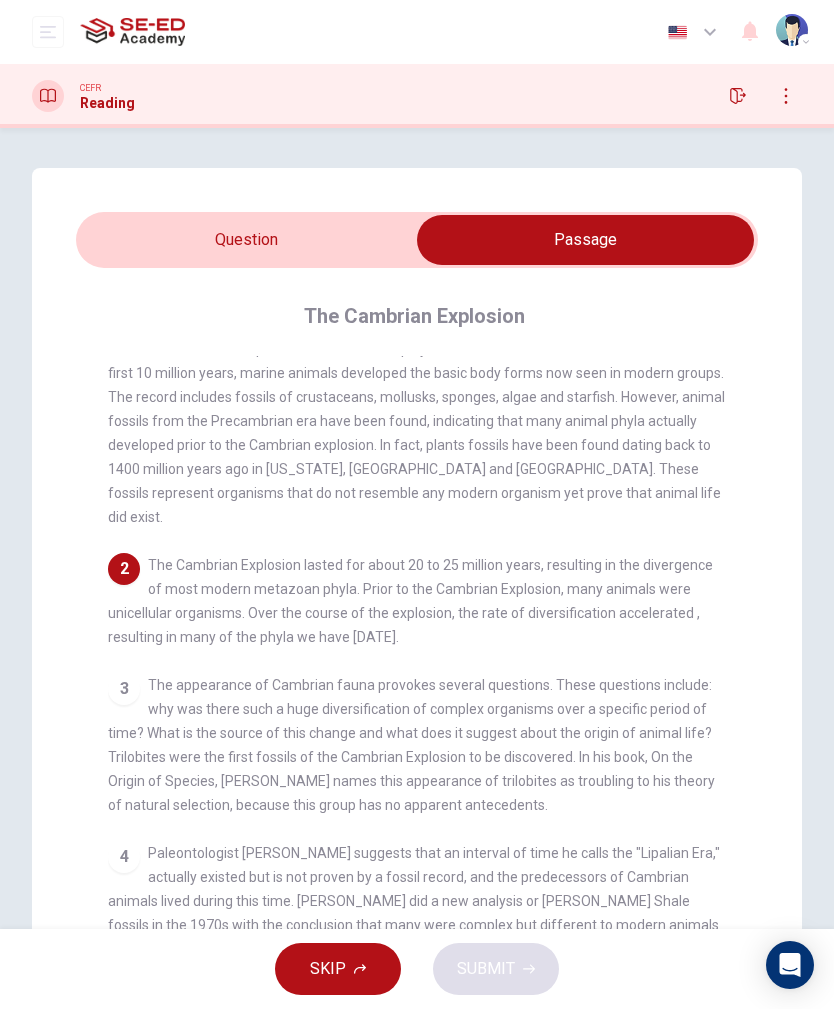 scroll, scrollTop: 45, scrollLeft: 0, axis: vertical 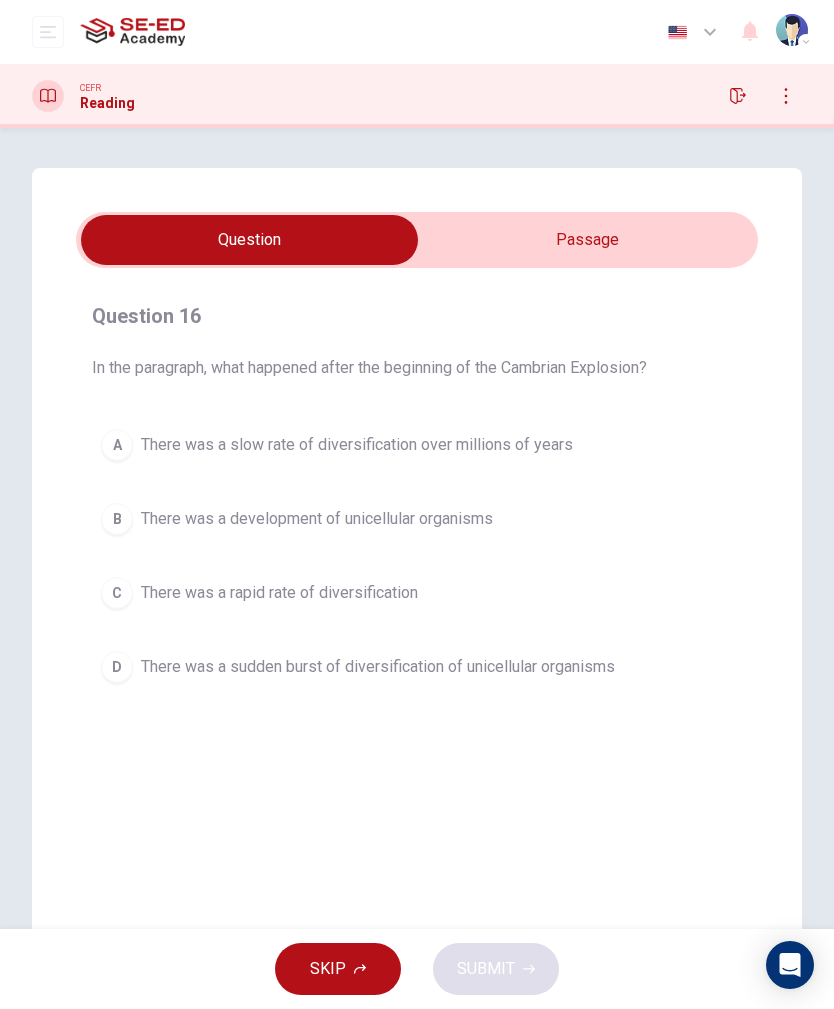 click on "There was a sudden burst of diversification of unicellular organisms" at bounding box center (378, 667) 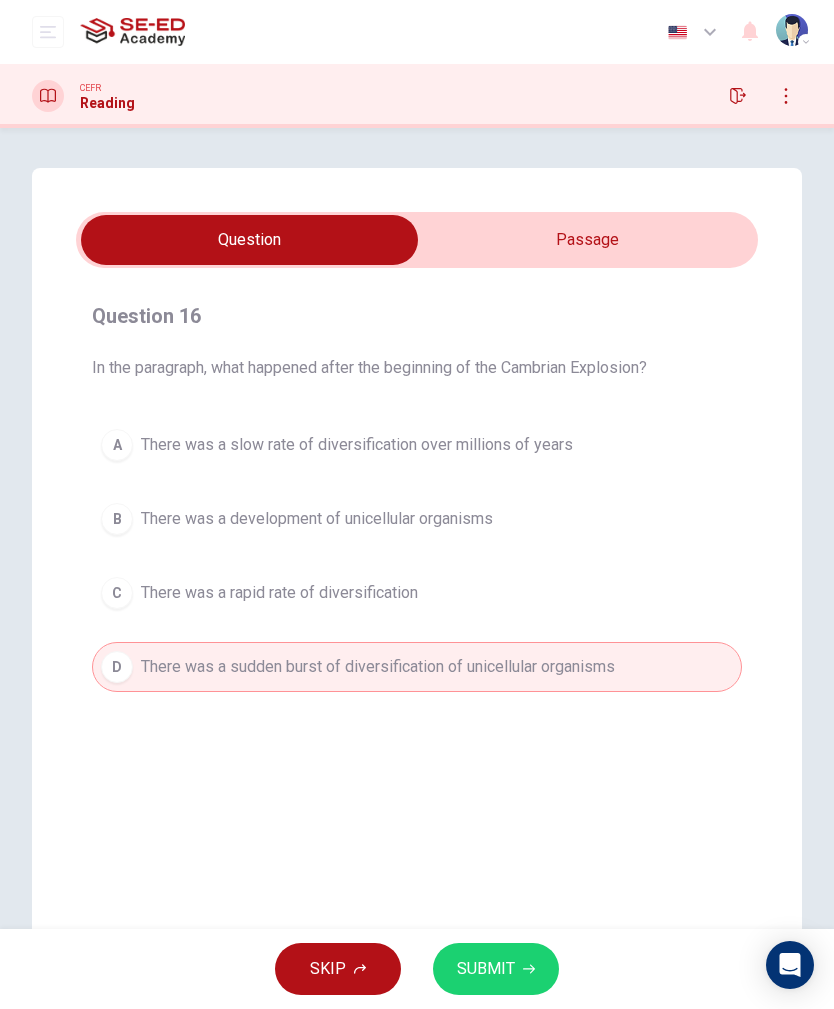 click on "SUBMIT" at bounding box center (496, 969) 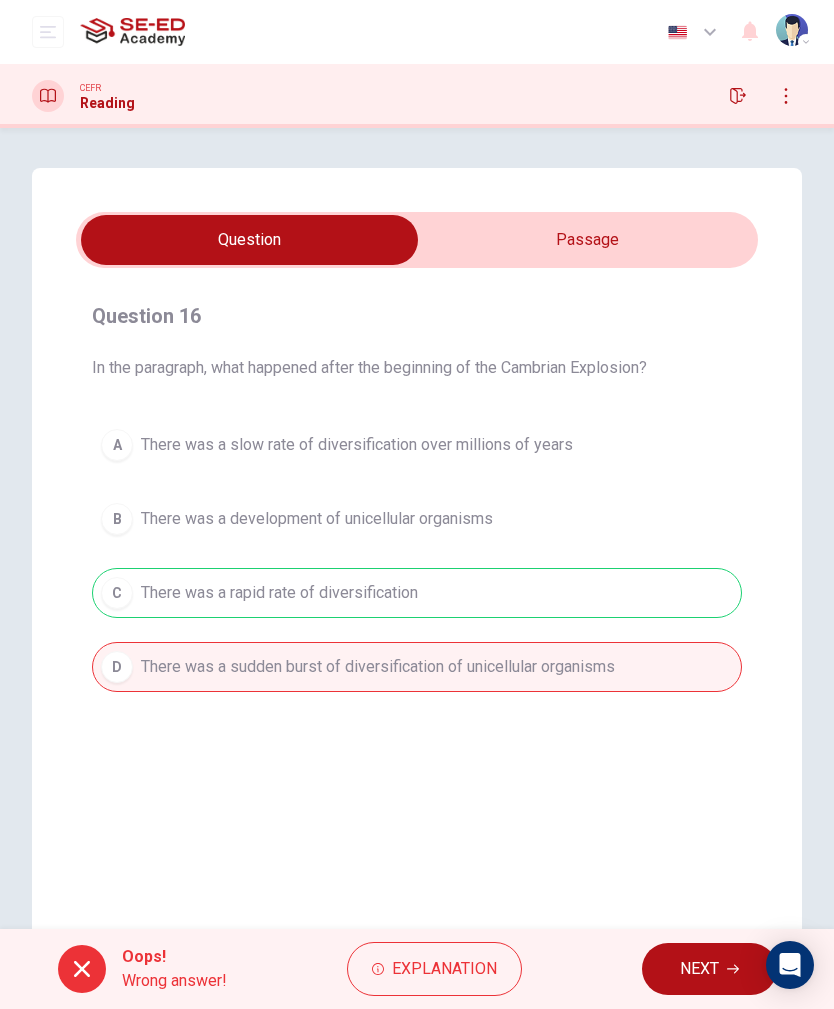 click on "NEXT" at bounding box center (709, 969) 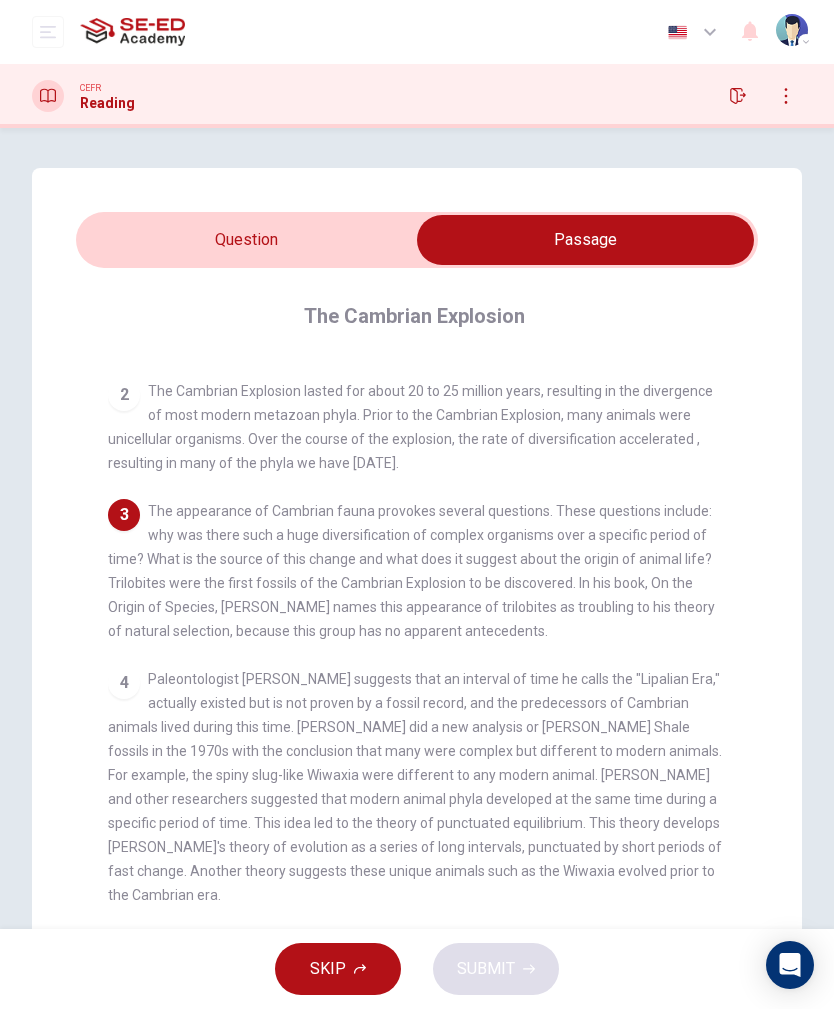 scroll, scrollTop: 219, scrollLeft: 0, axis: vertical 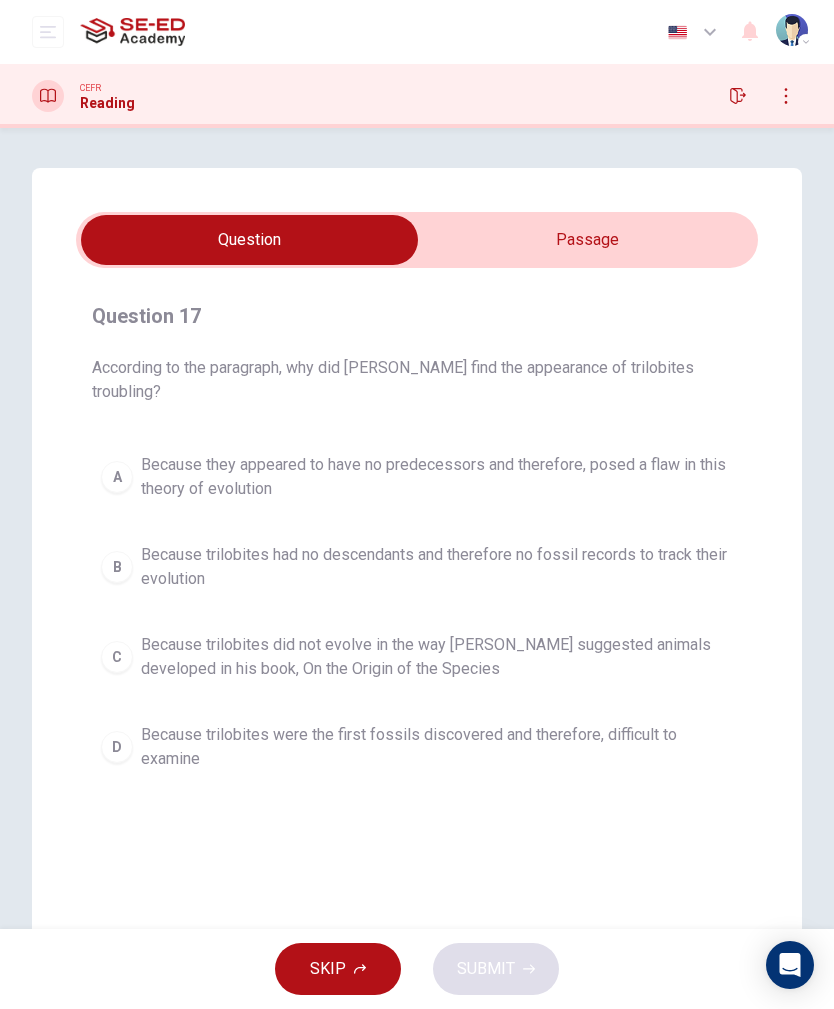 click on "Because trilobites had no descendants and therefore no fossil records to track their evolution" at bounding box center [437, 567] 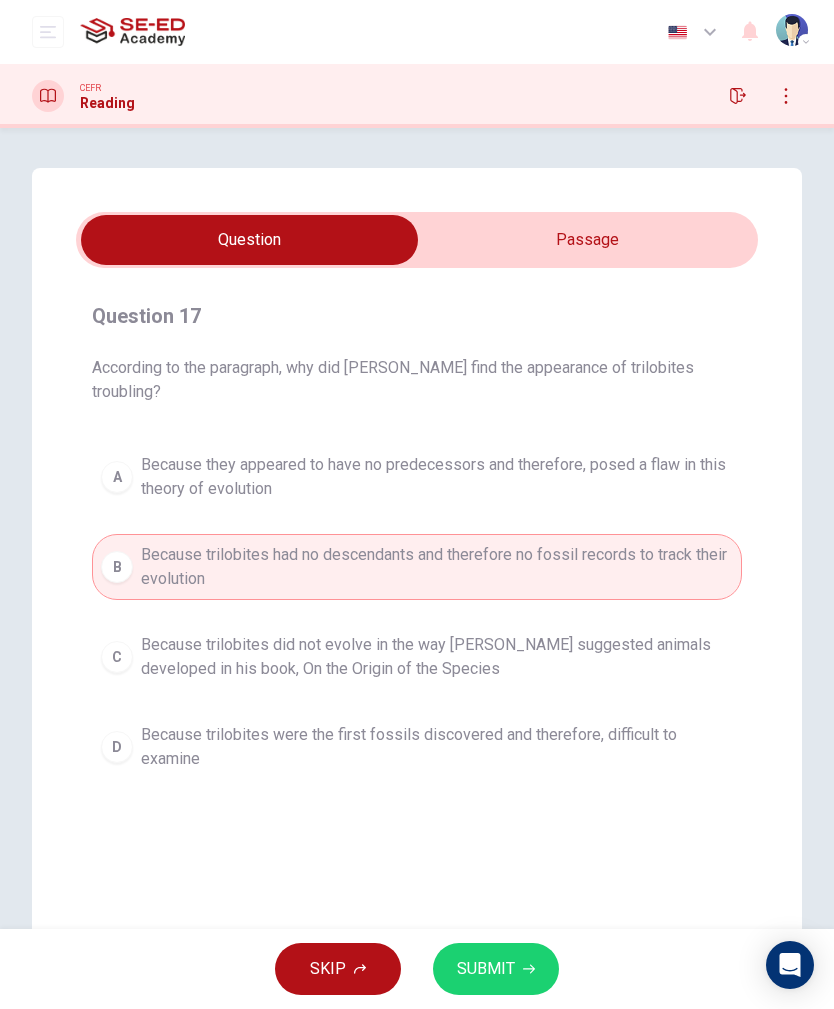 click on "SUBMIT" at bounding box center [496, 969] 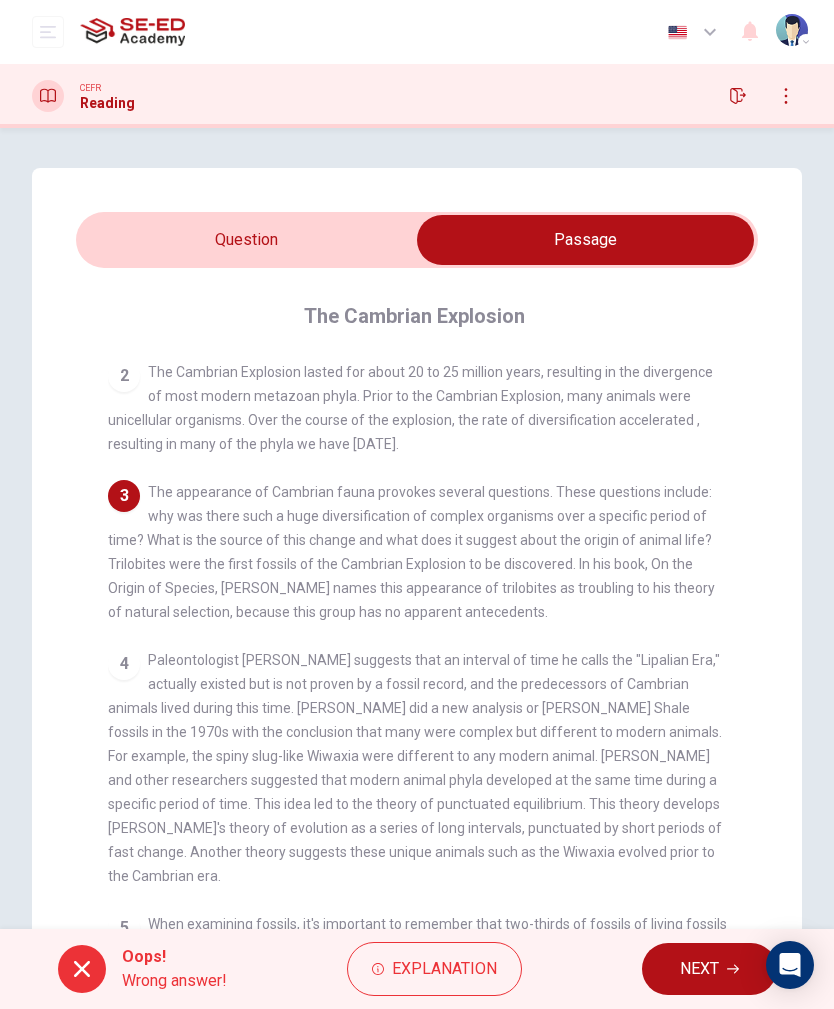 scroll, scrollTop: 238, scrollLeft: 0, axis: vertical 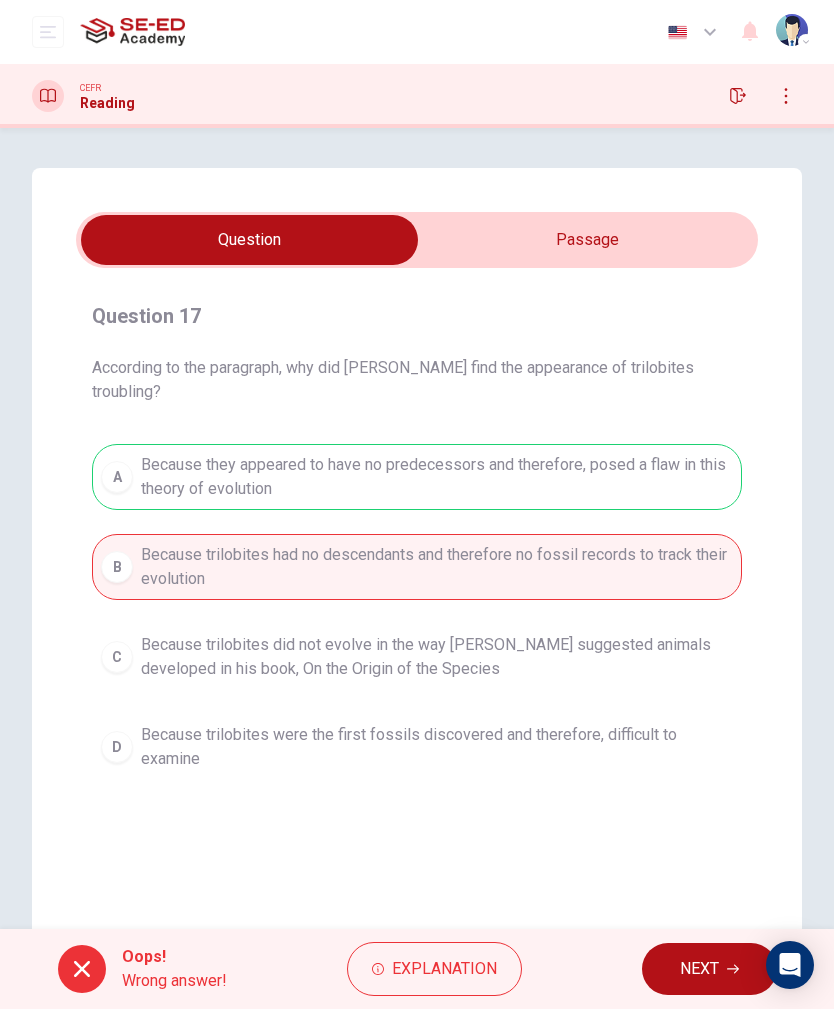 click on "NEXT" at bounding box center (699, 969) 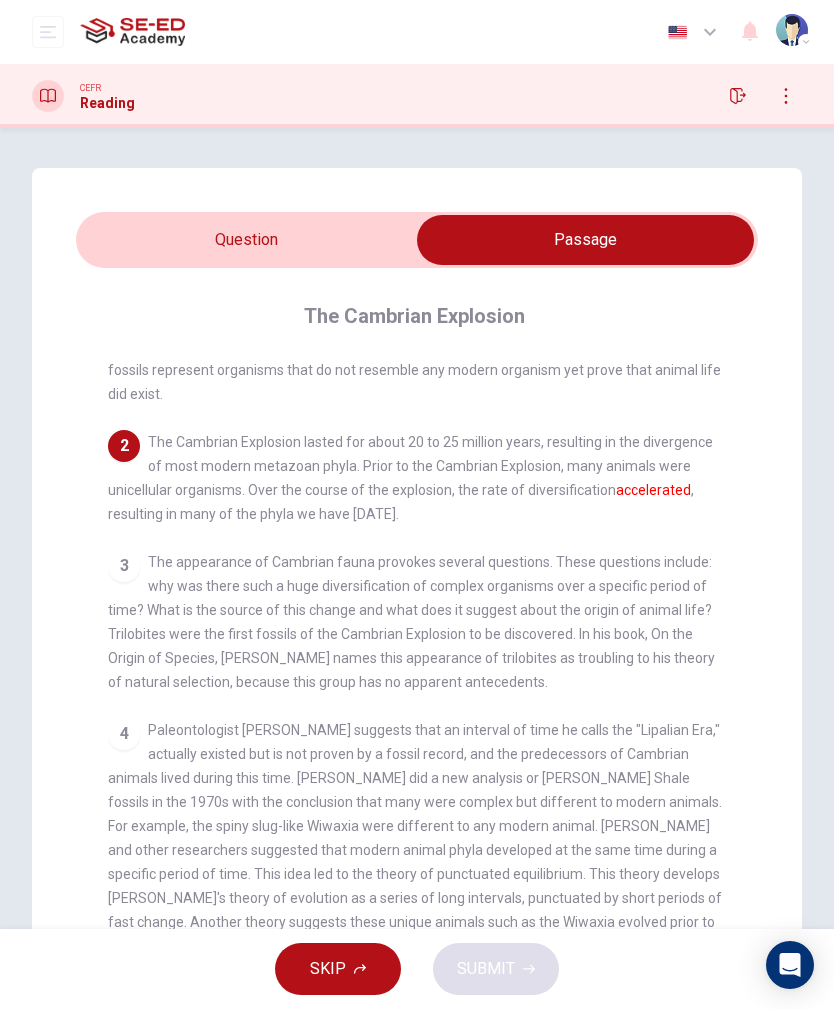 scroll, scrollTop: 165, scrollLeft: 0, axis: vertical 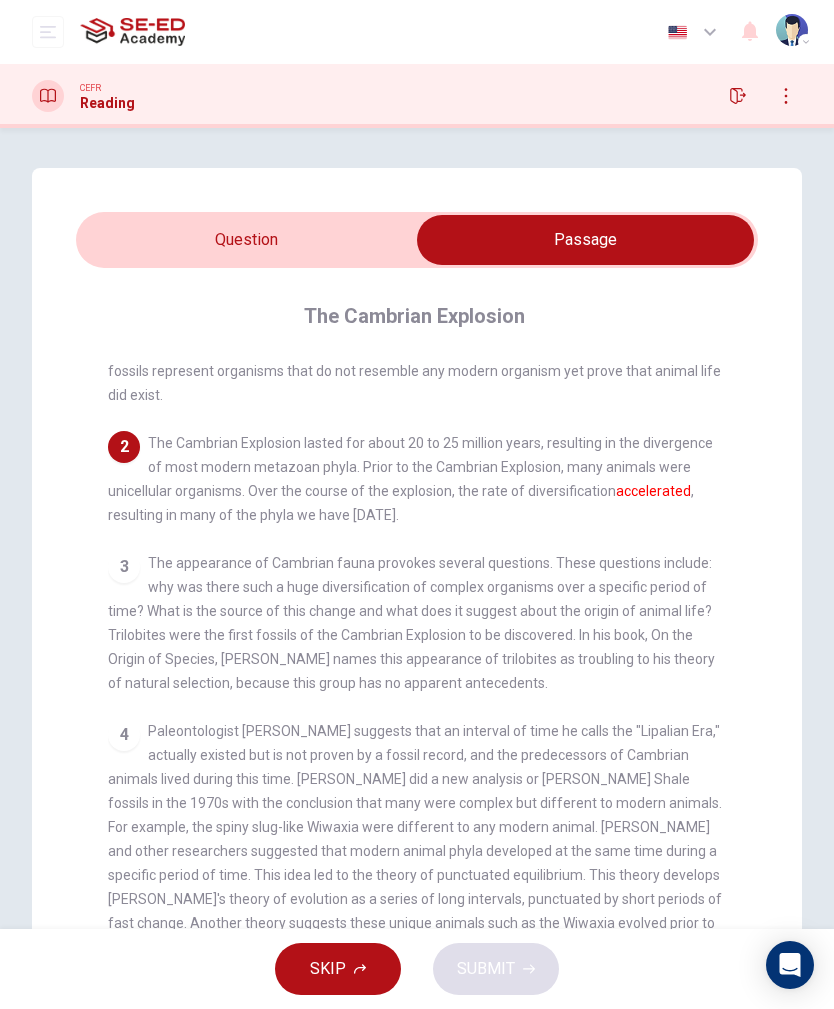 click on "3 The appearance of Cambrian fauna provokes several questions. These questions include: why was there such a huge diversification of complex organisms over a specific period of time? What is the source of this change and what does it suggest about the origin of animal life? Trilobites were the first fossils of the Cambrian Explosion to be discovered. In his book, On the Origin of Species, Charles Darwin names this appearance of trilobites as troubling to his theory of natural selection, because this group has no apparent antecedents." at bounding box center [417, 623] 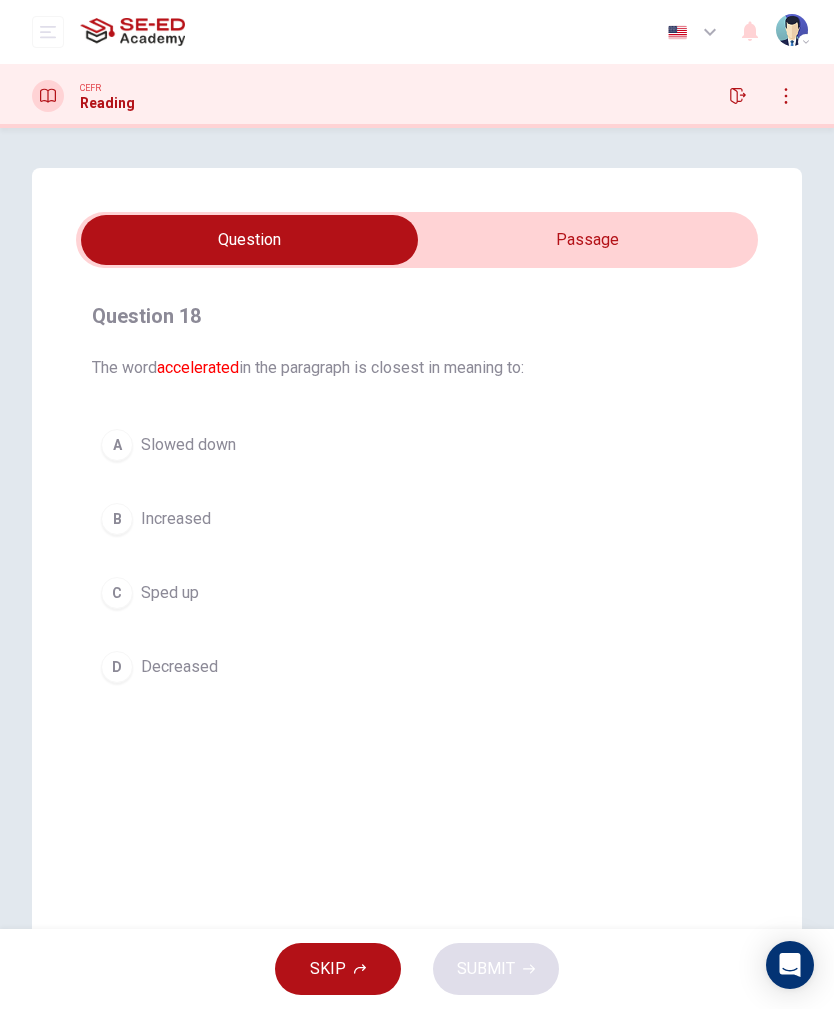 click on "D Decreased" at bounding box center (417, 667) 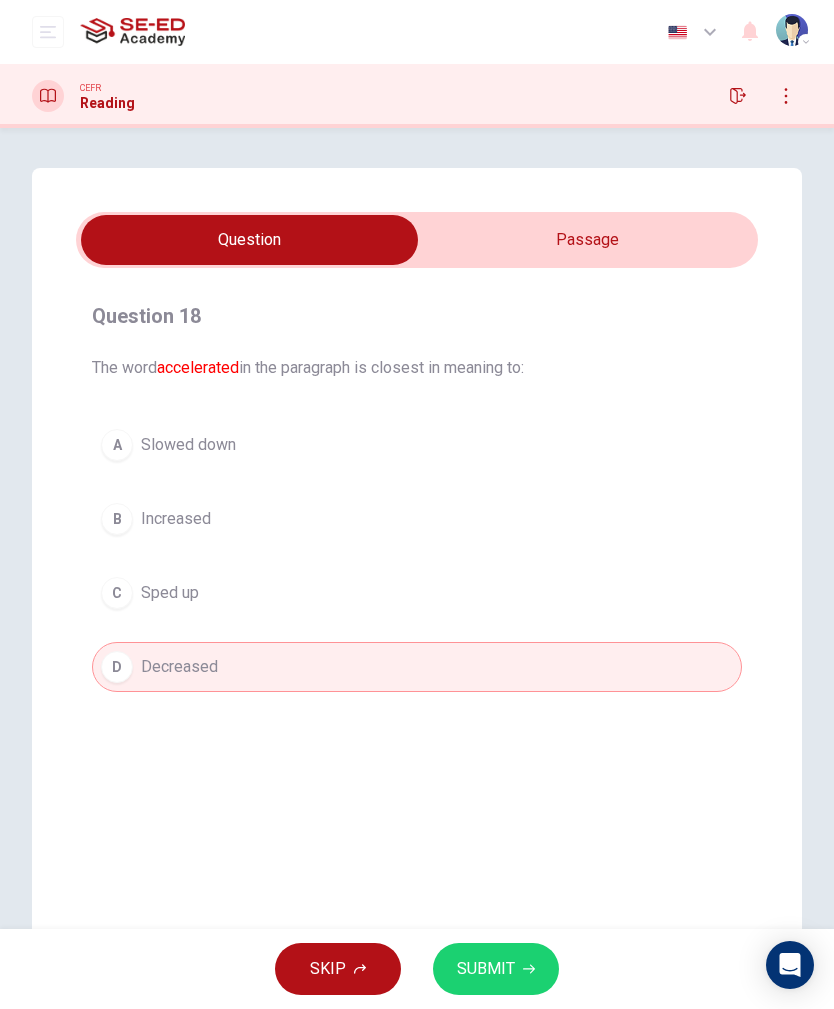 click on "SUBMIT" at bounding box center (496, 969) 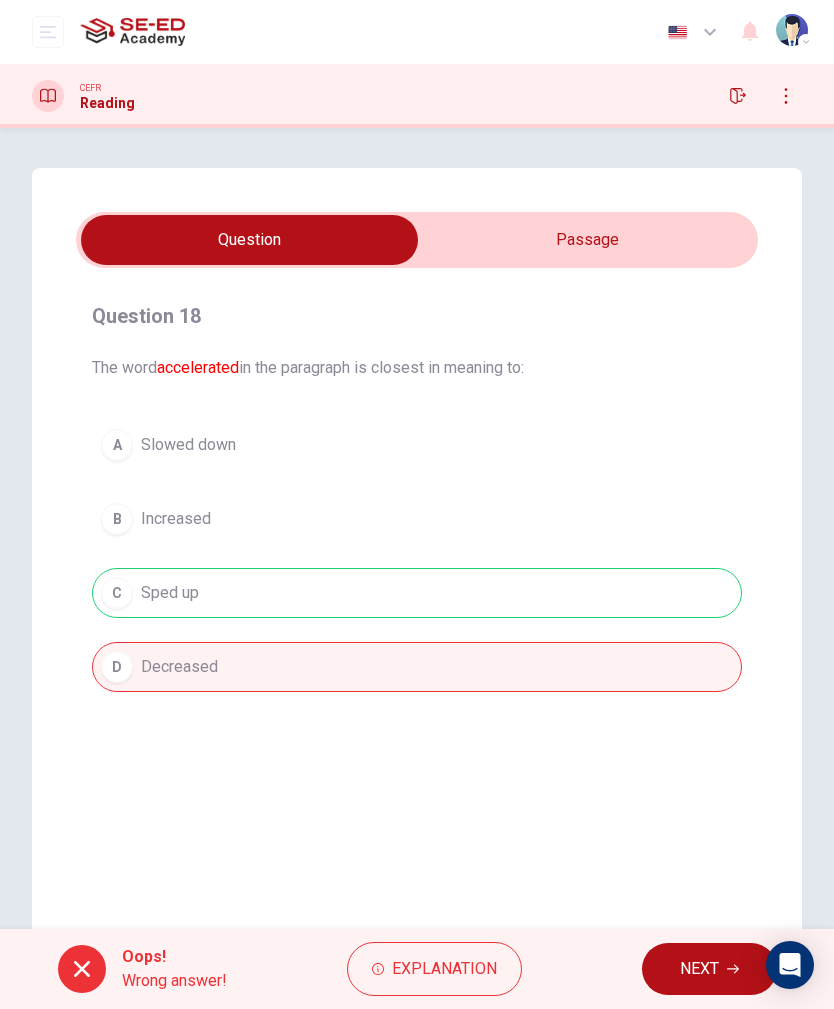 click on "NEXT" at bounding box center (699, 969) 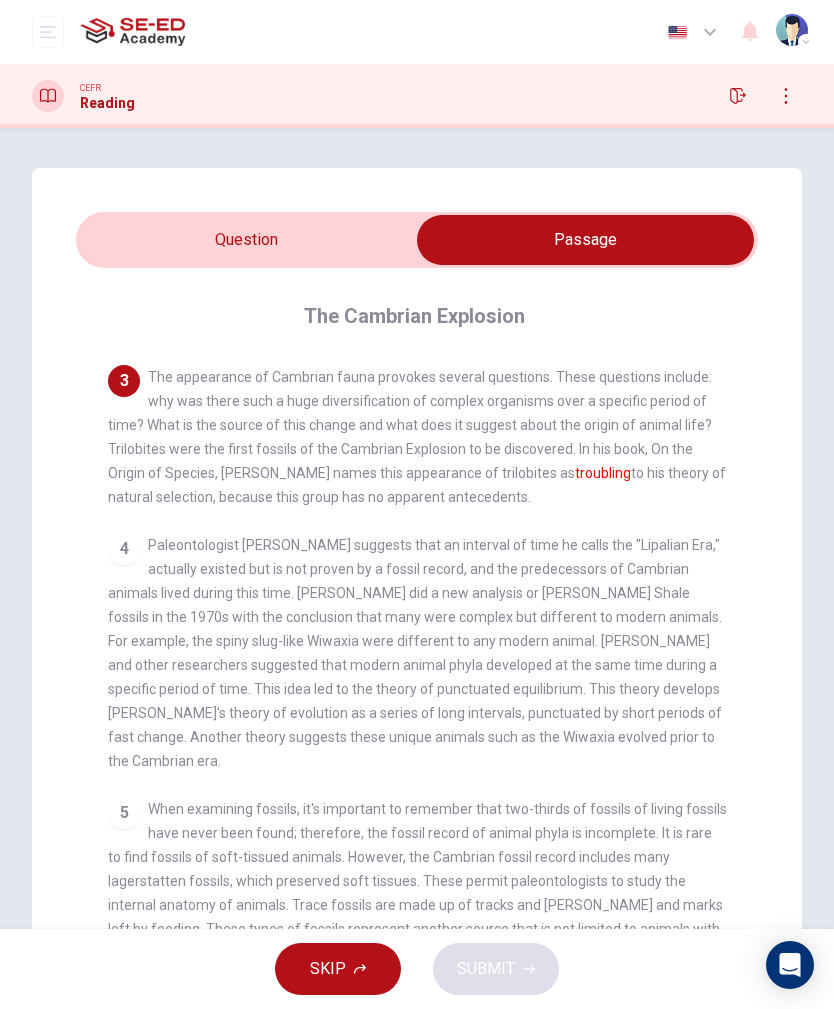 scroll, scrollTop: 349, scrollLeft: 0, axis: vertical 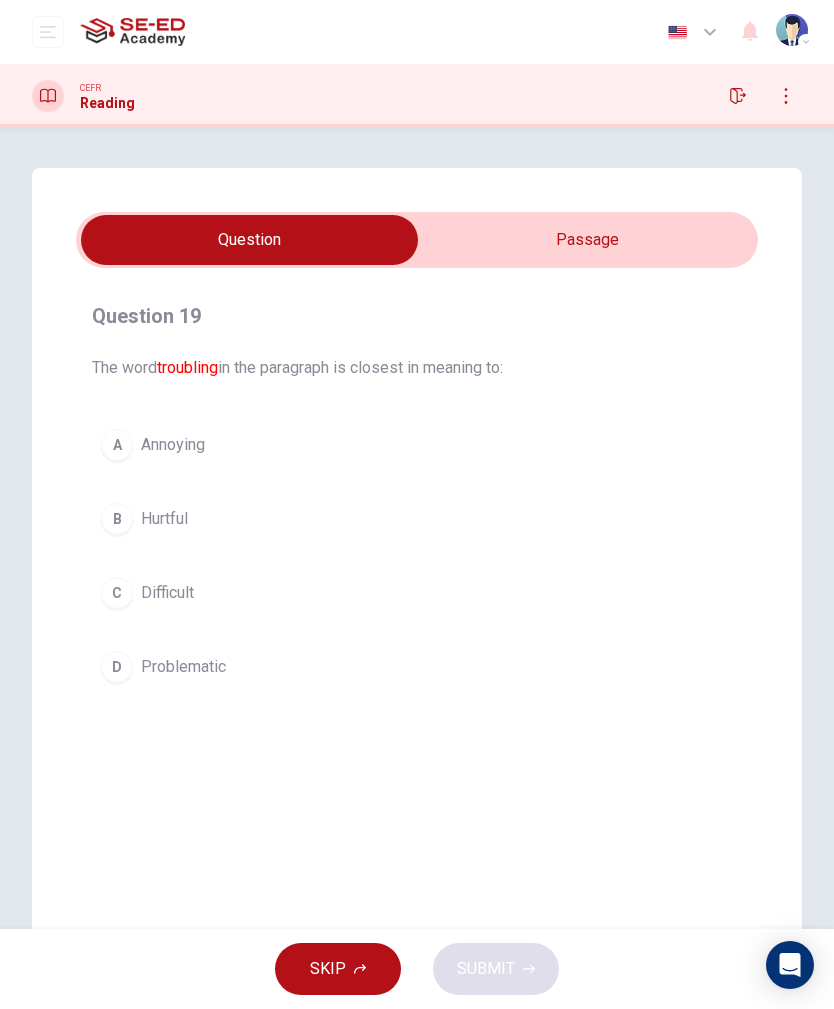 click on "D Problematic" at bounding box center (417, 667) 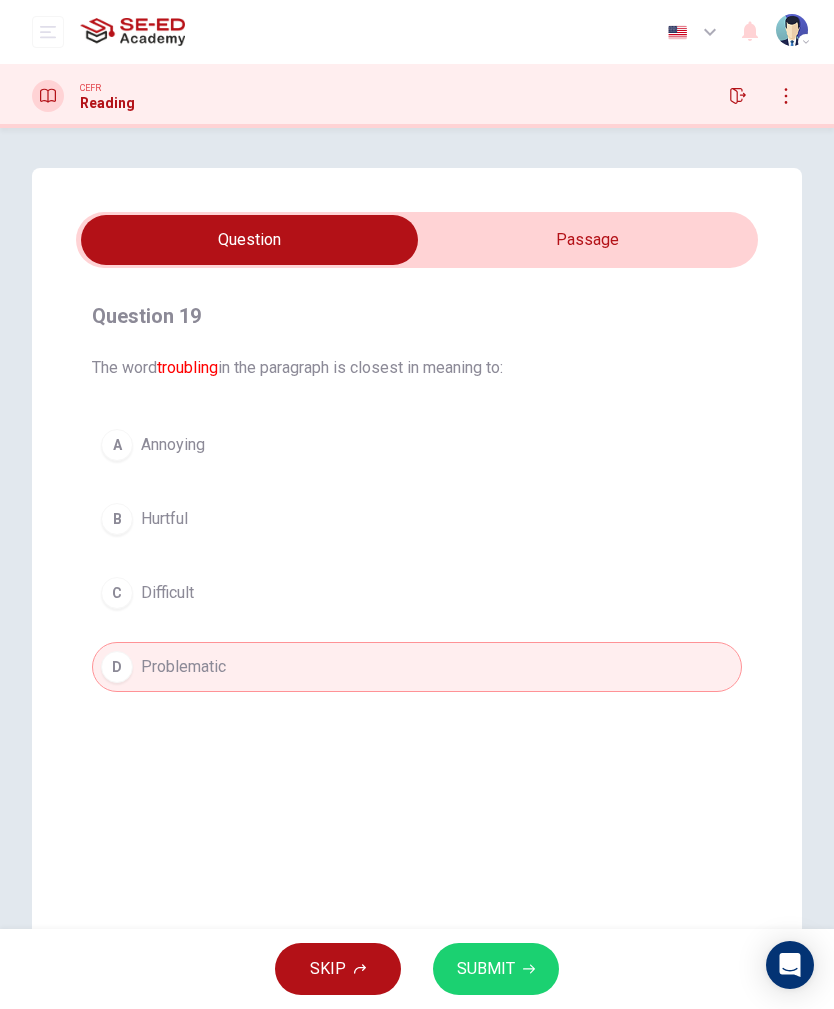 click on "SUBMIT" at bounding box center (496, 969) 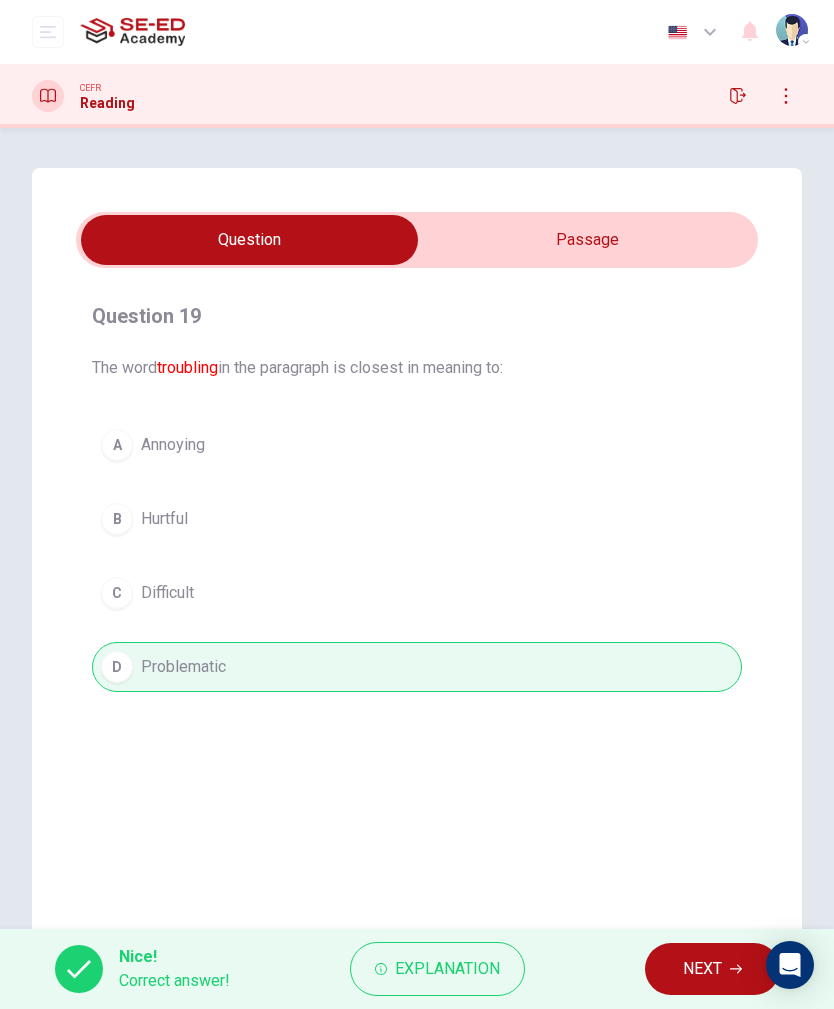 click on "NEXT" at bounding box center (712, 969) 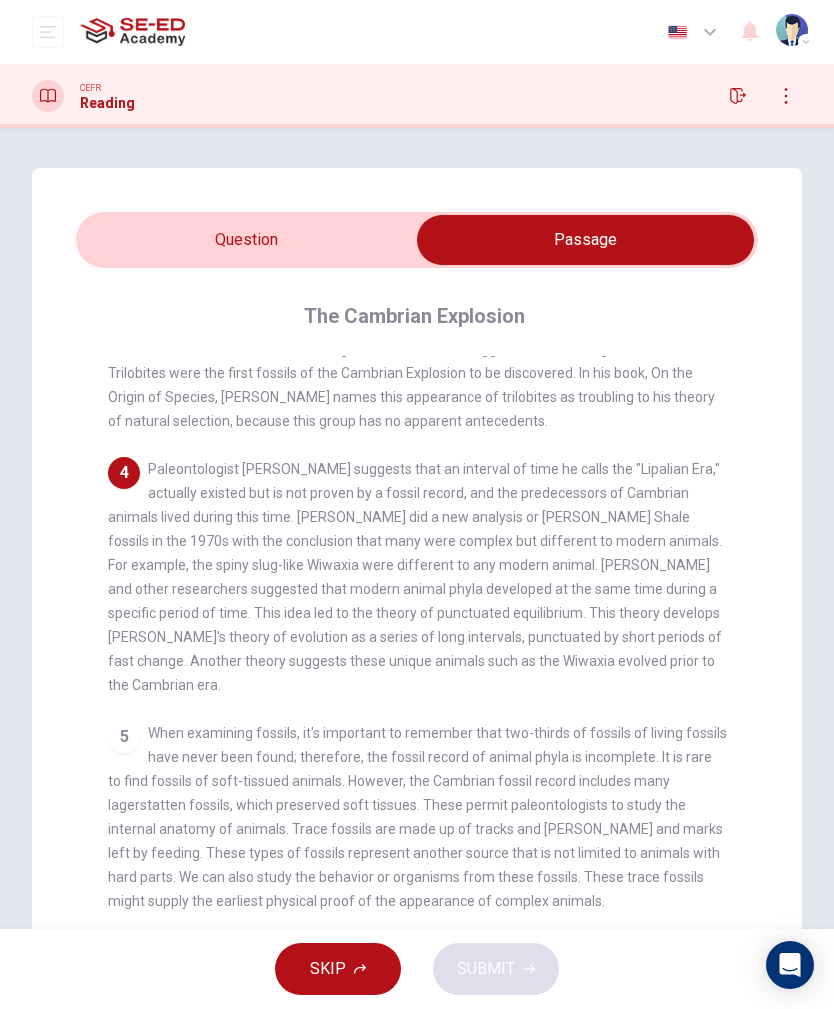 scroll, scrollTop: 430, scrollLeft: 0, axis: vertical 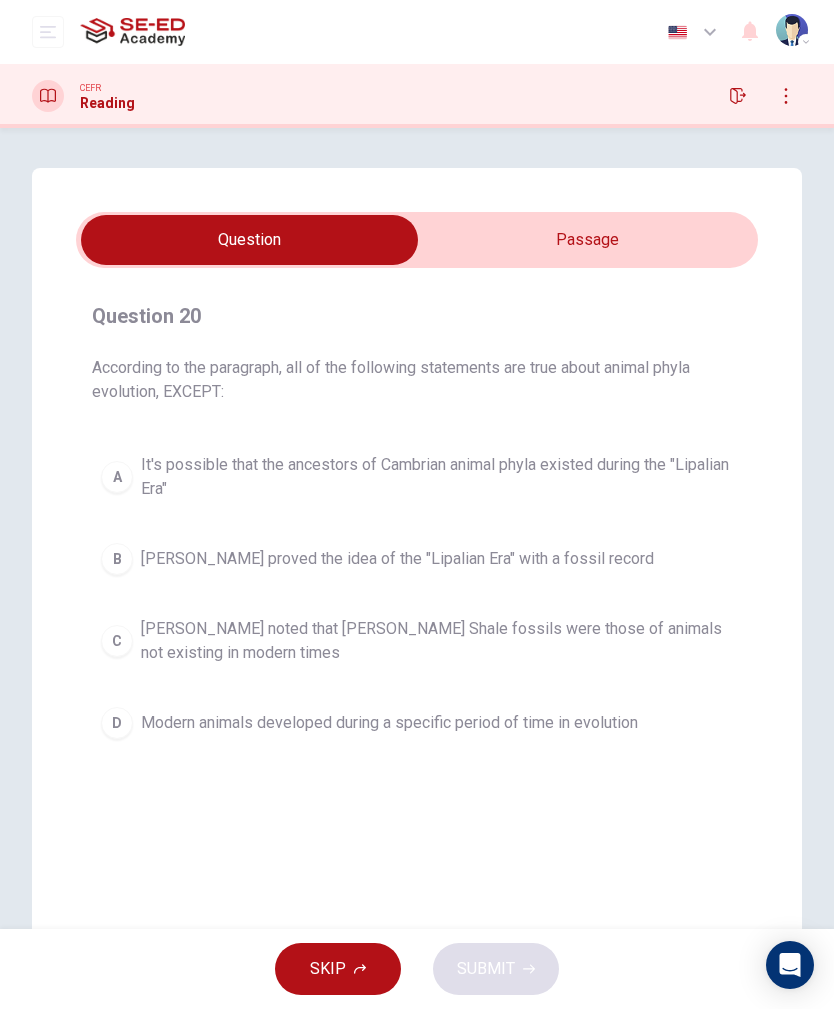 click on "It's possible that the ancestors of Cambrian animal phyla existed during the "Lipalian Era"" at bounding box center (437, 477) 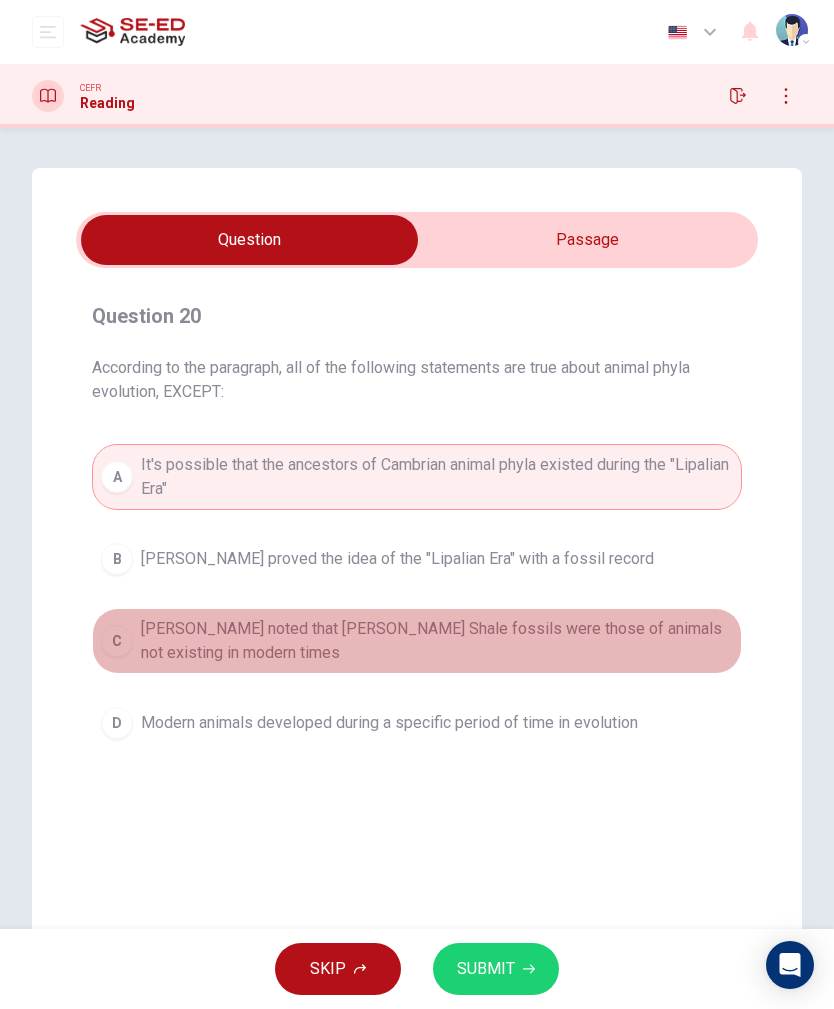 click on "Harry Whittington noted that Burgess Shale fossils were those of animals not existing in modern times" at bounding box center [437, 641] 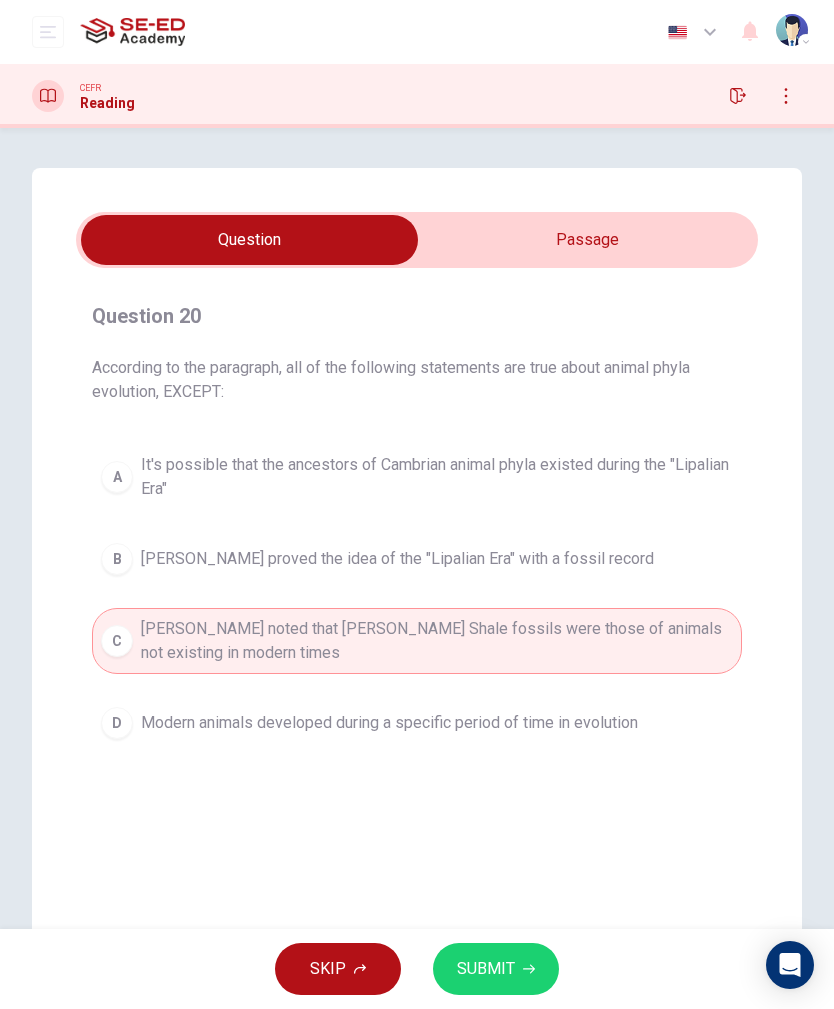 click on "SUBMIT" at bounding box center [496, 969] 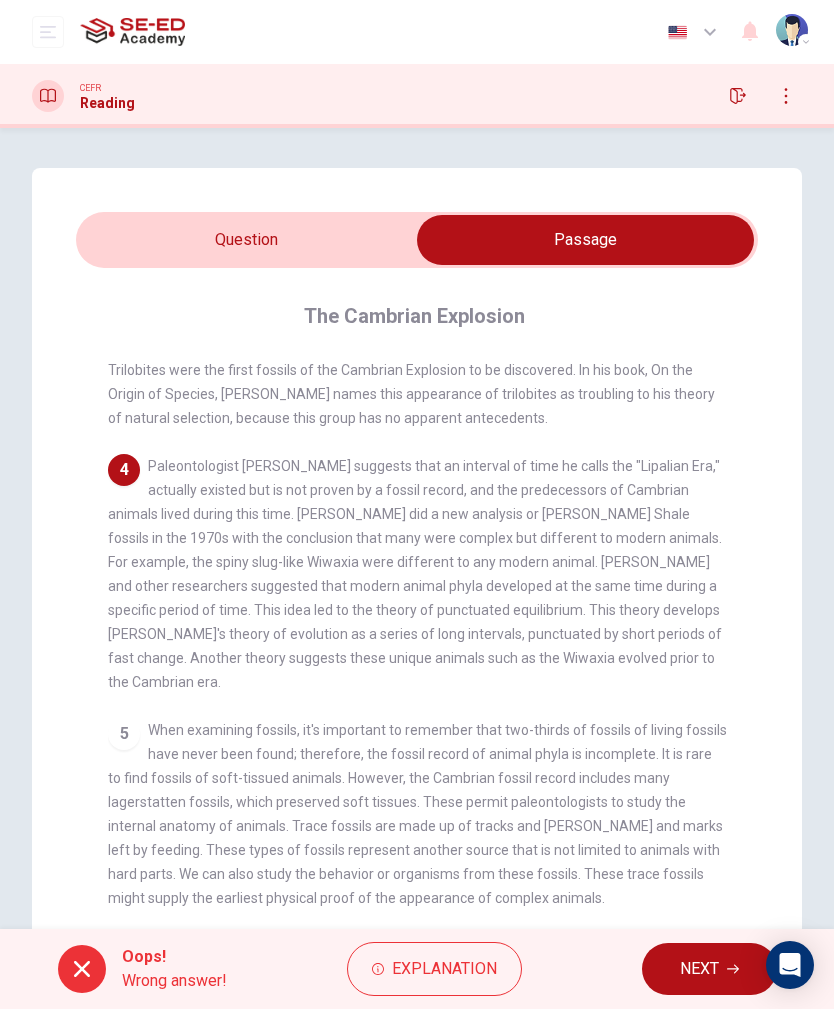 click on "NEXT" at bounding box center [709, 969] 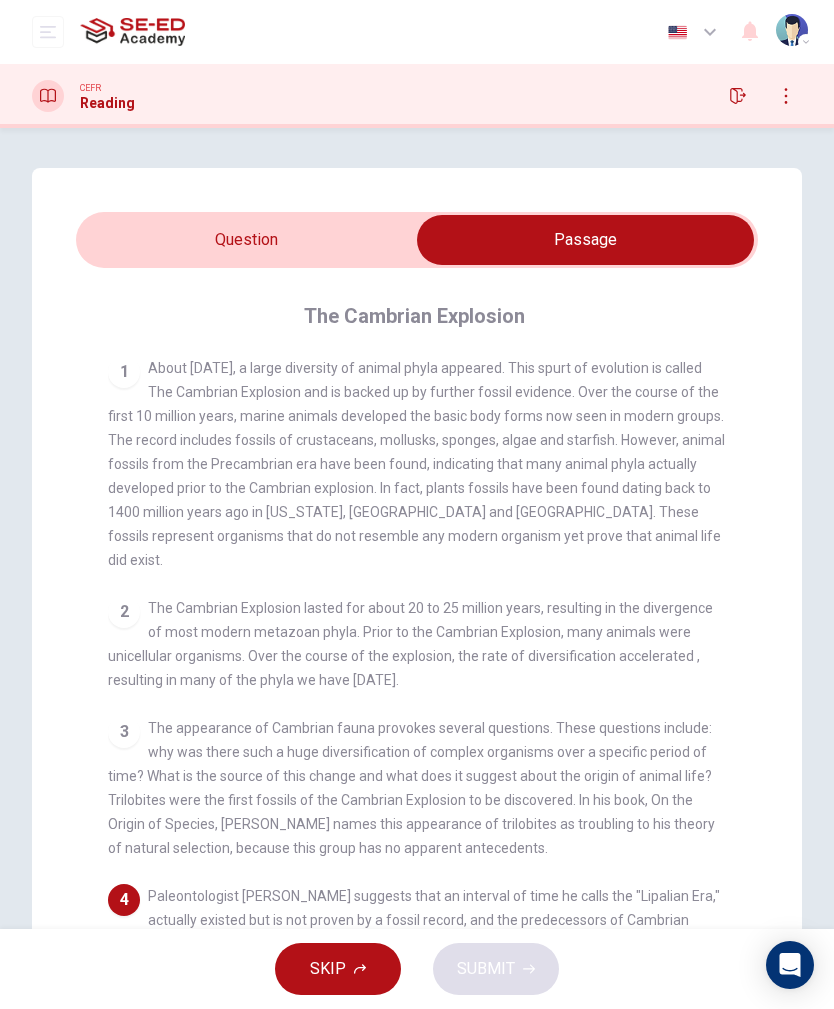 scroll, scrollTop: 580, scrollLeft: 0, axis: vertical 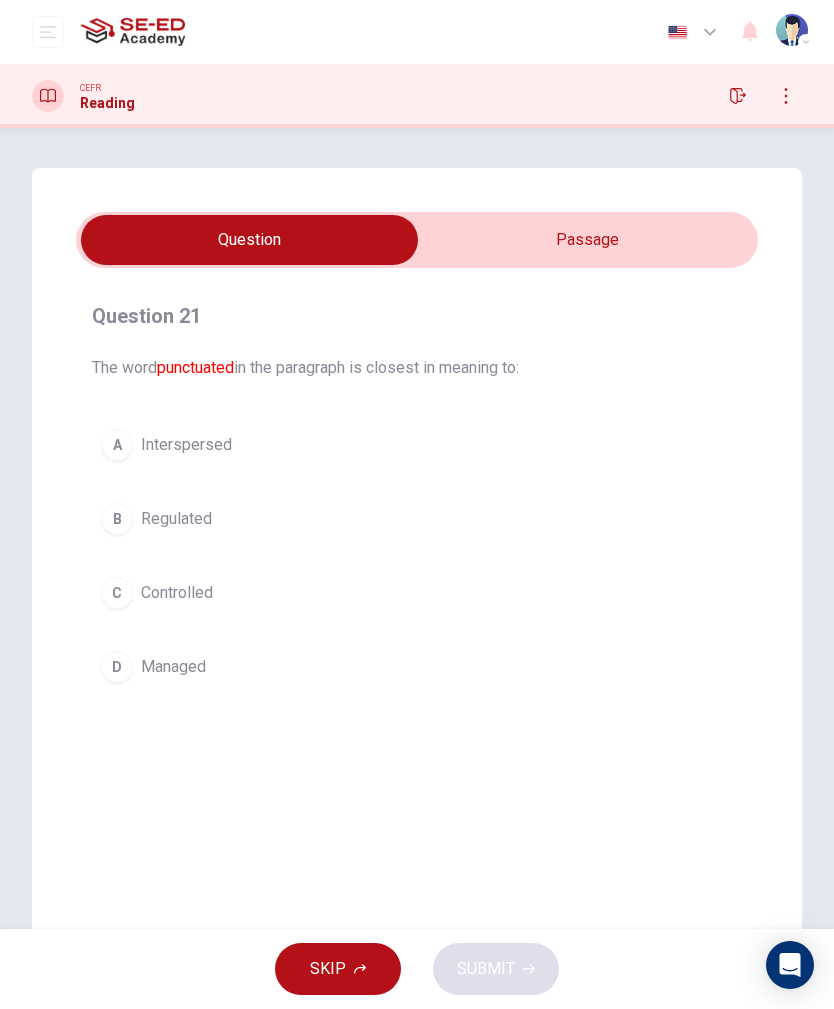 click on "D Managed" at bounding box center (417, 667) 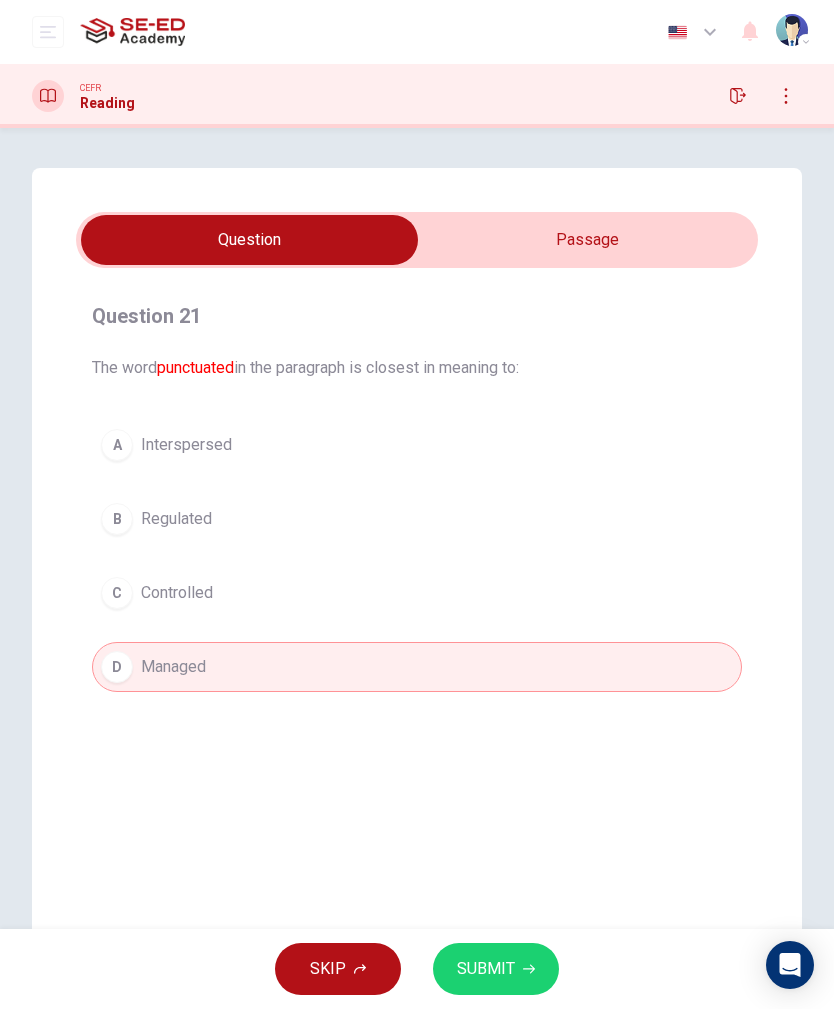click 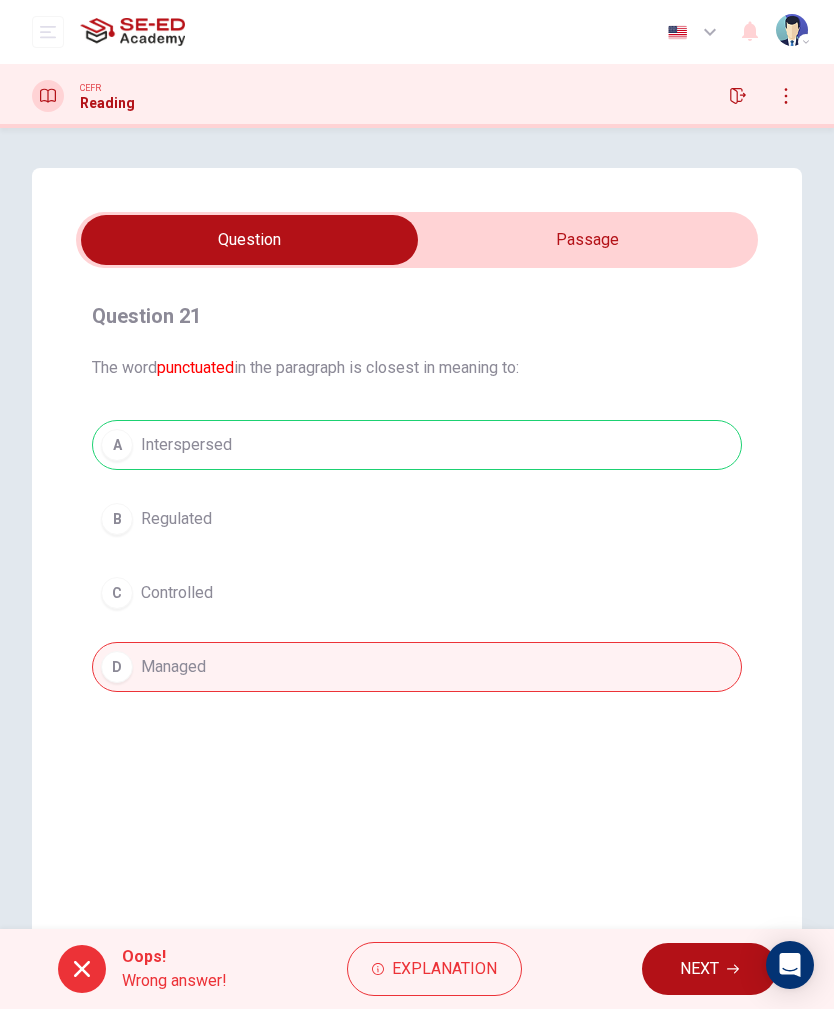 click on "NEXT" at bounding box center [699, 969] 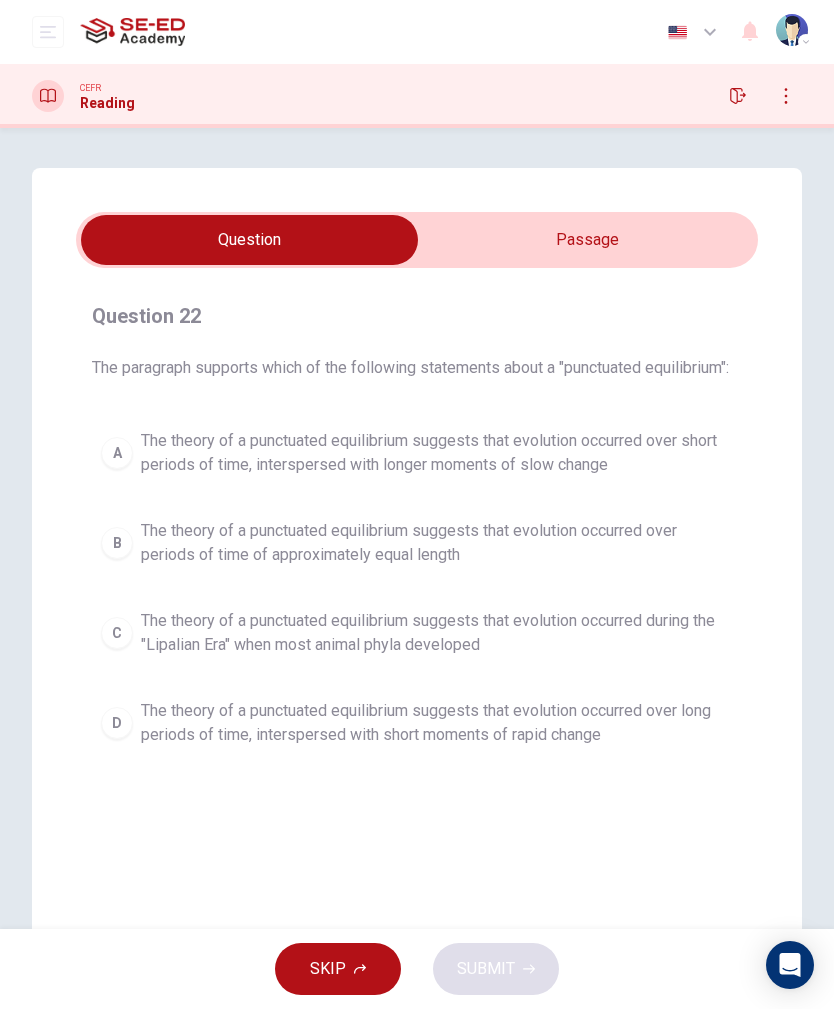 click on "The theory of a punctuated equilibrium suggests that evolution occurred over periods of time of approximately equal length" at bounding box center [437, 543] 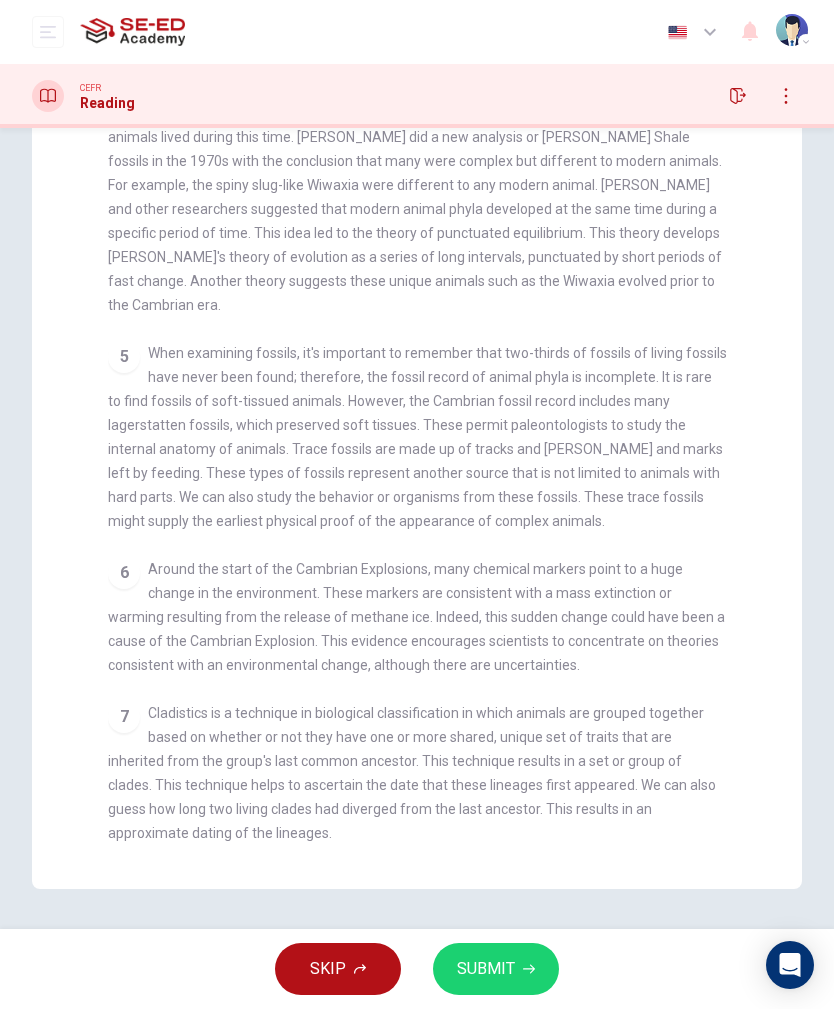 click on "7 Cladistics is a technique in biological classification in which animals are grouped together based on whether or not they have one or more shared, unique set of traits that are inherited from the group's last common ancestor. This technique results in a set or group of clades. This technique helps to ascertain the date that these lineages first appeared. We can also guess how long two living clades had diverged from the last ancestor. This results in an approximate dating of the lineages." at bounding box center [417, 773] 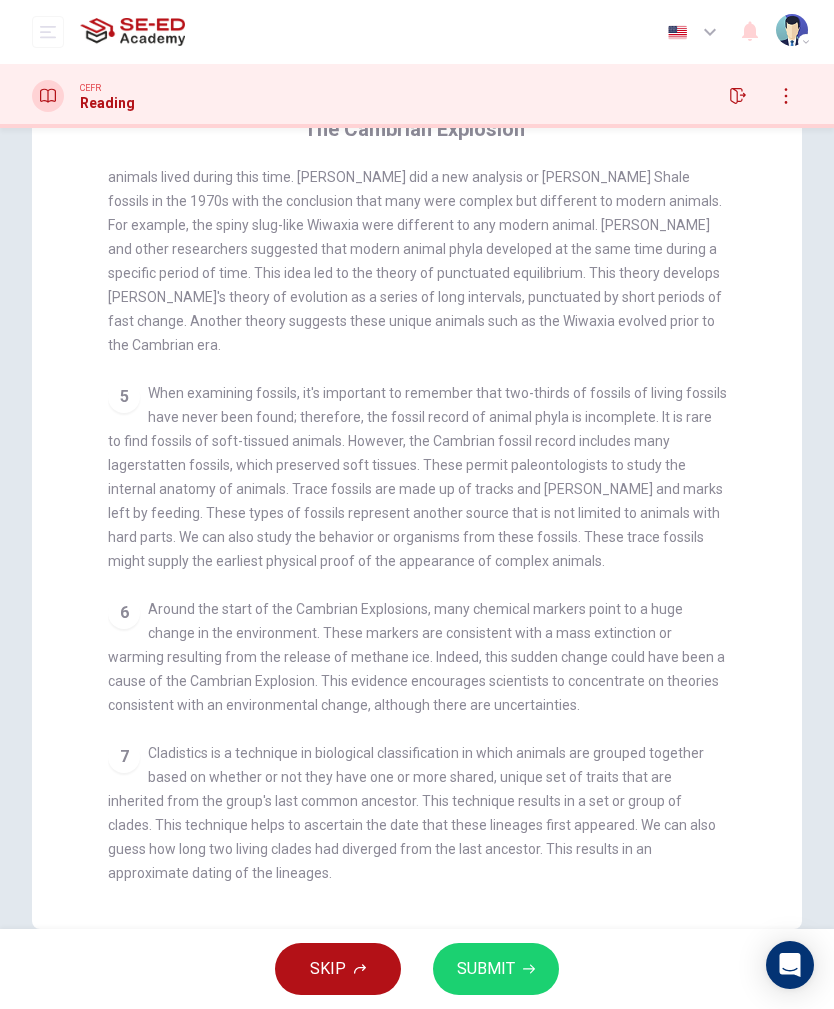 scroll, scrollTop: 160, scrollLeft: 0, axis: vertical 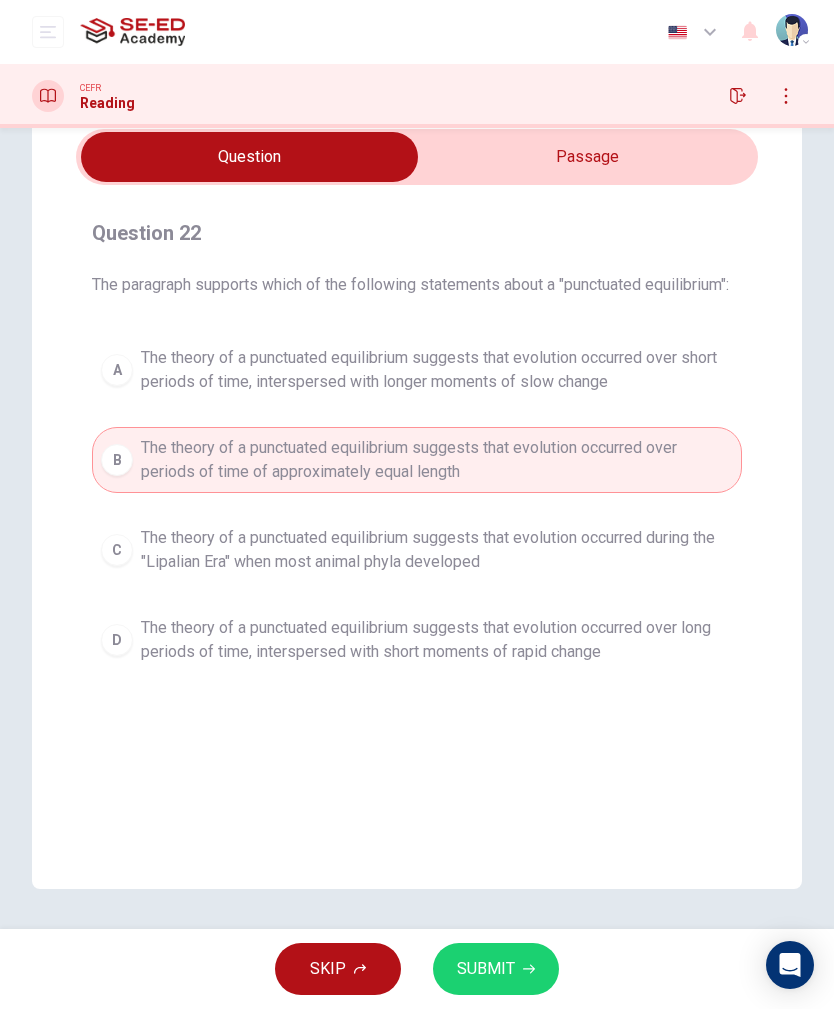 click on "SKIP SUBMIT" at bounding box center (417, 969) 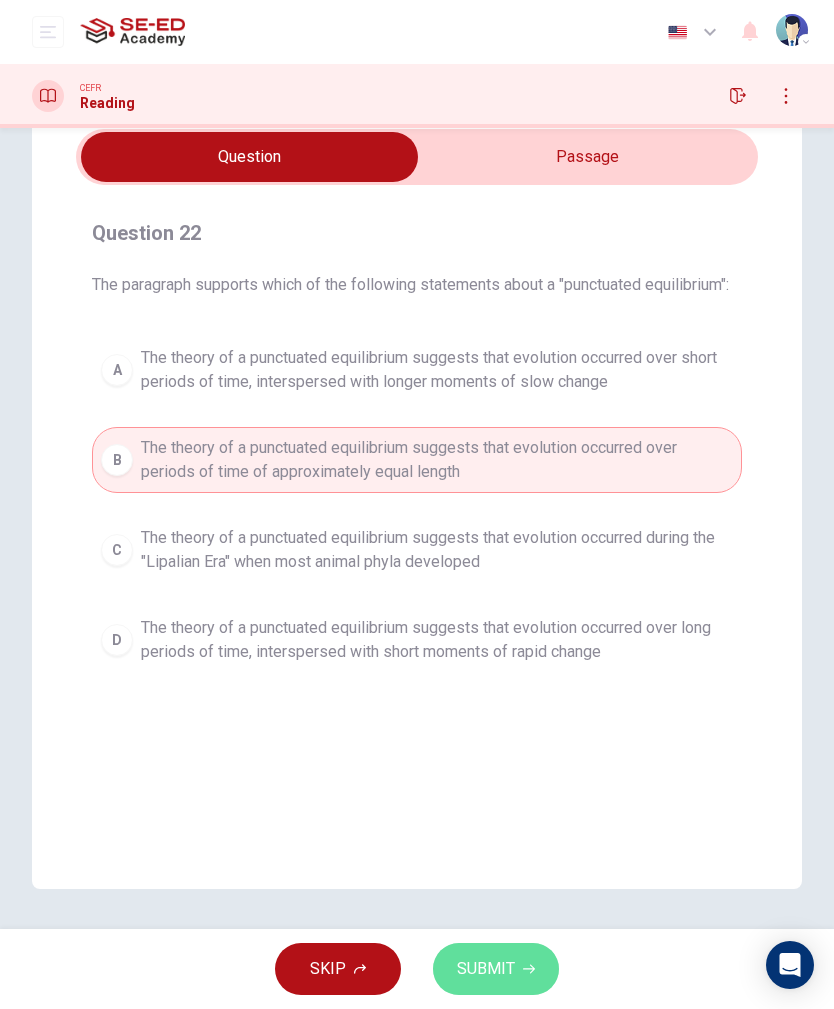 click on "SUBMIT" at bounding box center [486, 969] 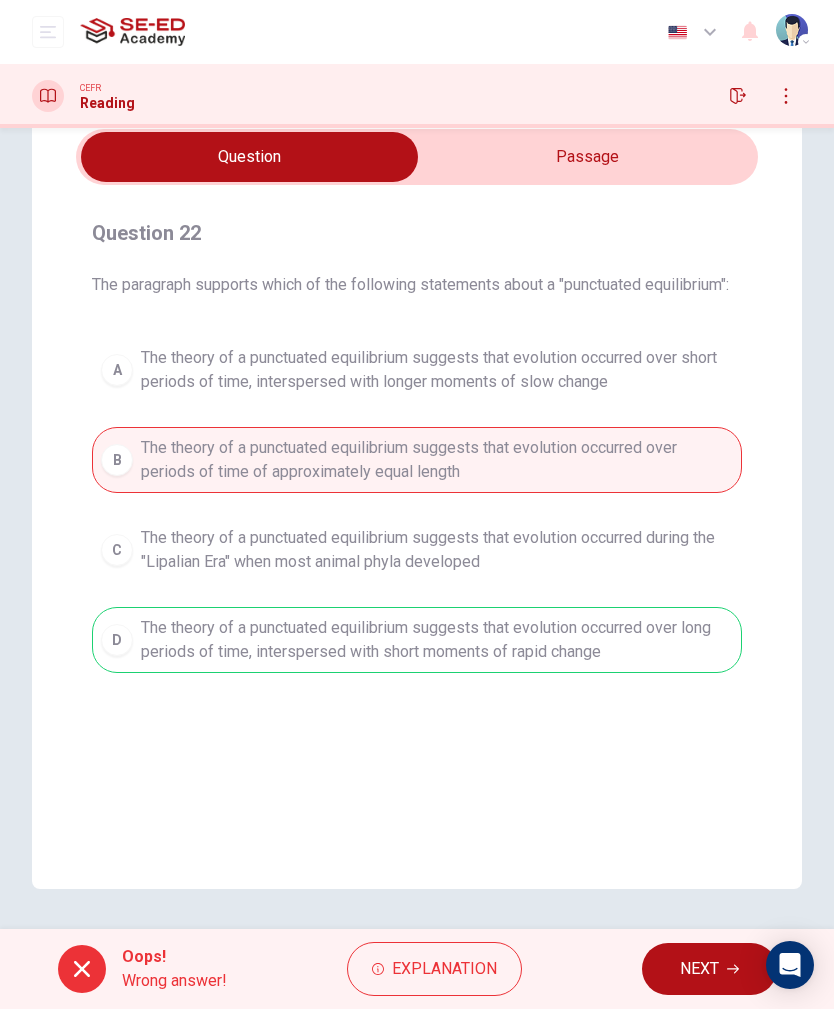 click on "NEXT" at bounding box center [699, 969] 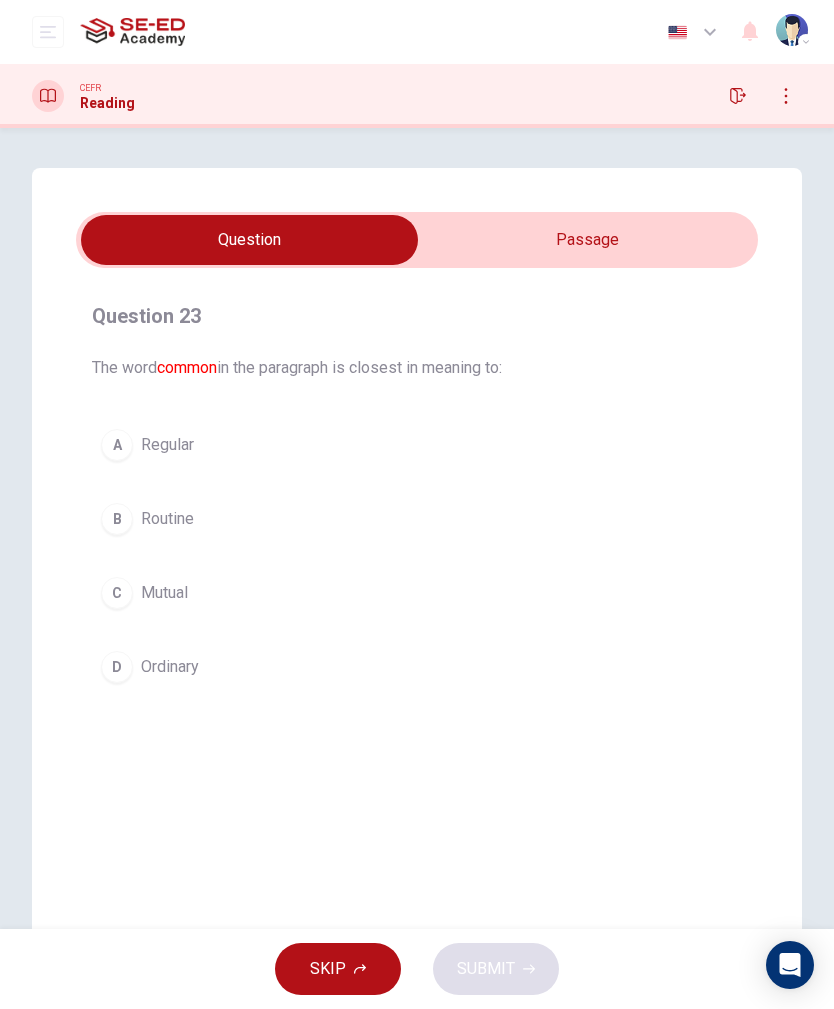 scroll, scrollTop: 0, scrollLeft: 0, axis: both 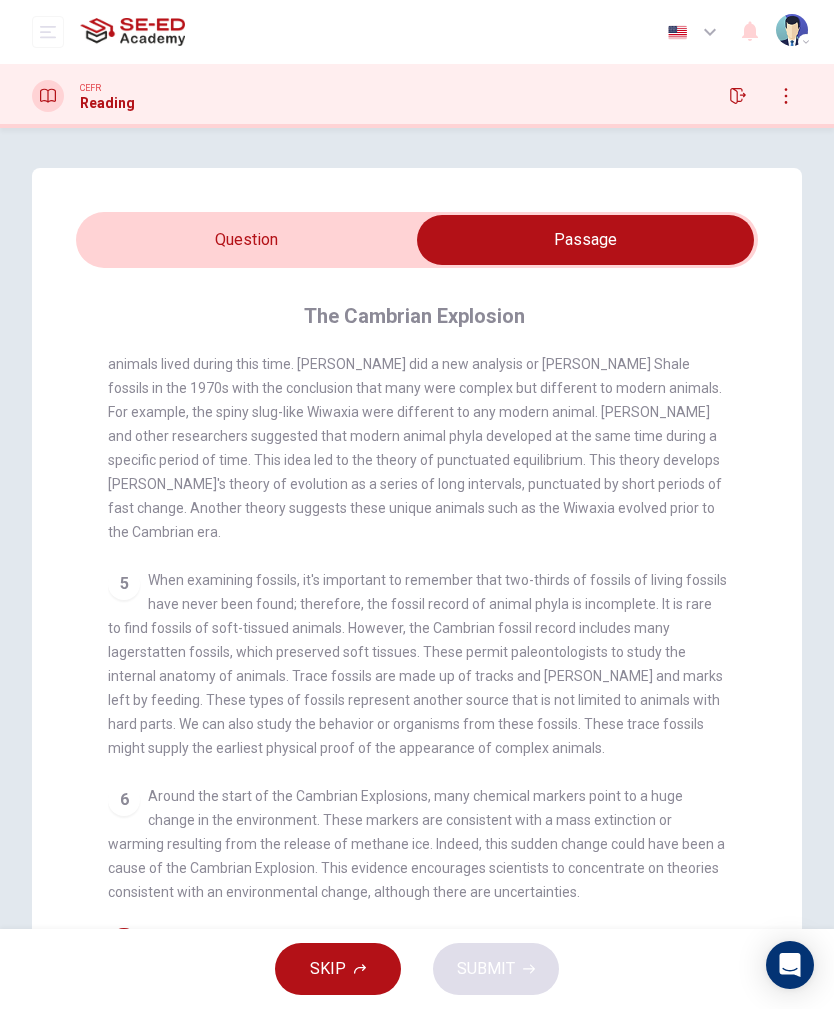 click on "Paleontologist Charles Walcott suggests that an interval of time he calls the "Lipalian Era," actually existed but is not proven by a fossil record, and the predecessors of Cambrian animals lived during this time. Harry B. Whittington did a new analysis or Burgess Shale fossils in the 1970s with the conclusion that many were complex but different to modern animals. For example, the spiny slug-like Wiwaxia were different to any modern animal. Whittington and other researchers suggested that modern animal phyla developed at the same time during a specific period of time. This idea led to the theory of punctuated equilibrium. This theory develops Darwin's theory of evolution as a series of long intervals, punctuated by short periods of fast change. Another theory suggests these unique animals such as the Wiwaxia evolved prior to the Cambrian era." at bounding box center [415, 424] 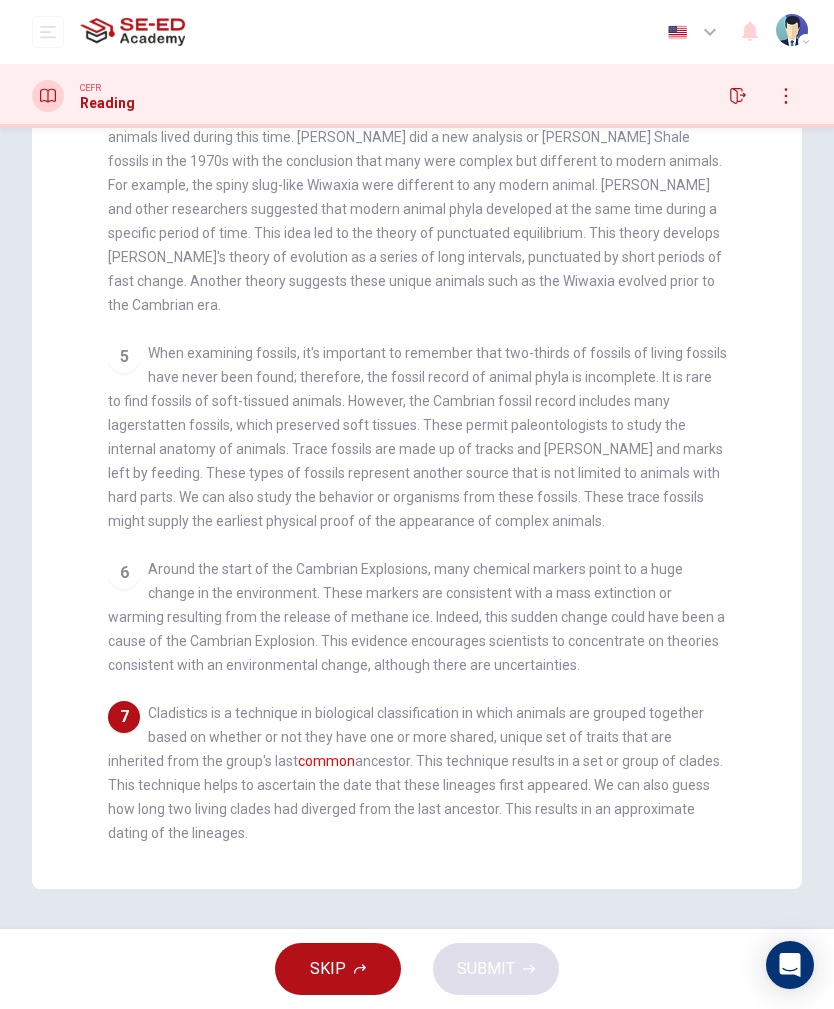 scroll, scrollTop: 83, scrollLeft: 0, axis: vertical 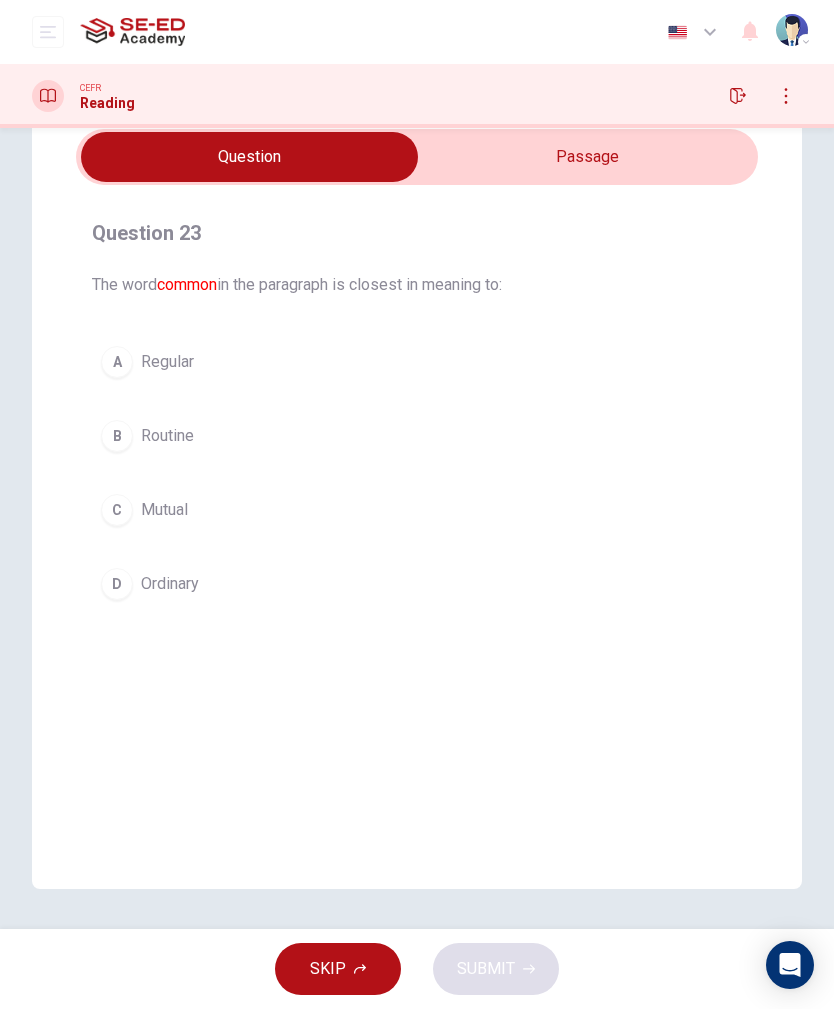 click on "C Mutual" at bounding box center (417, 510) 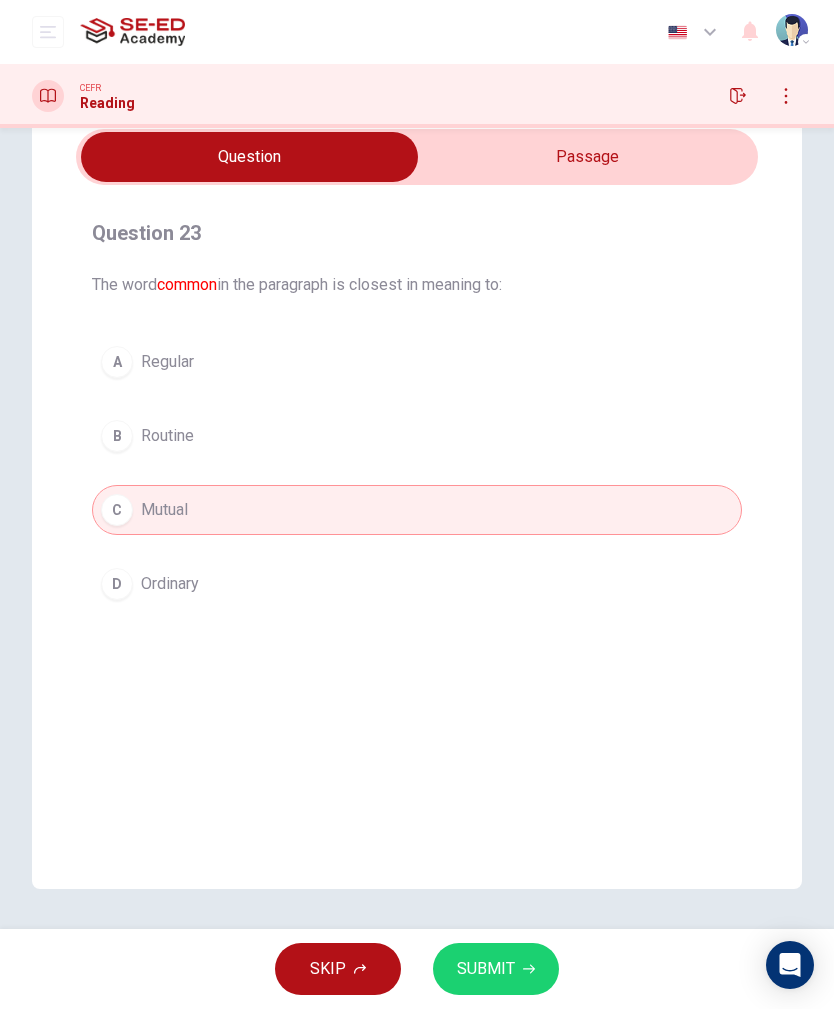 click on "SUBMIT" at bounding box center (486, 969) 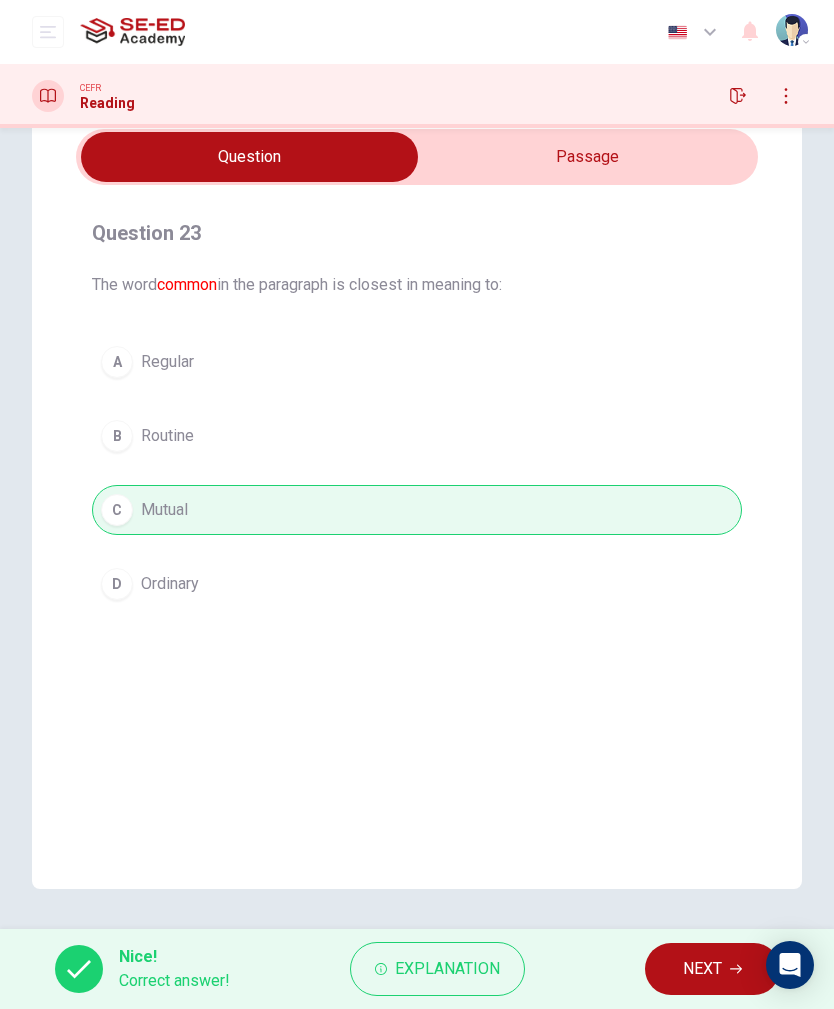 click on "NEXT" at bounding box center [712, 969] 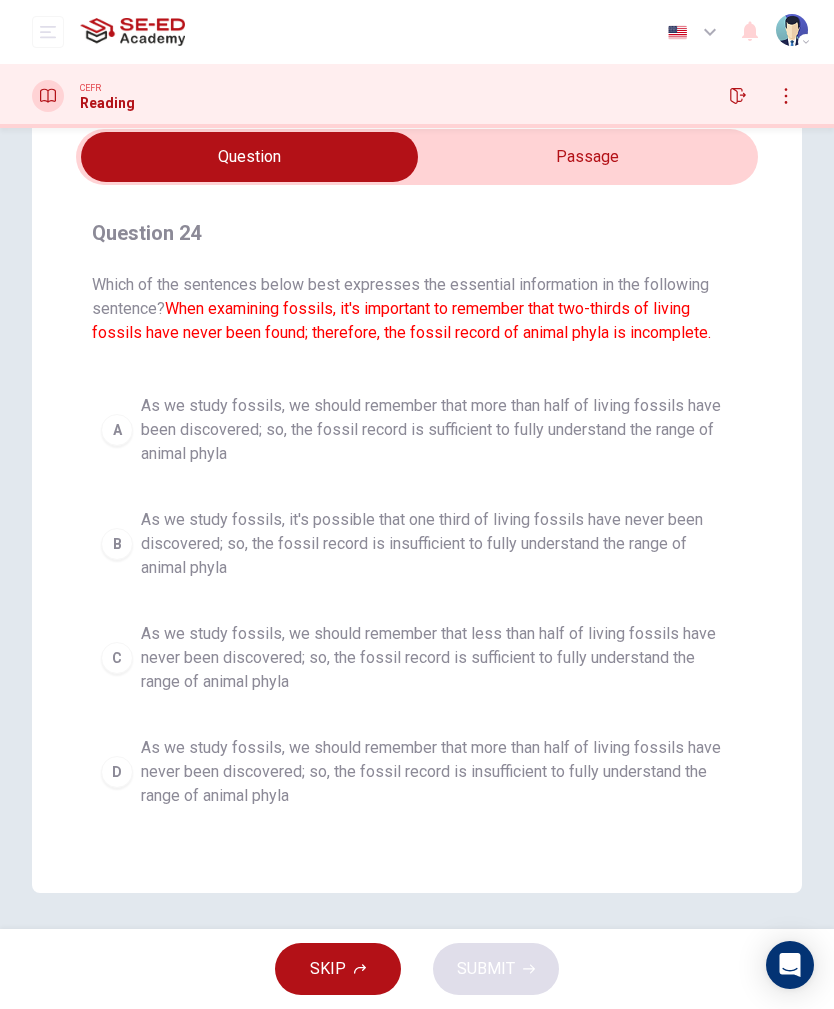 click on "As we study fossils, we should remember that more than half of living fossils have never been discovered; so, the fossil record is insufficient to fully understand the range of animal phyla" at bounding box center (437, 772) 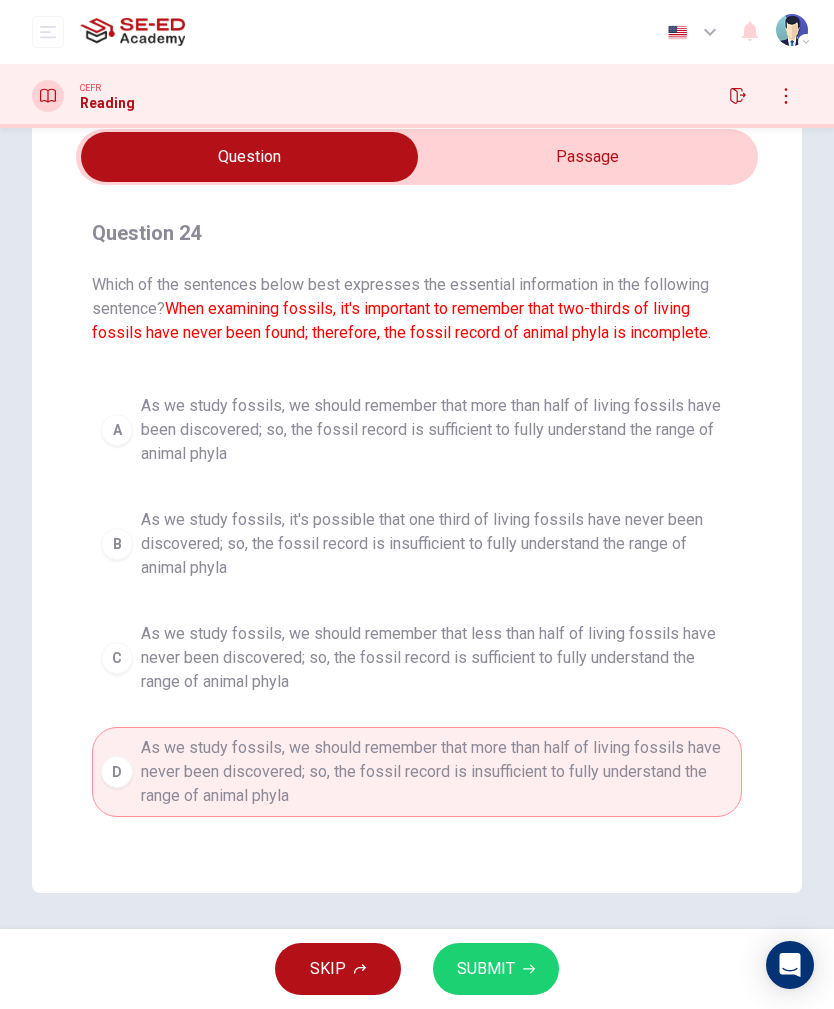 click on "SUBMIT" at bounding box center [496, 969] 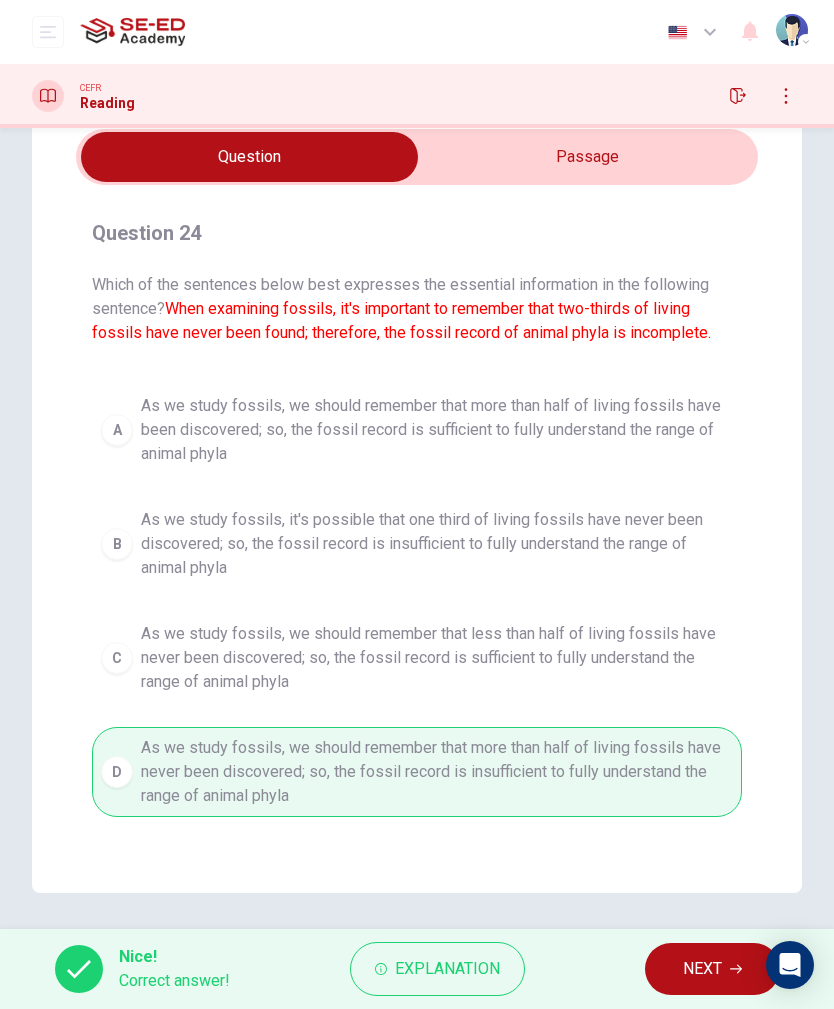 click on "NEXT" at bounding box center [712, 969] 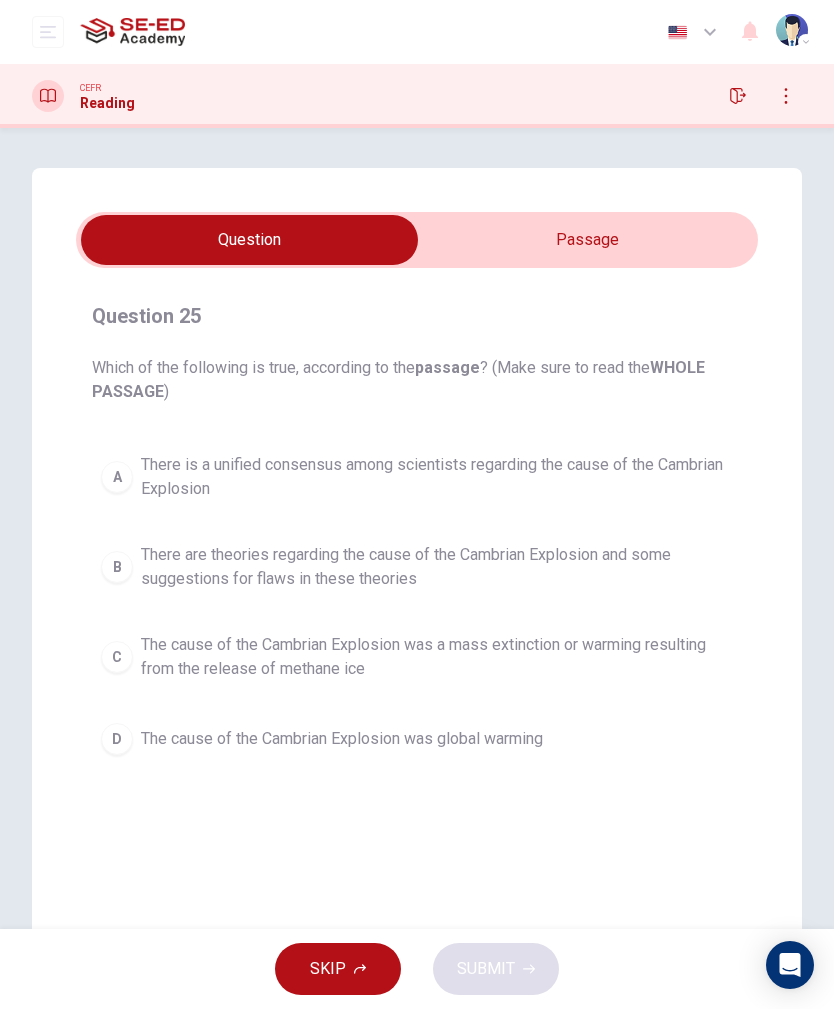 scroll, scrollTop: 0, scrollLeft: 0, axis: both 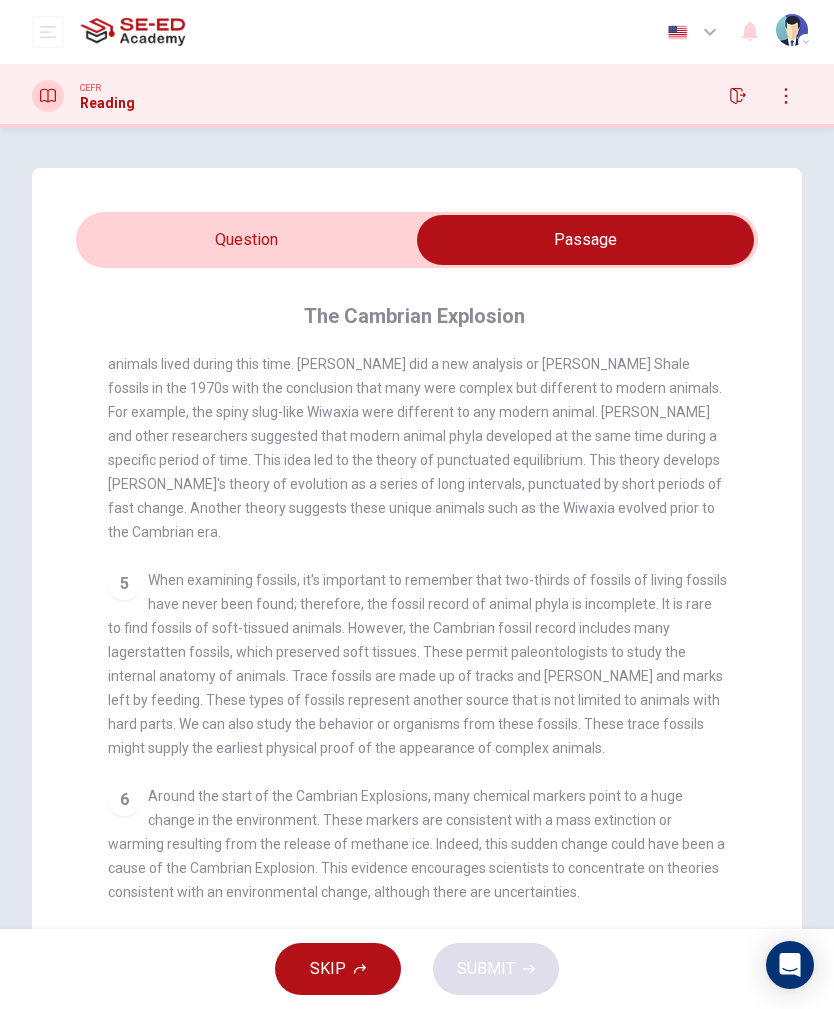 click at bounding box center (585, 240) 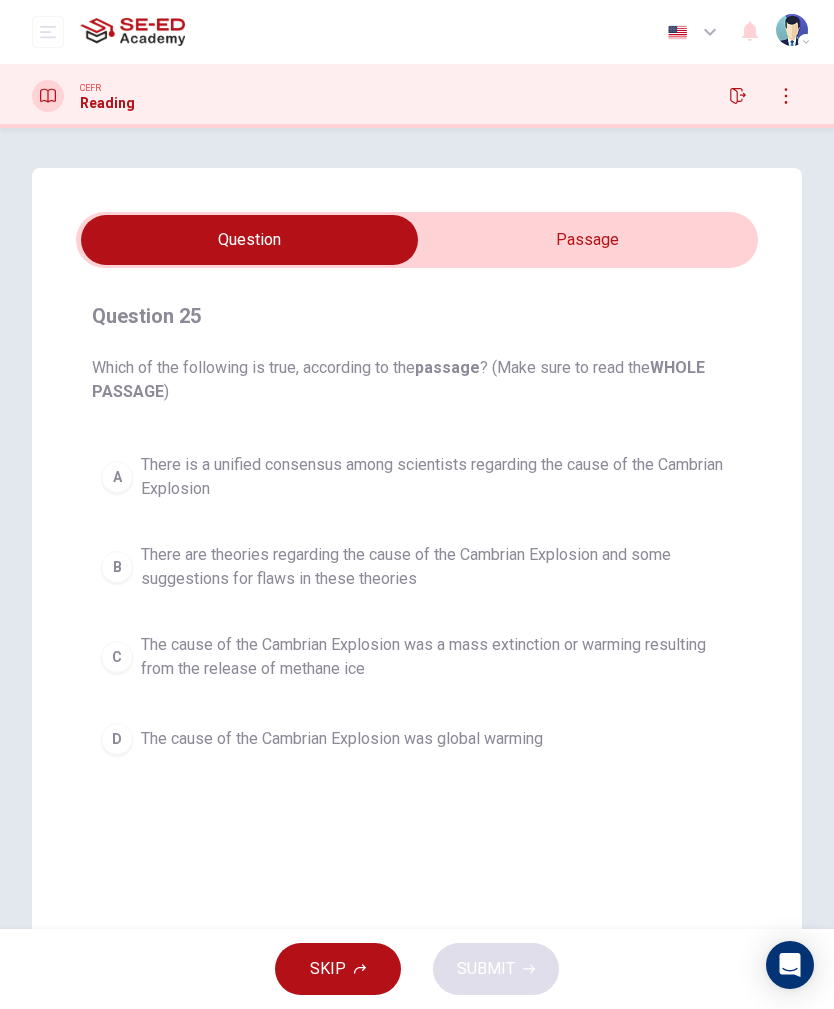 click at bounding box center (249, 240) 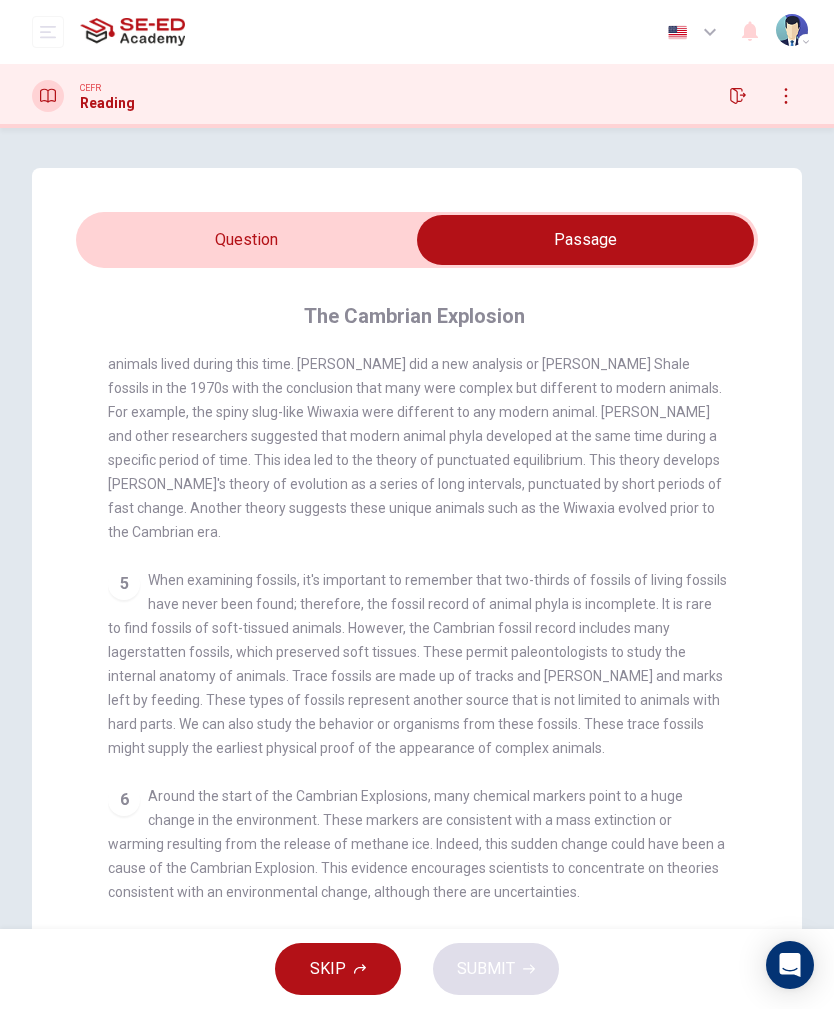 scroll, scrollTop: 0, scrollLeft: 0, axis: both 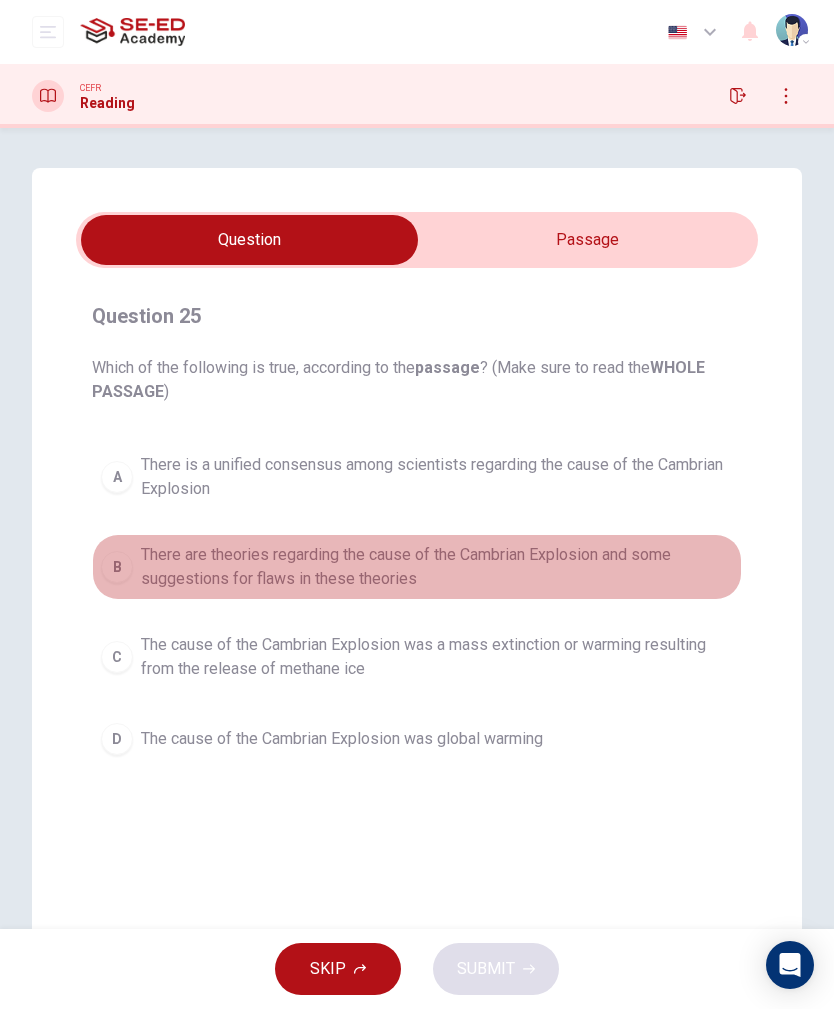 click on "There are theories regarding the cause of the Cambrian Explosion and some suggestions for flaws in these theories" at bounding box center (437, 567) 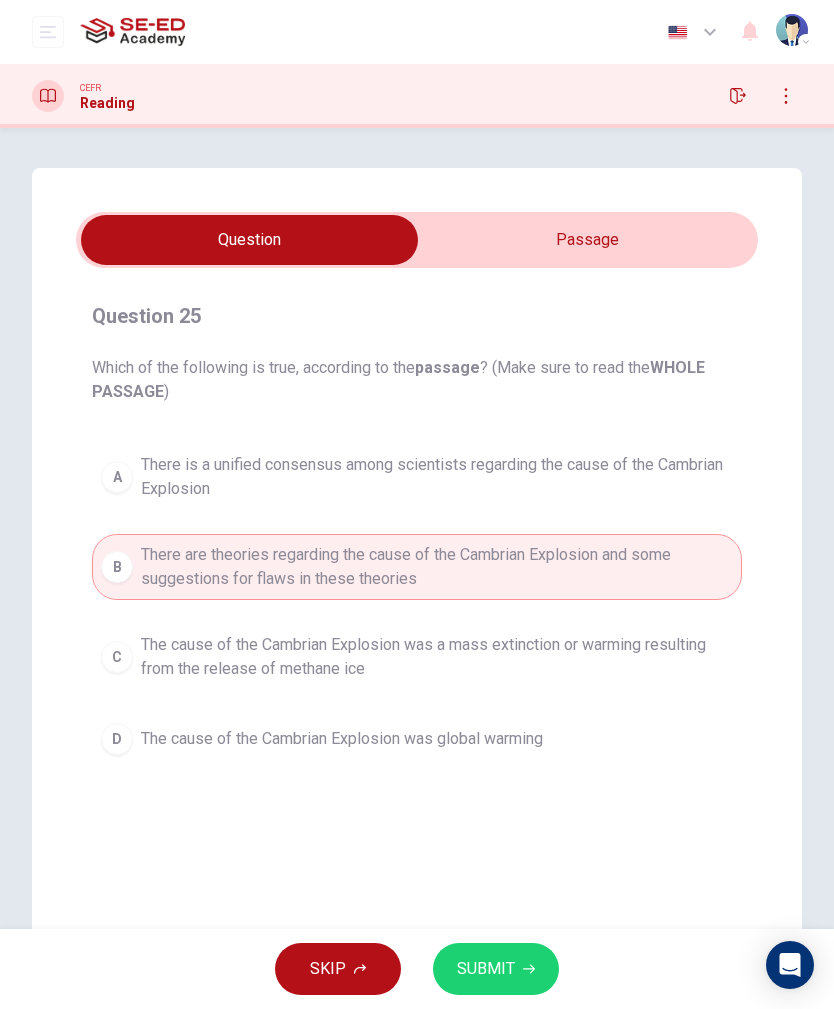 click on "The cause of the Cambrian Explosion was a mass extinction or warming resulting from the release of methane ice" at bounding box center (437, 657) 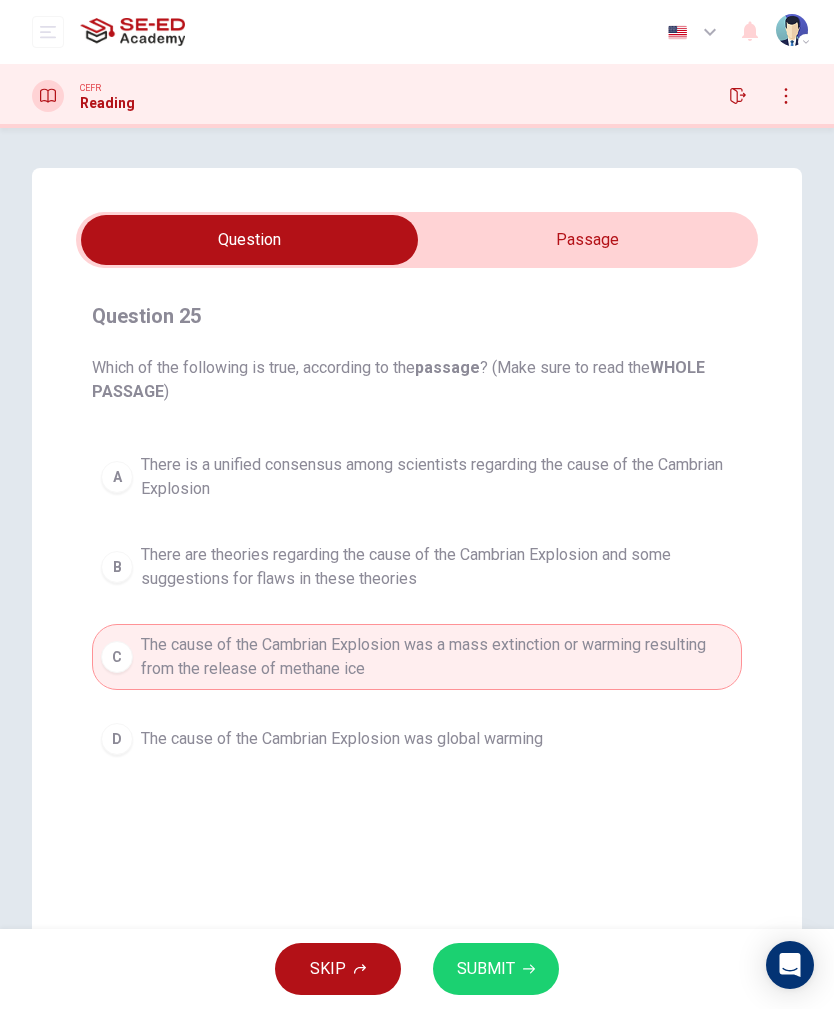 click on "SUBMIT" at bounding box center [486, 969] 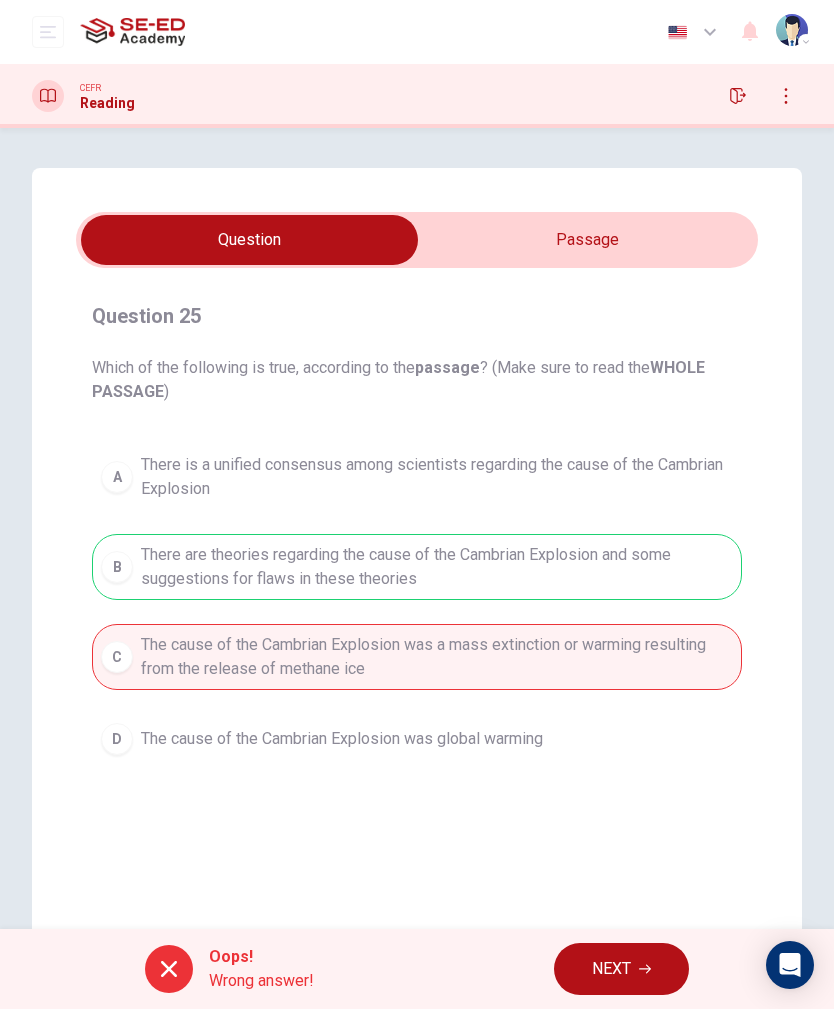 click on "NEXT" at bounding box center [611, 969] 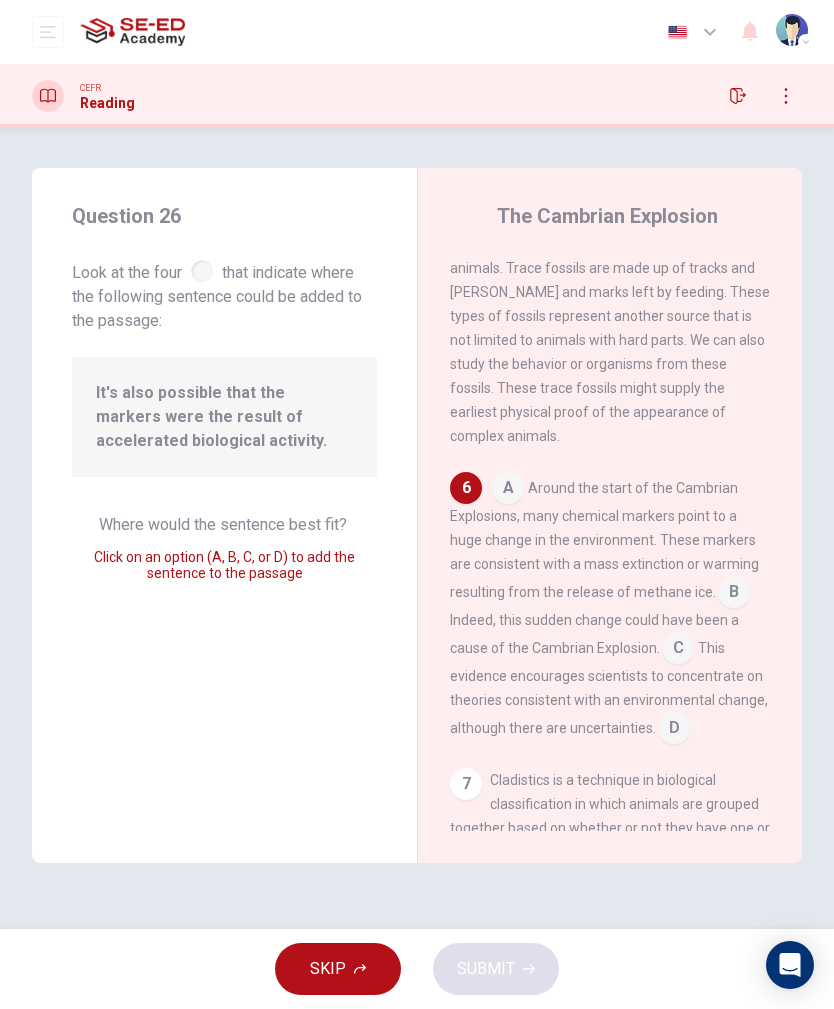 scroll, scrollTop: 1625, scrollLeft: 0, axis: vertical 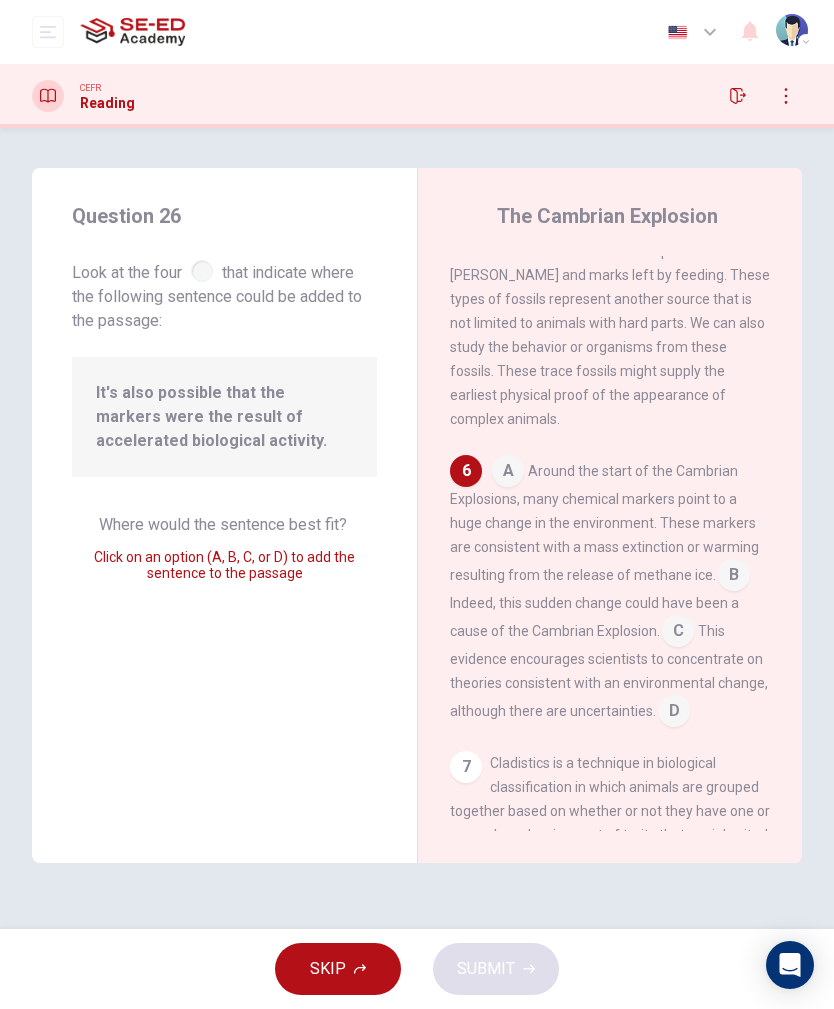 click on "Around the start of the Cambrian Explosions, many chemical markers point to a huge change in the environment. These markers are consistent with a mass extinction or warming resulting from the release of methane ice." at bounding box center (604, 523) 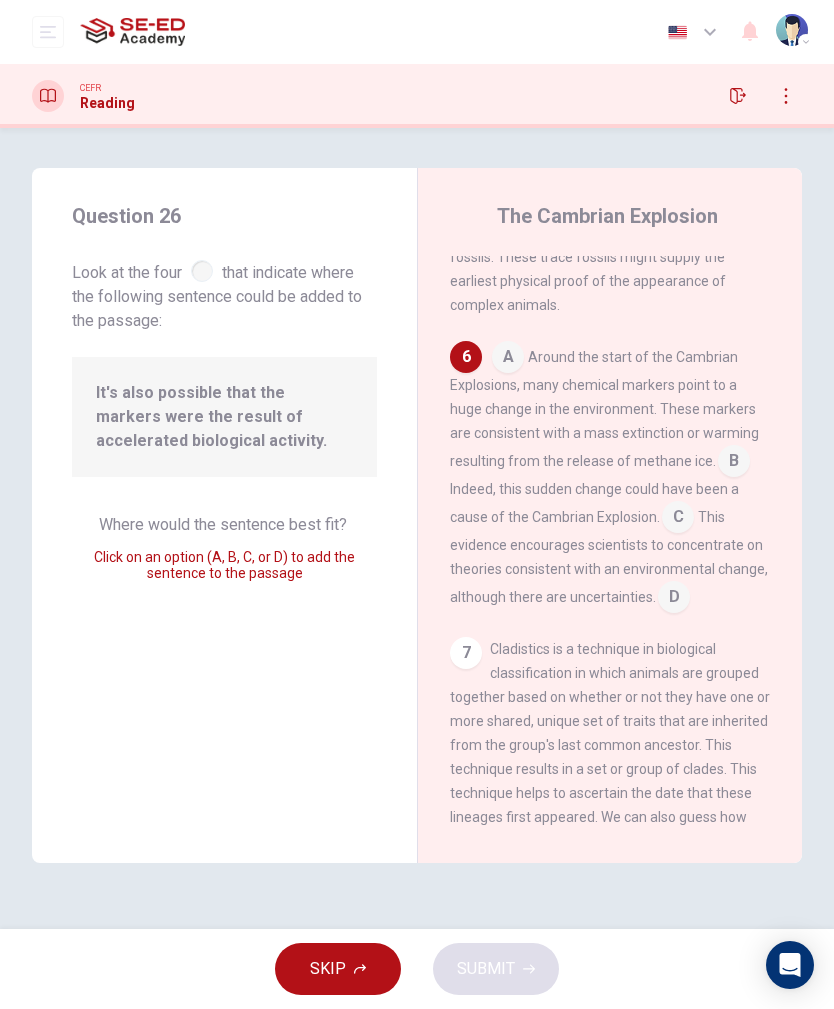 scroll, scrollTop: 1737, scrollLeft: 0, axis: vertical 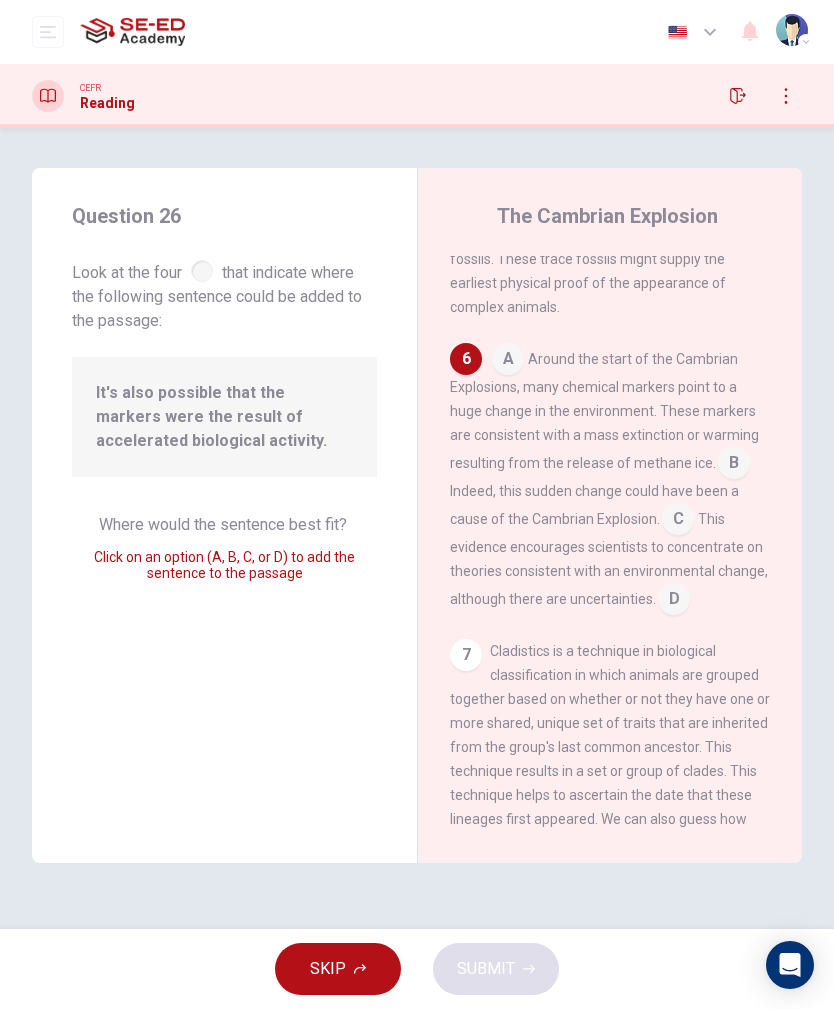 click at bounding box center [674, 601] 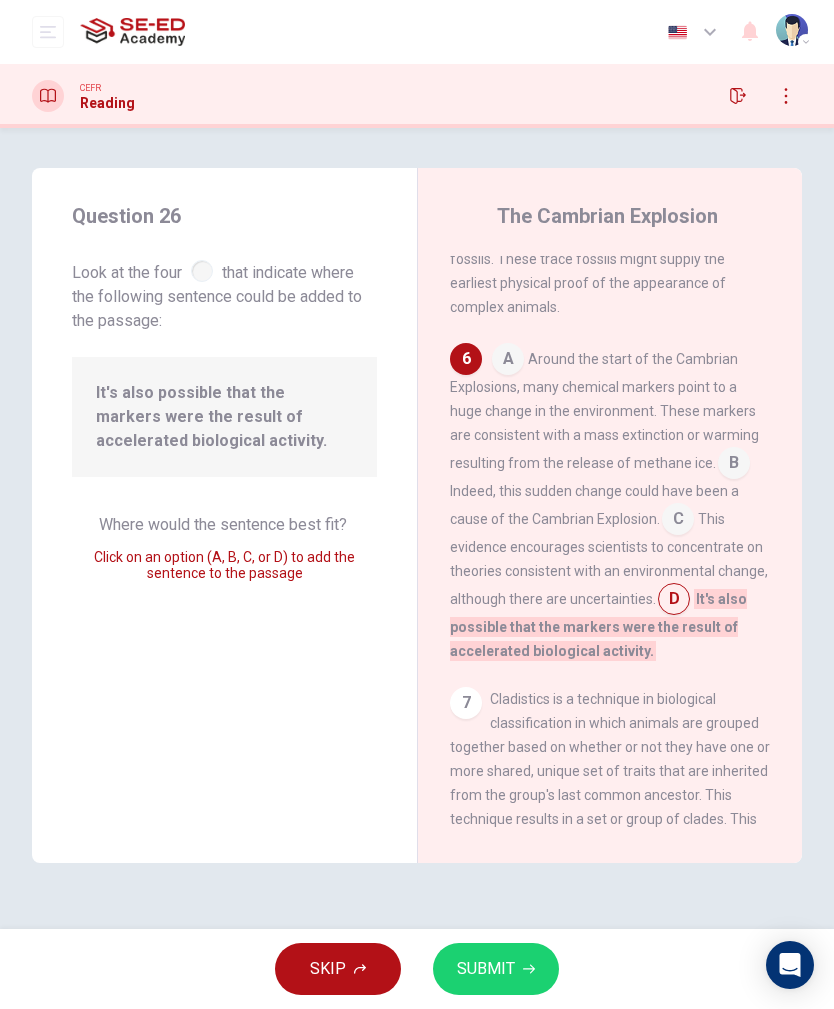 click at bounding box center [674, 601] 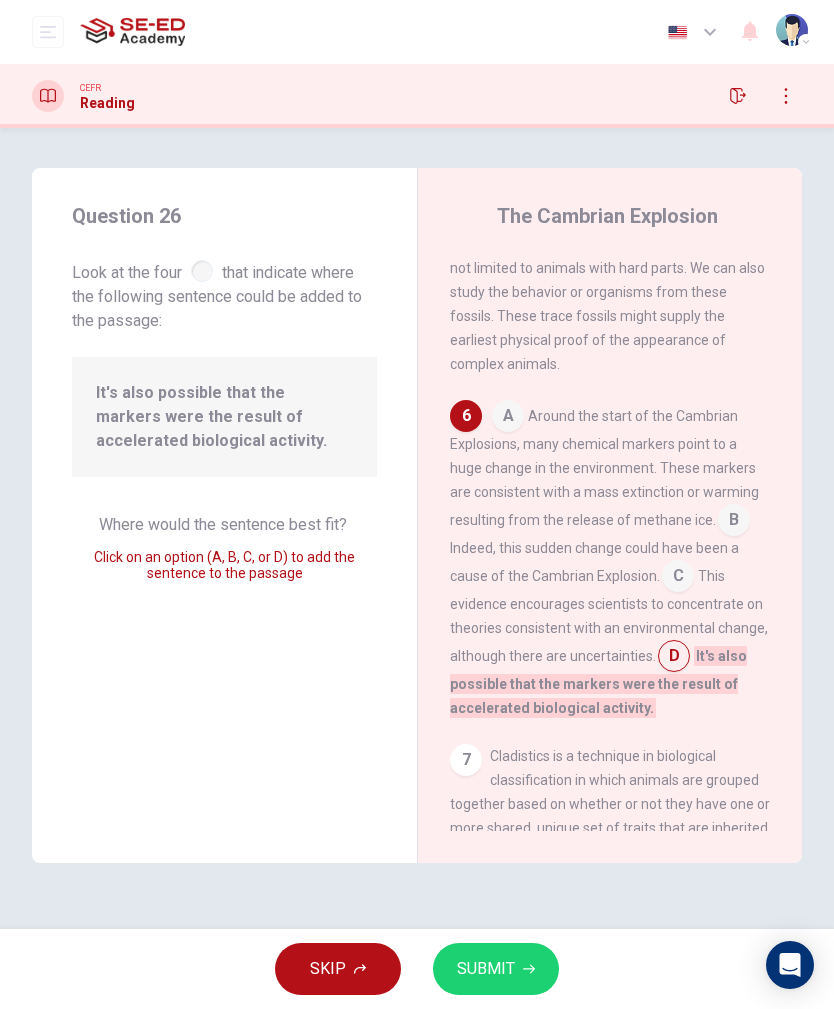 scroll, scrollTop: 1679, scrollLeft: 0, axis: vertical 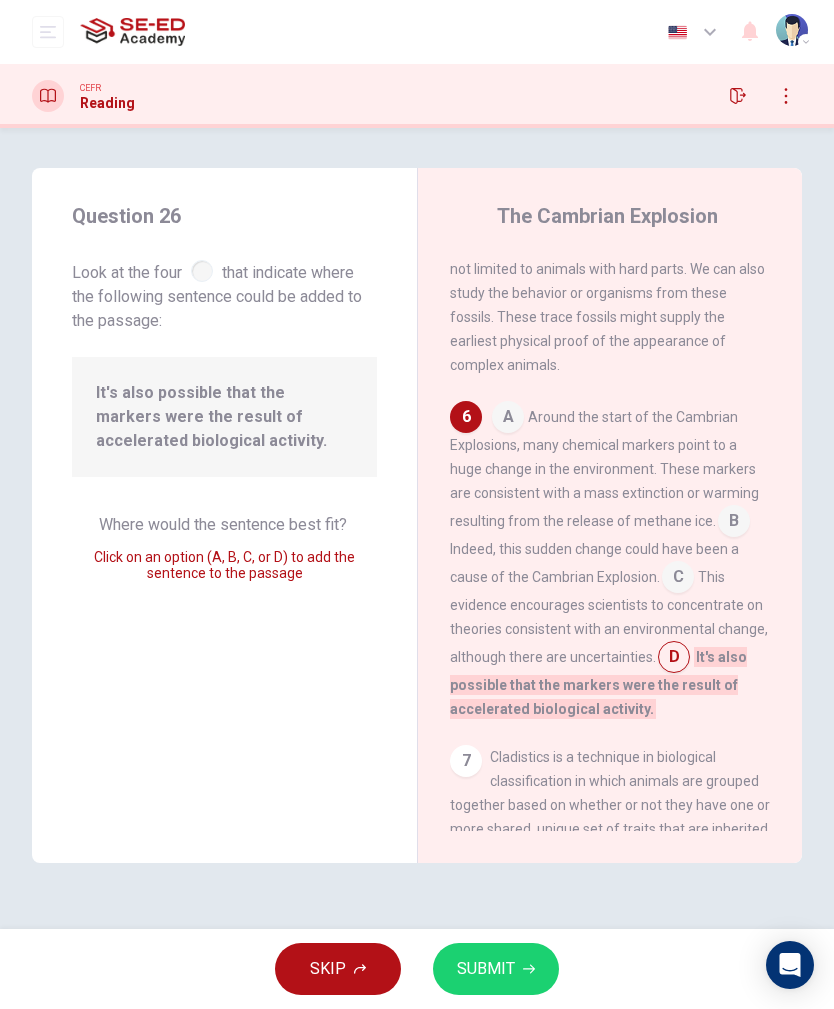 click at bounding box center [678, 579] 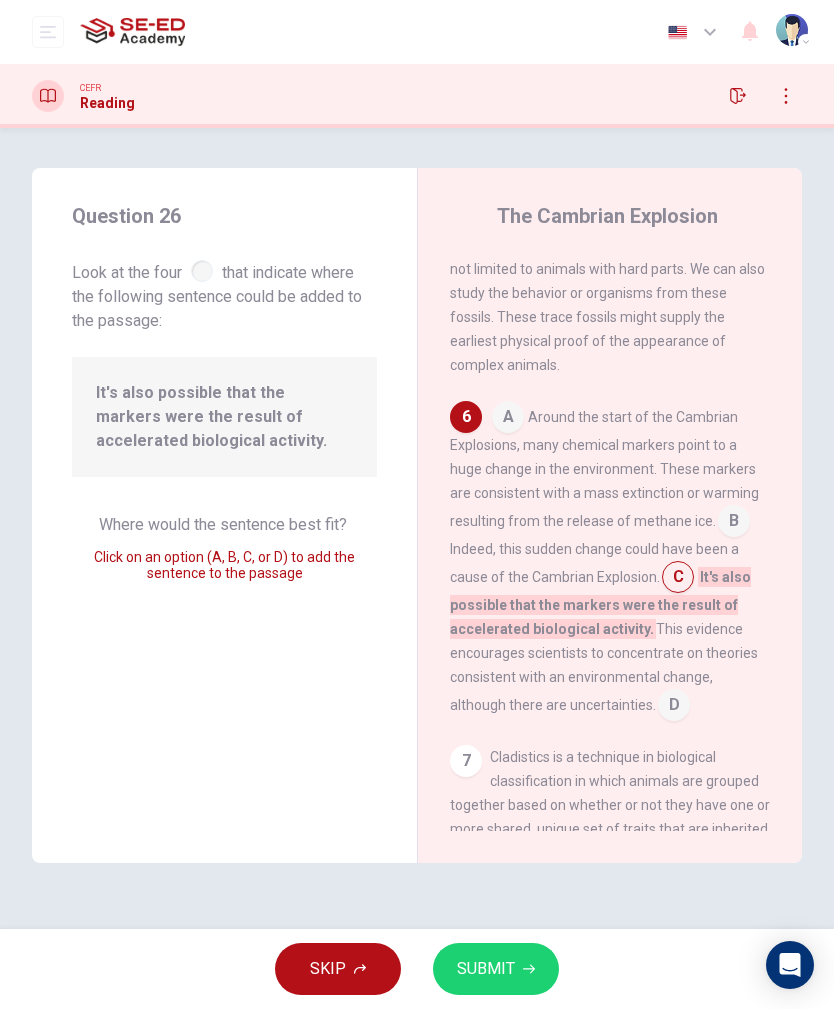 click at bounding box center (674, 707) 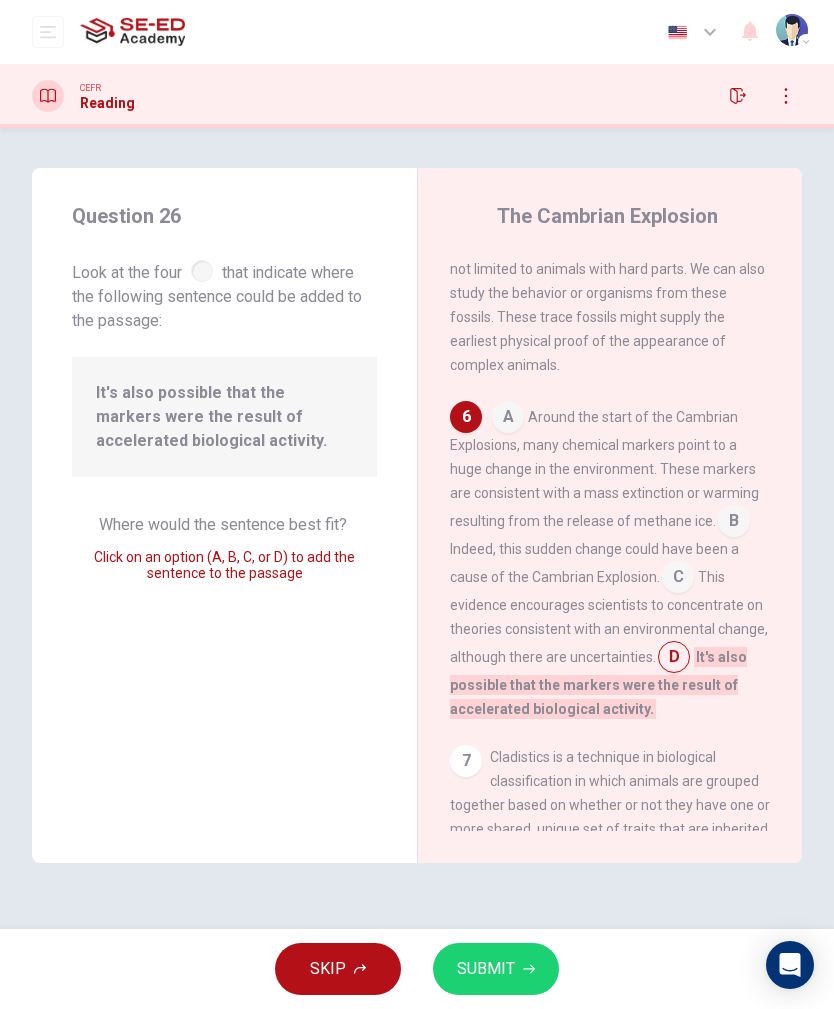 click on "SUBMIT" at bounding box center (496, 969) 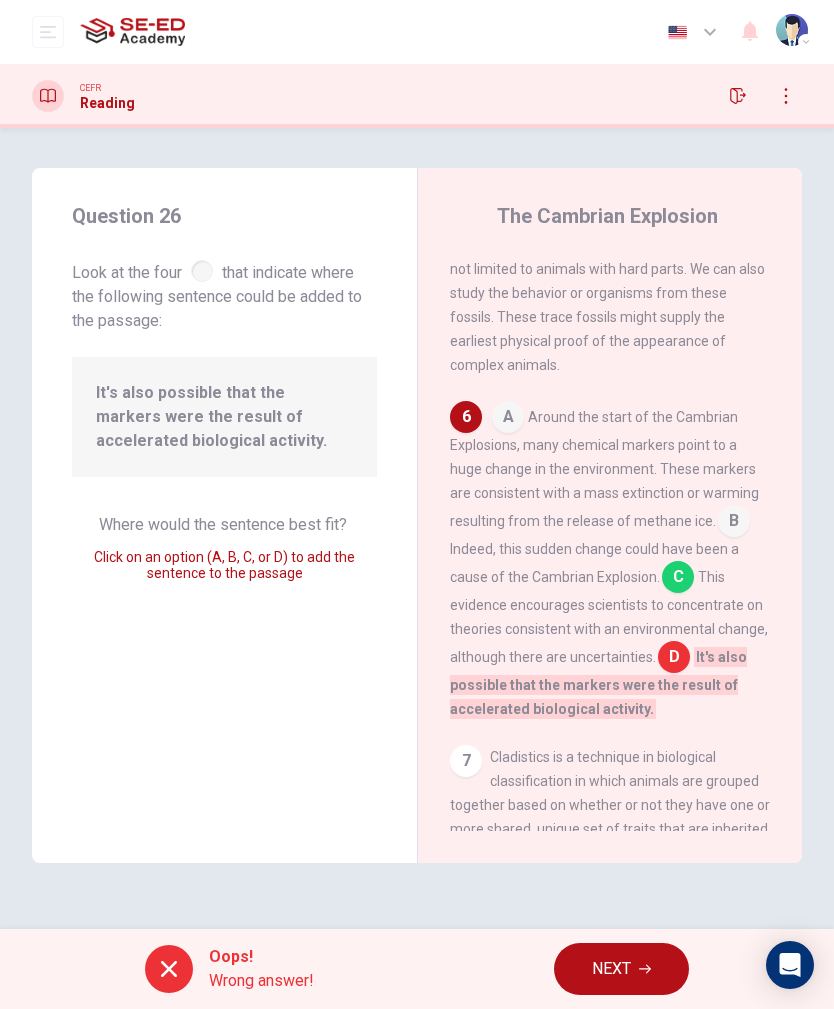 click at bounding box center (678, 579) 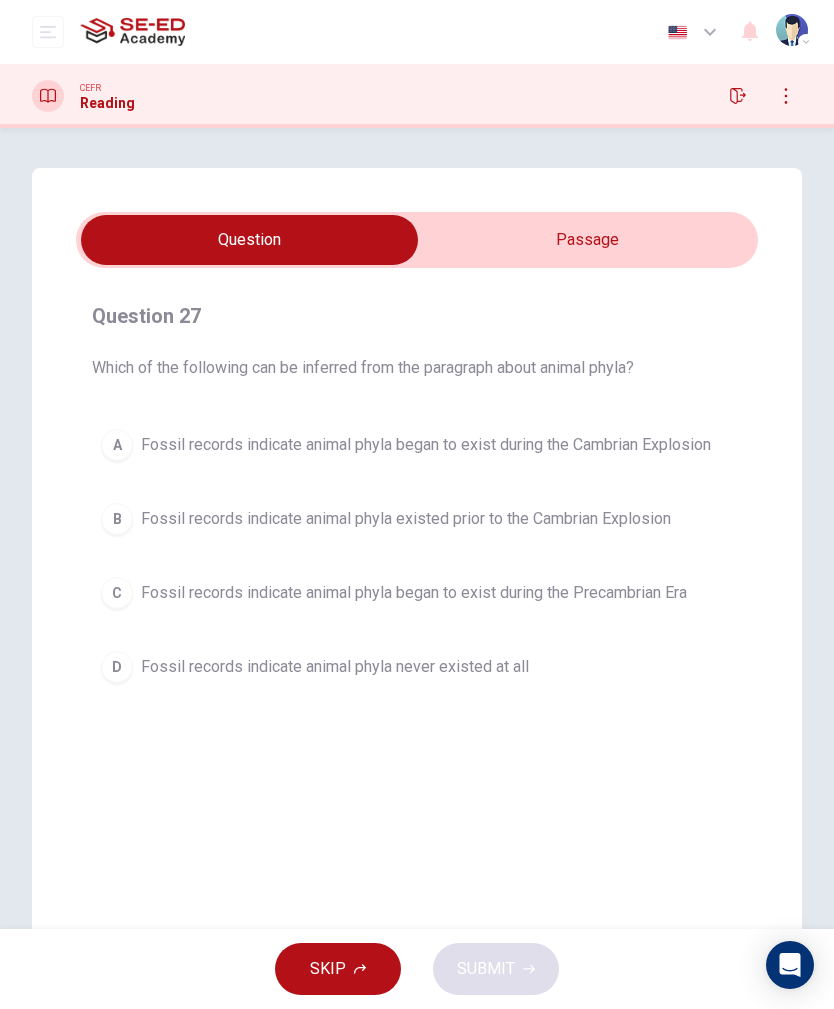 click at bounding box center [249, 240] 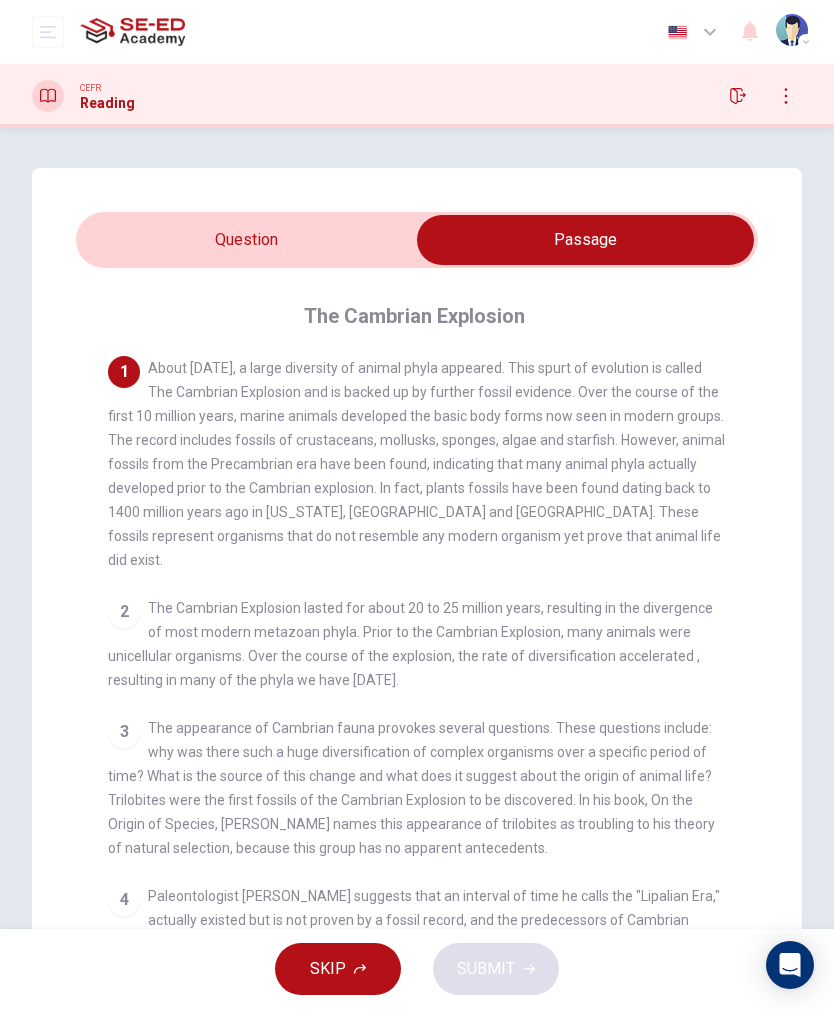 checkbox on "false" 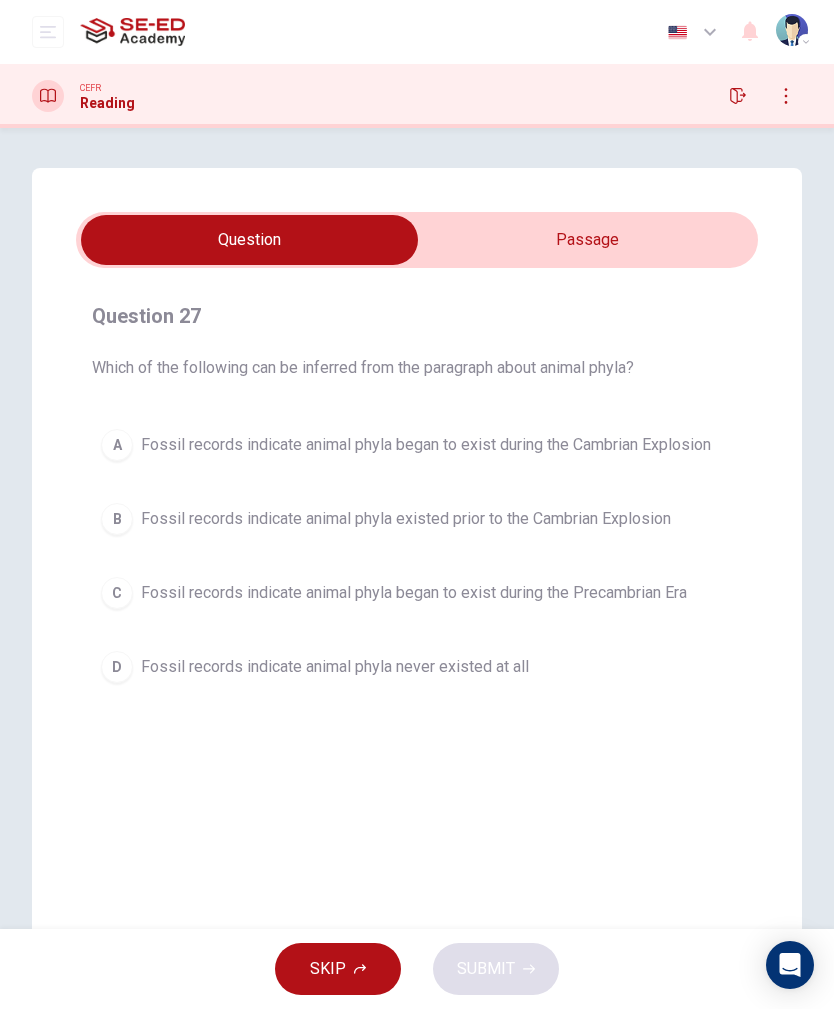click on "Fossil records indicate animal phyla began to exist during the Cambrian Explosion" at bounding box center (426, 445) 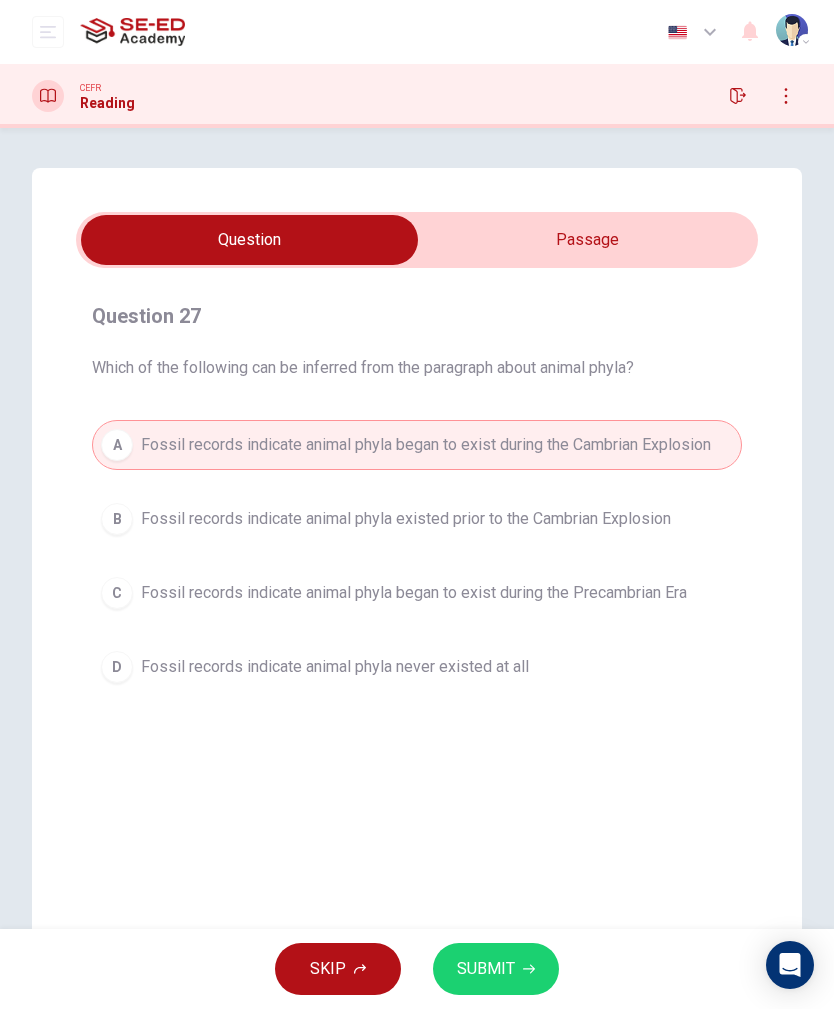 click on "SUBMIT" at bounding box center [496, 969] 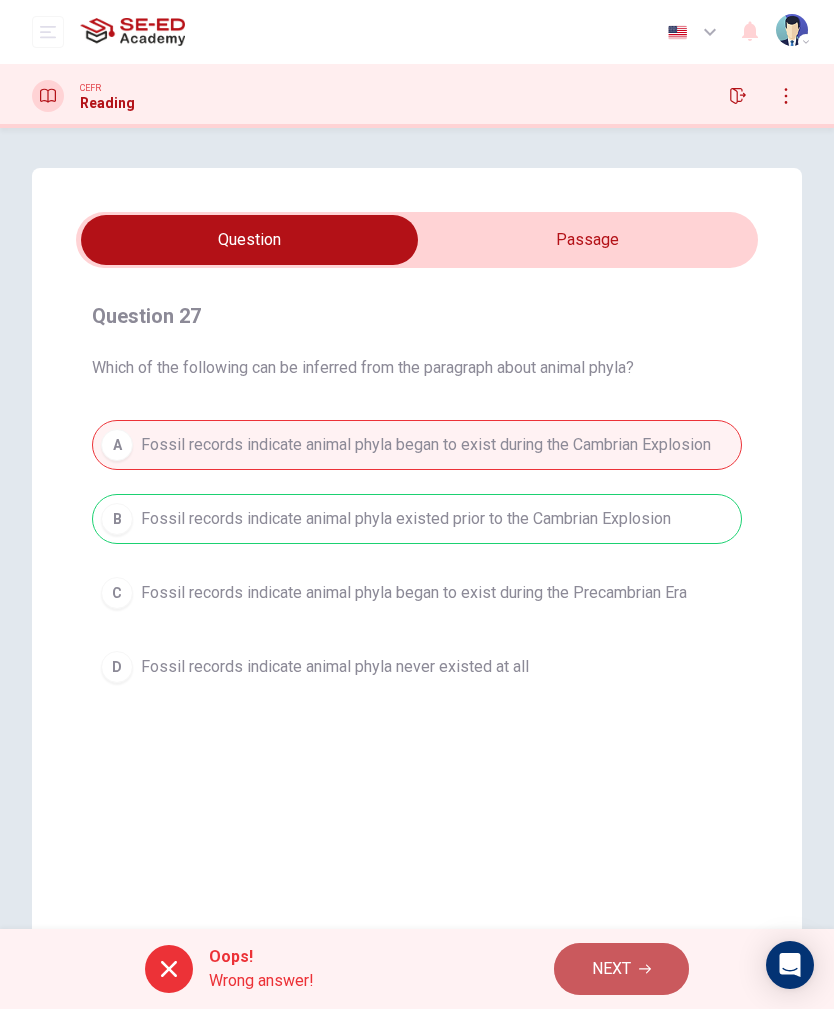 click on "NEXT" at bounding box center [611, 969] 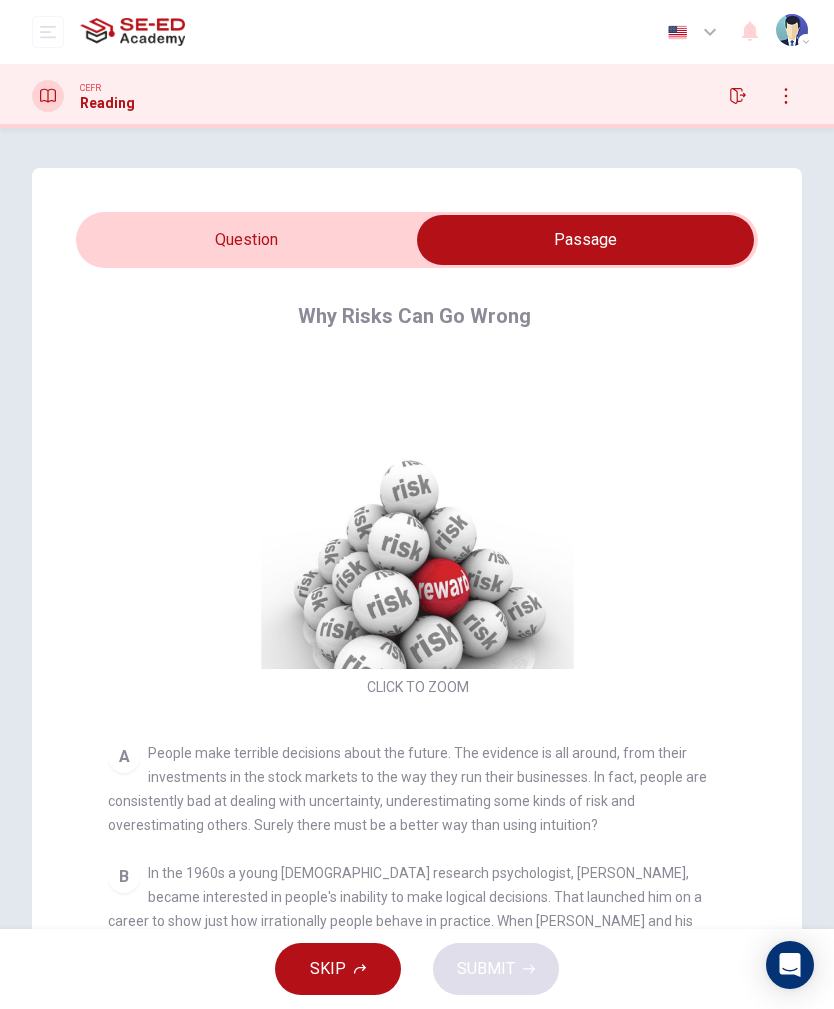 scroll, scrollTop: 0, scrollLeft: 0, axis: both 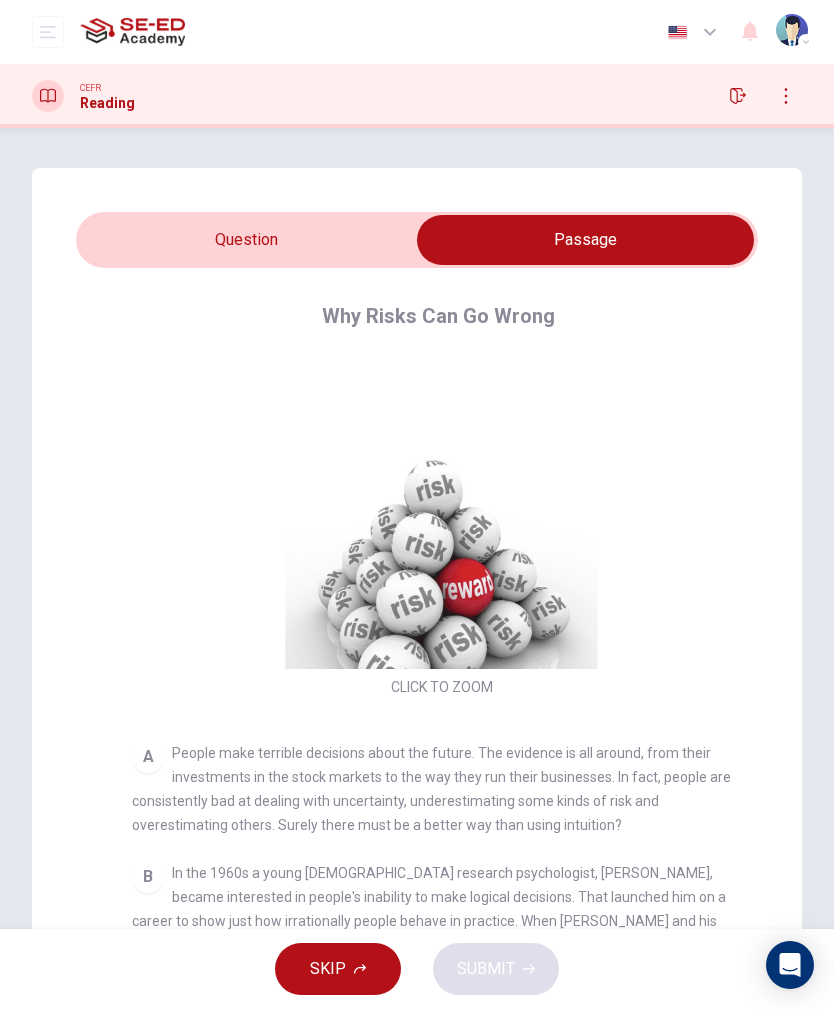 checkbox on "false" 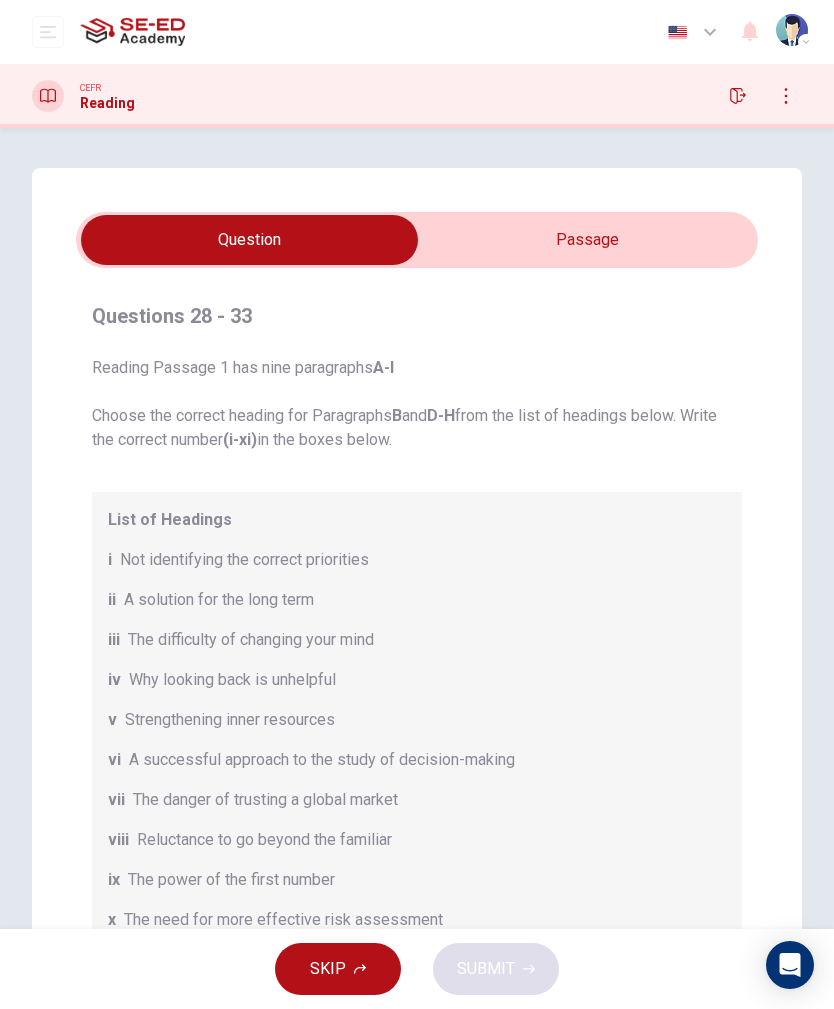 scroll, scrollTop: 0, scrollLeft: 0, axis: both 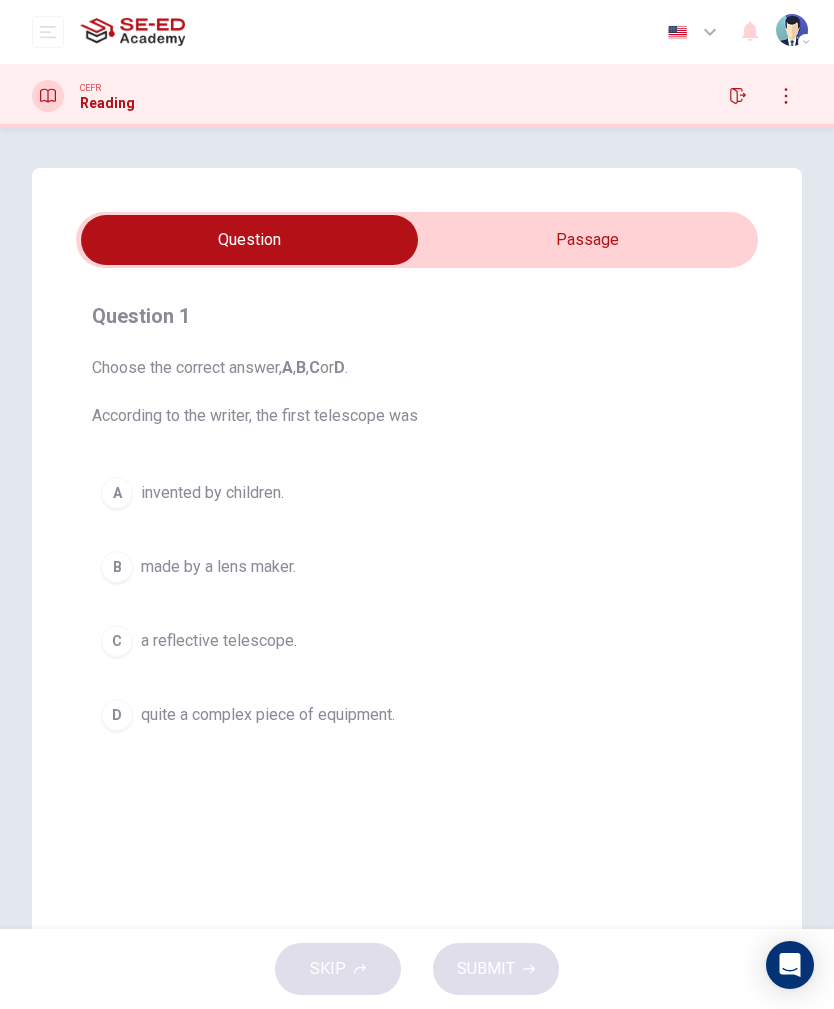 click 